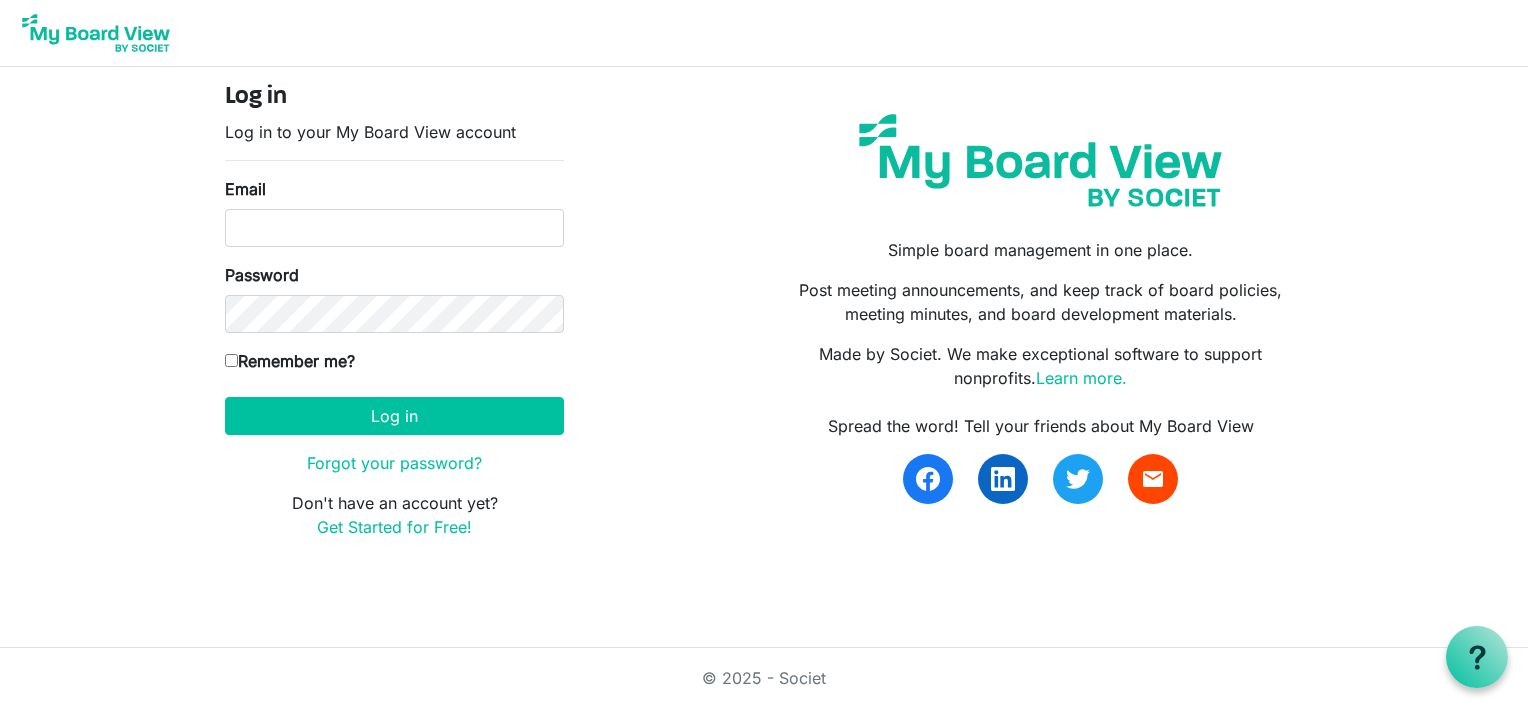 scroll, scrollTop: 0, scrollLeft: 0, axis: both 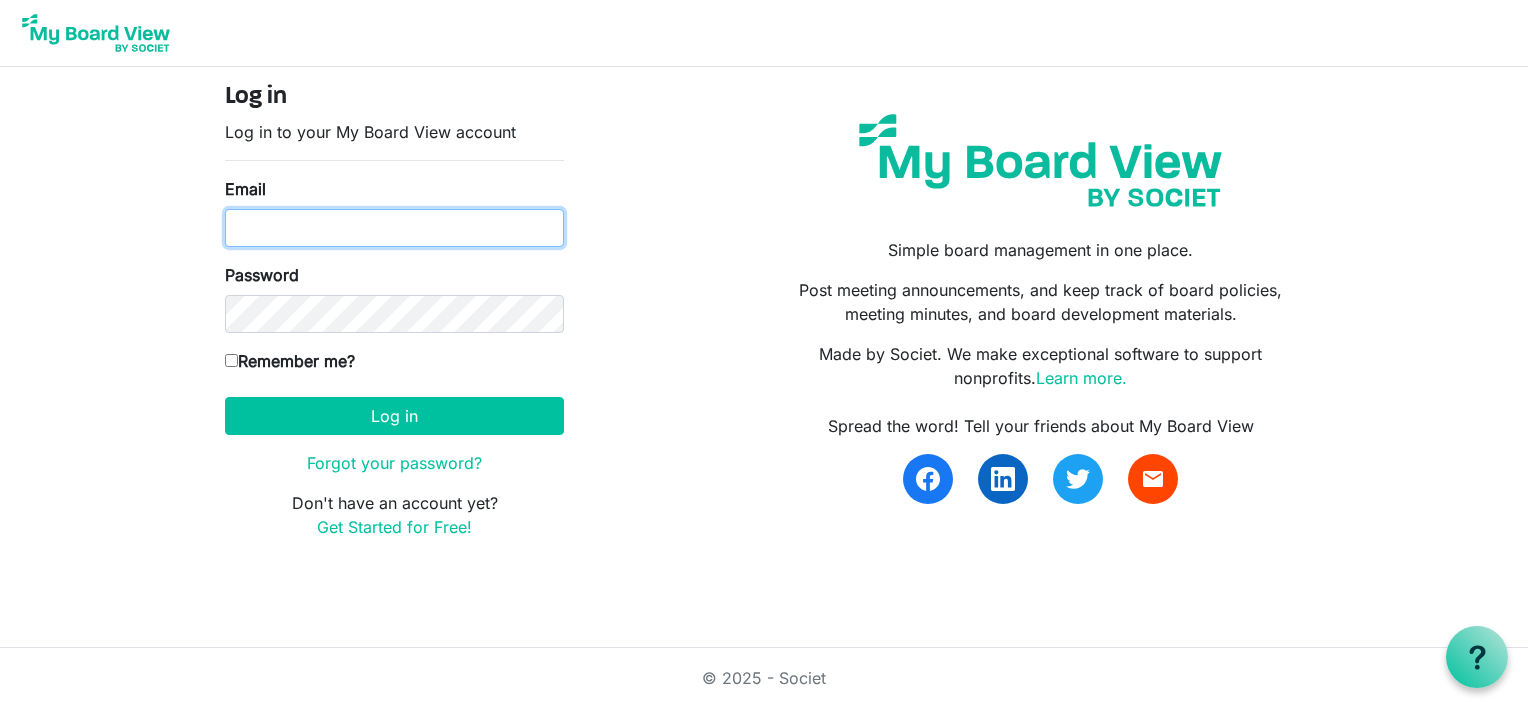 click on "Email" at bounding box center [394, 228] 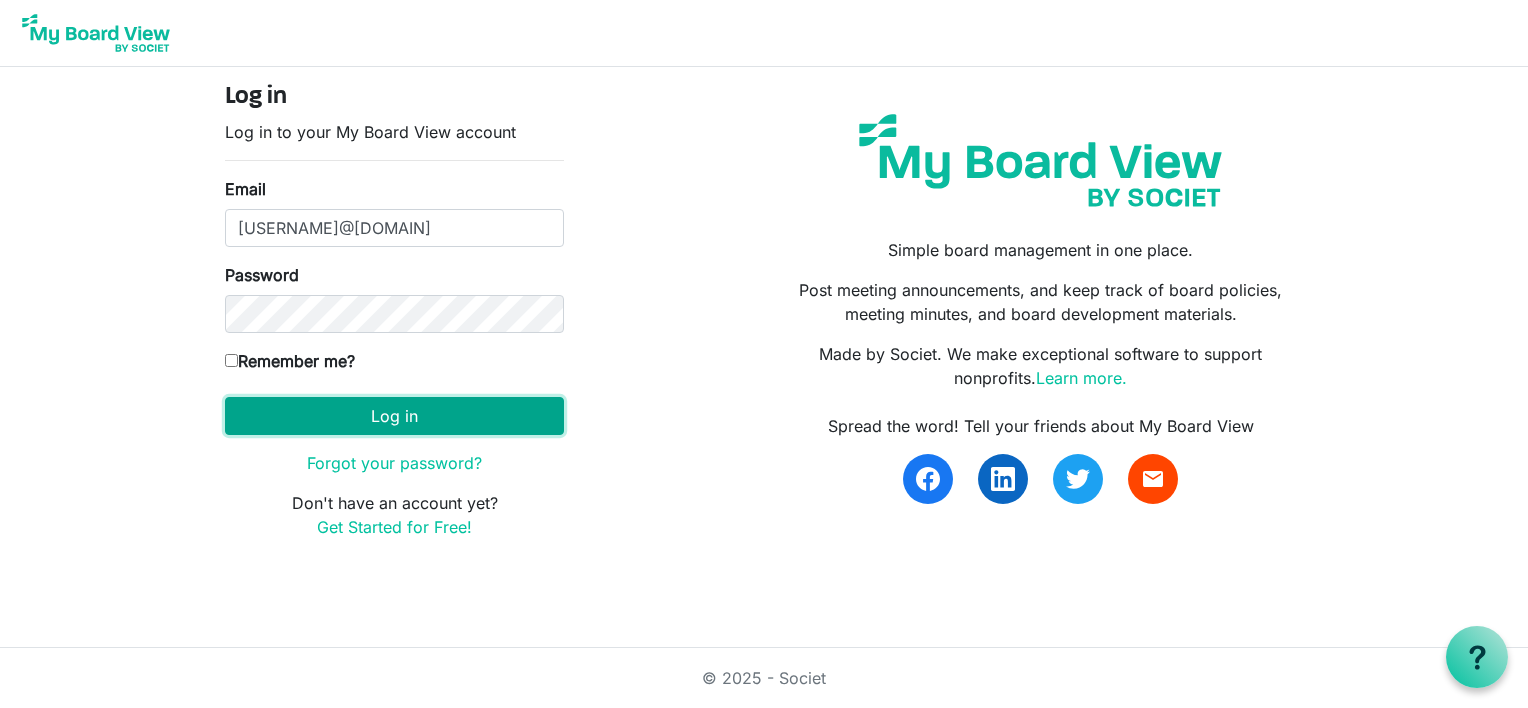 click on "Log in" at bounding box center [394, 416] 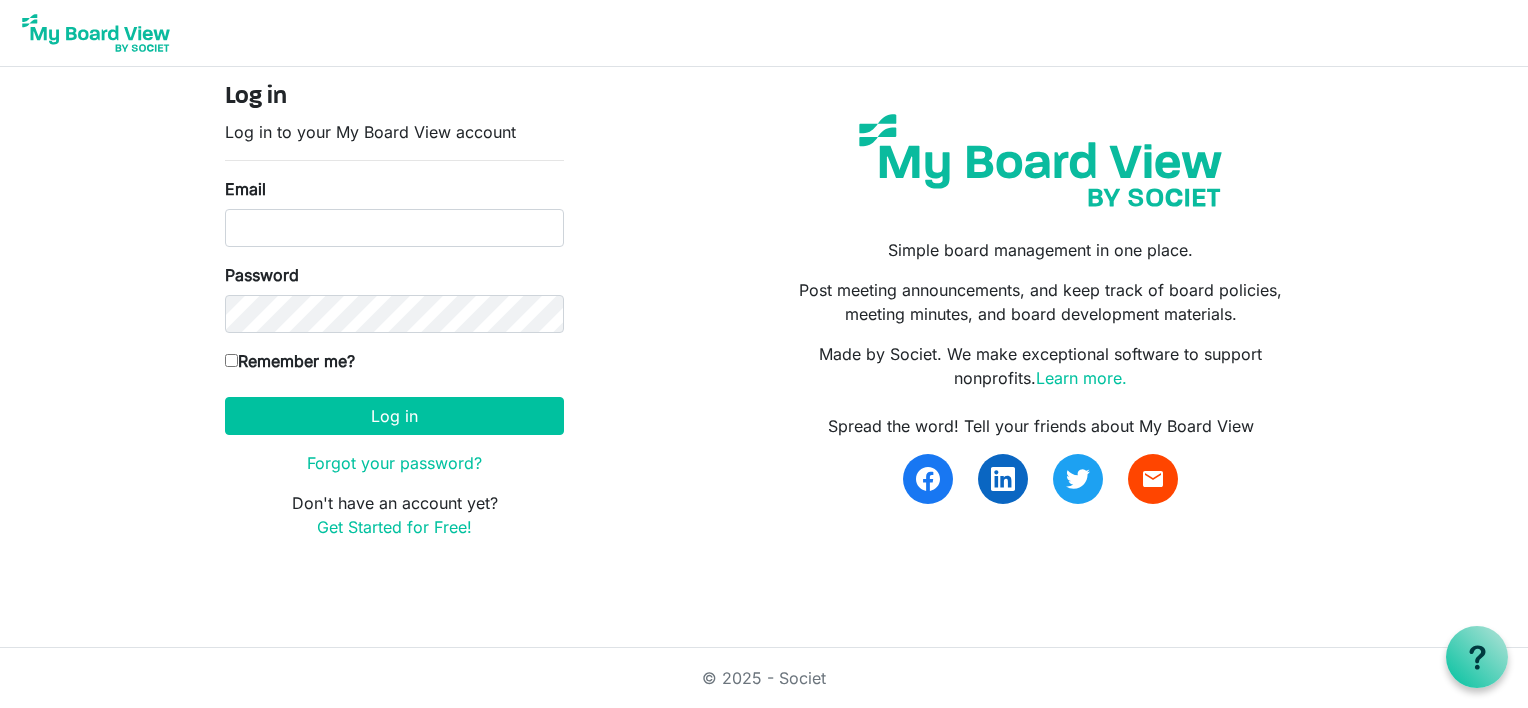scroll, scrollTop: 0, scrollLeft: 0, axis: both 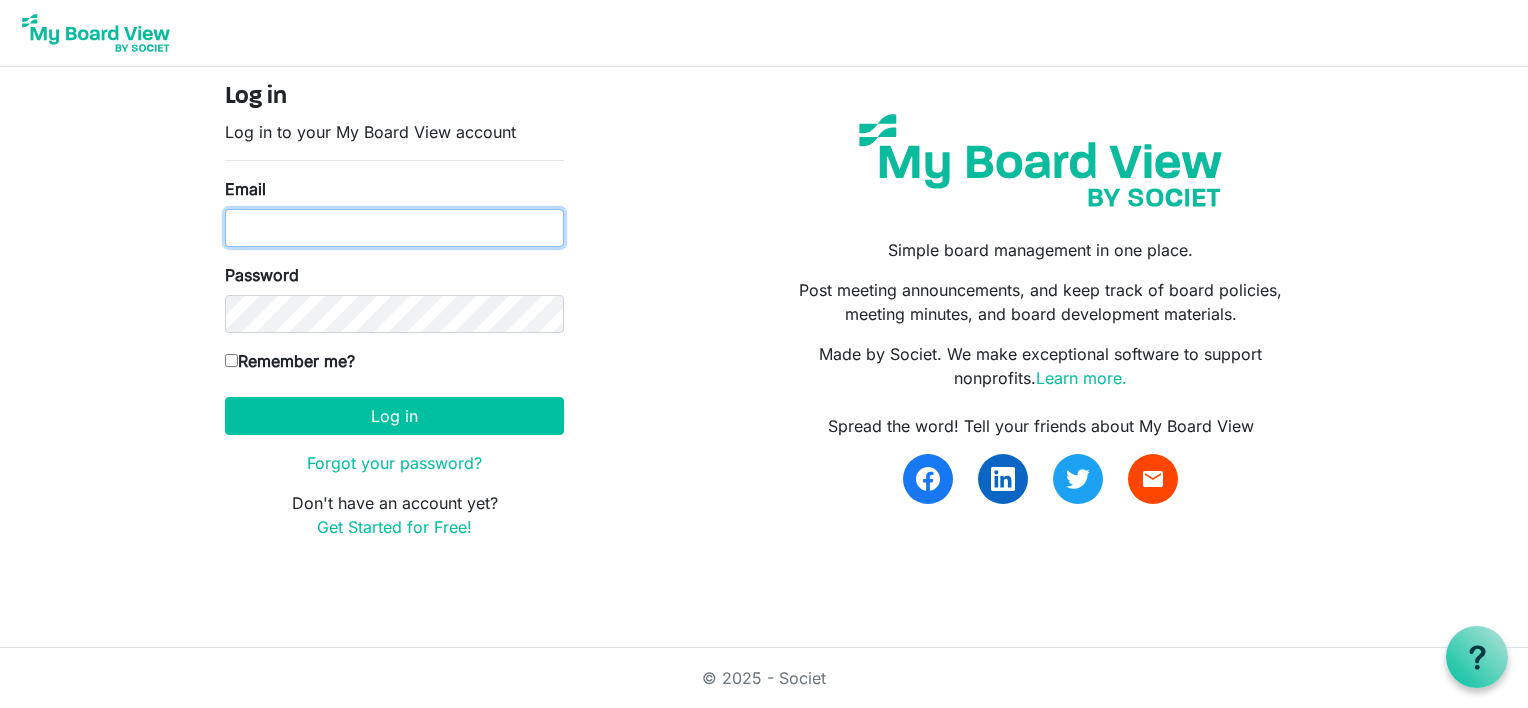 click on "Email" at bounding box center (394, 228) 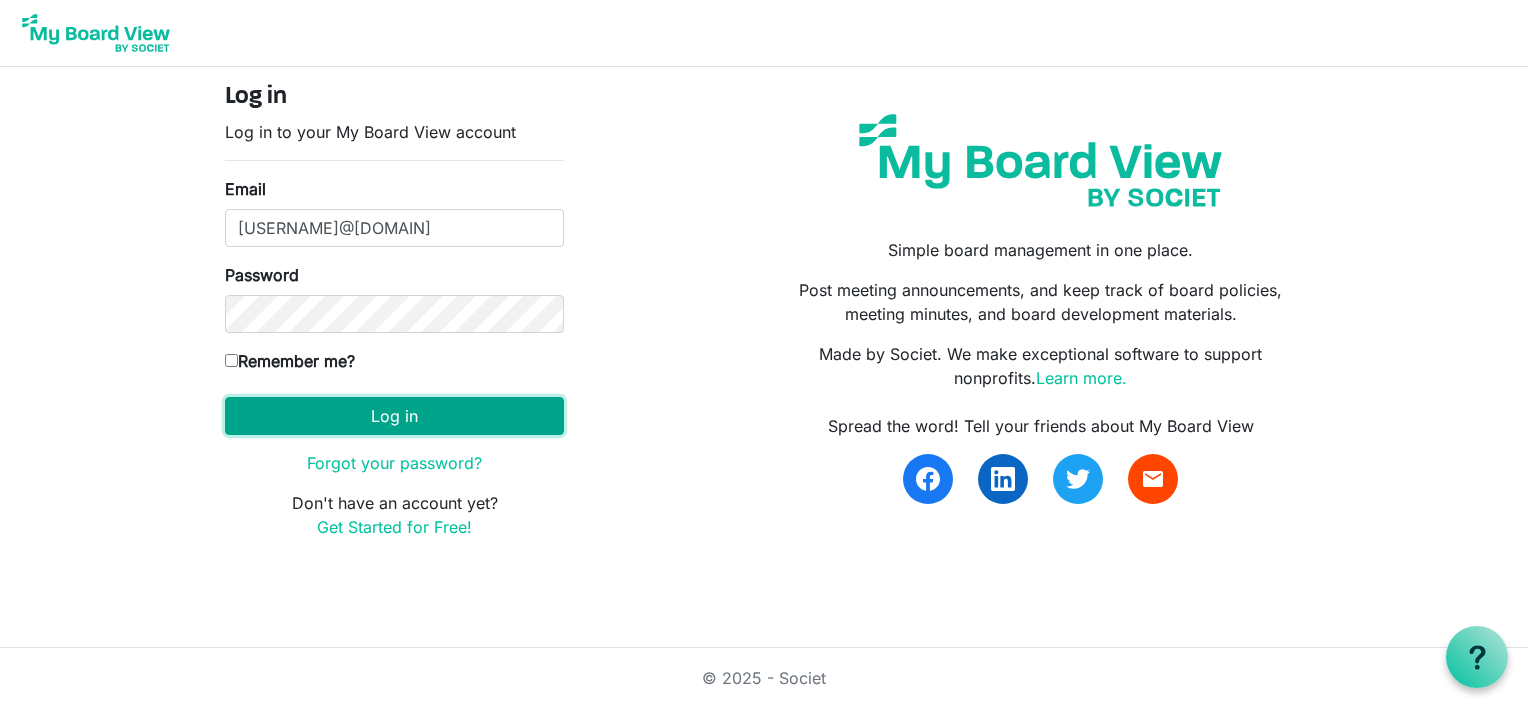 click on "Log in" at bounding box center (394, 416) 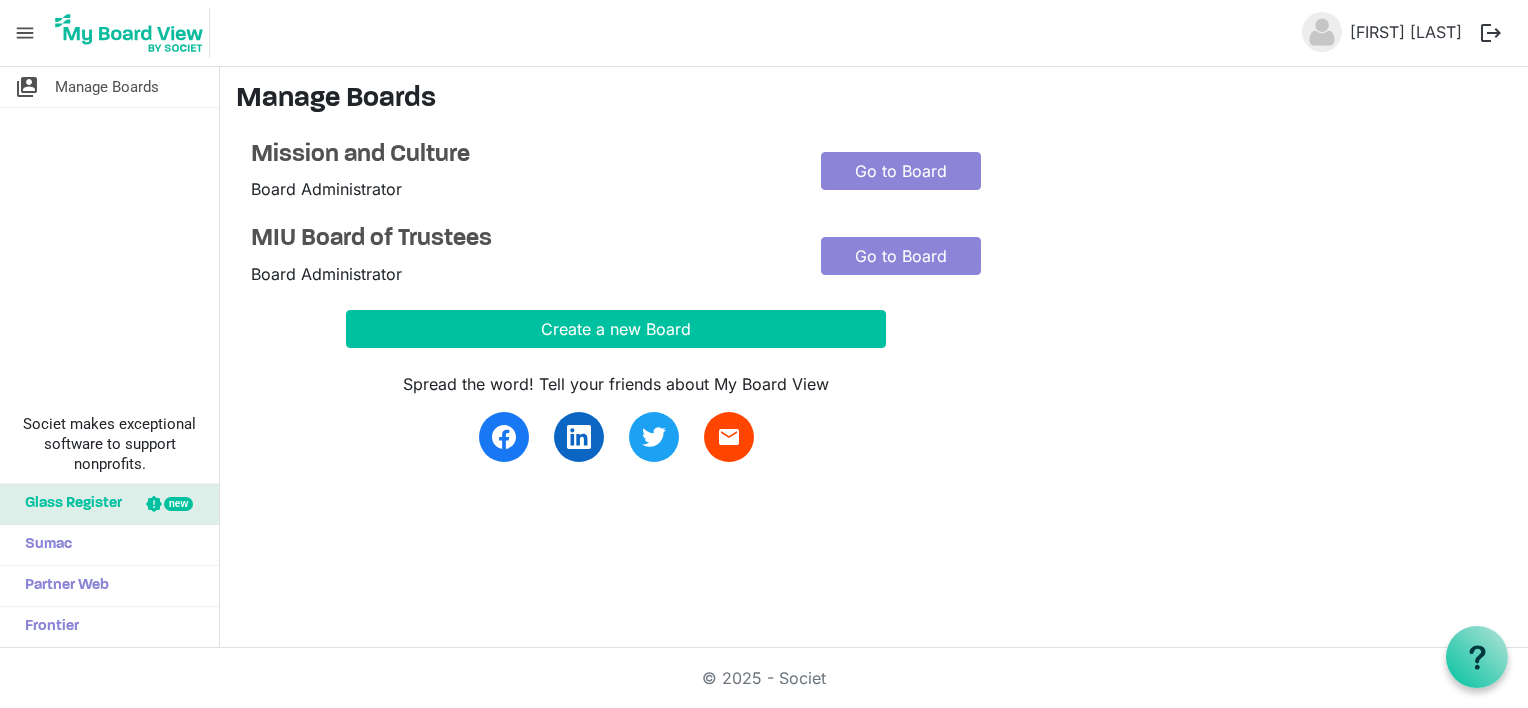 scroll, scrollTop: 0, scrollLeft: 0, axis: both 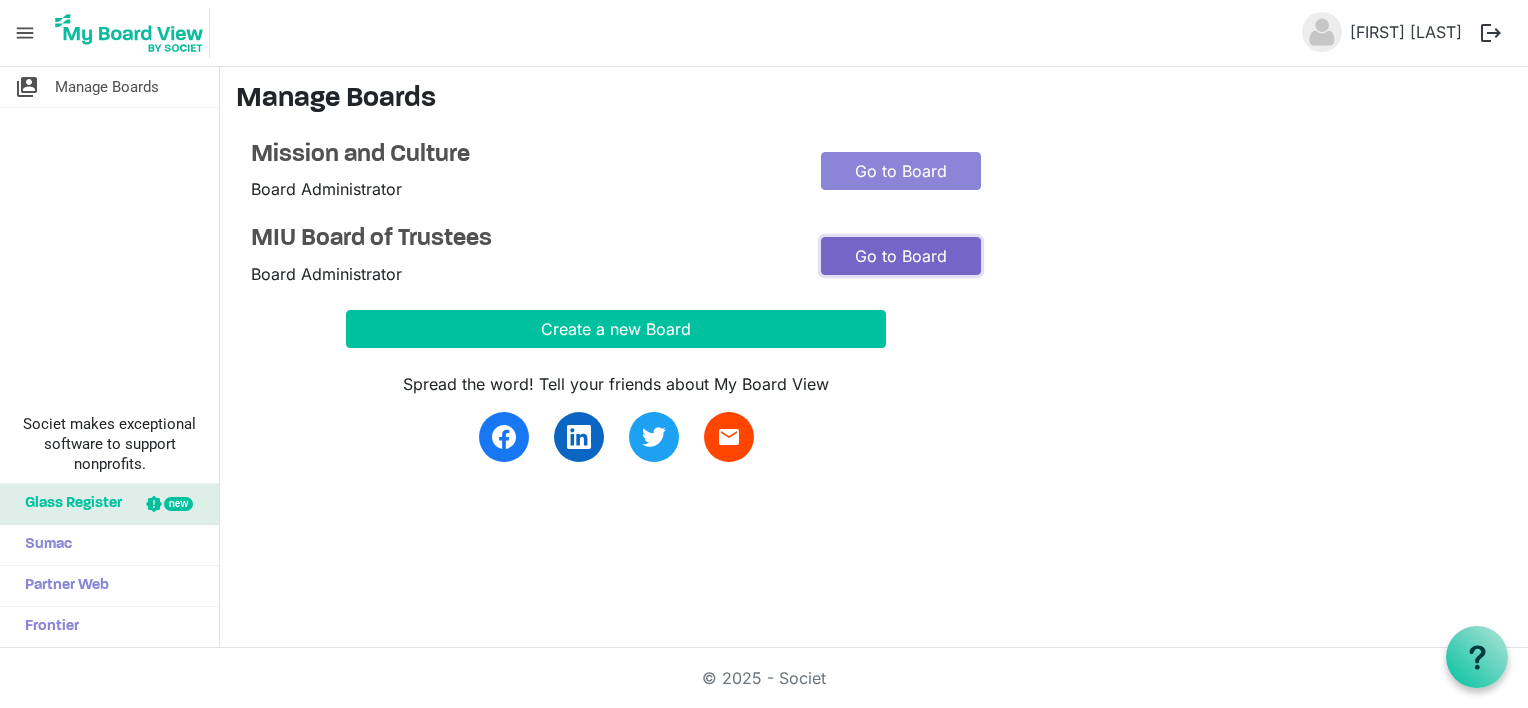 click on "Go to Board" at bounding box center (901, 256) 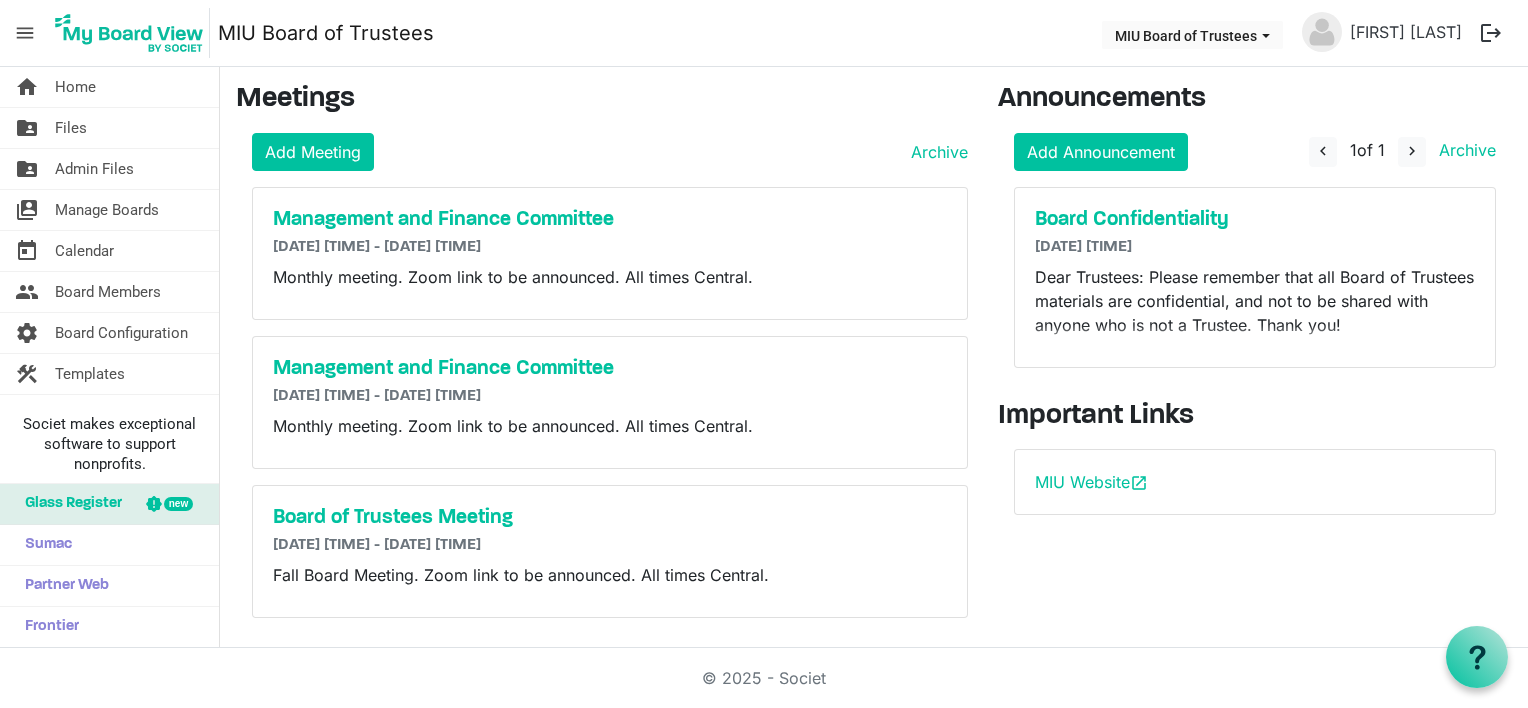 scroll, scrollTop: 0, scrollLeft: 0, axis: both 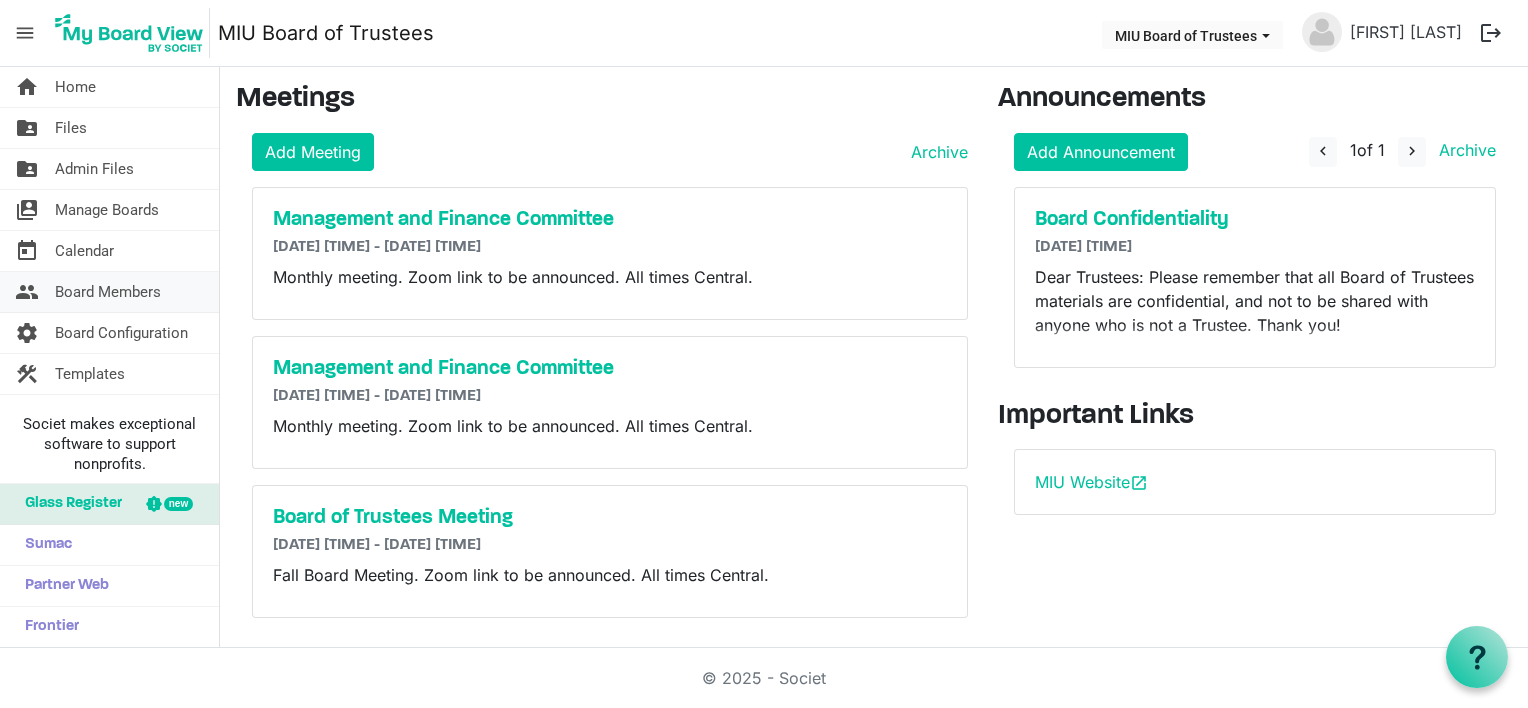 click on "Board Members" at bounding box center [108, 292] 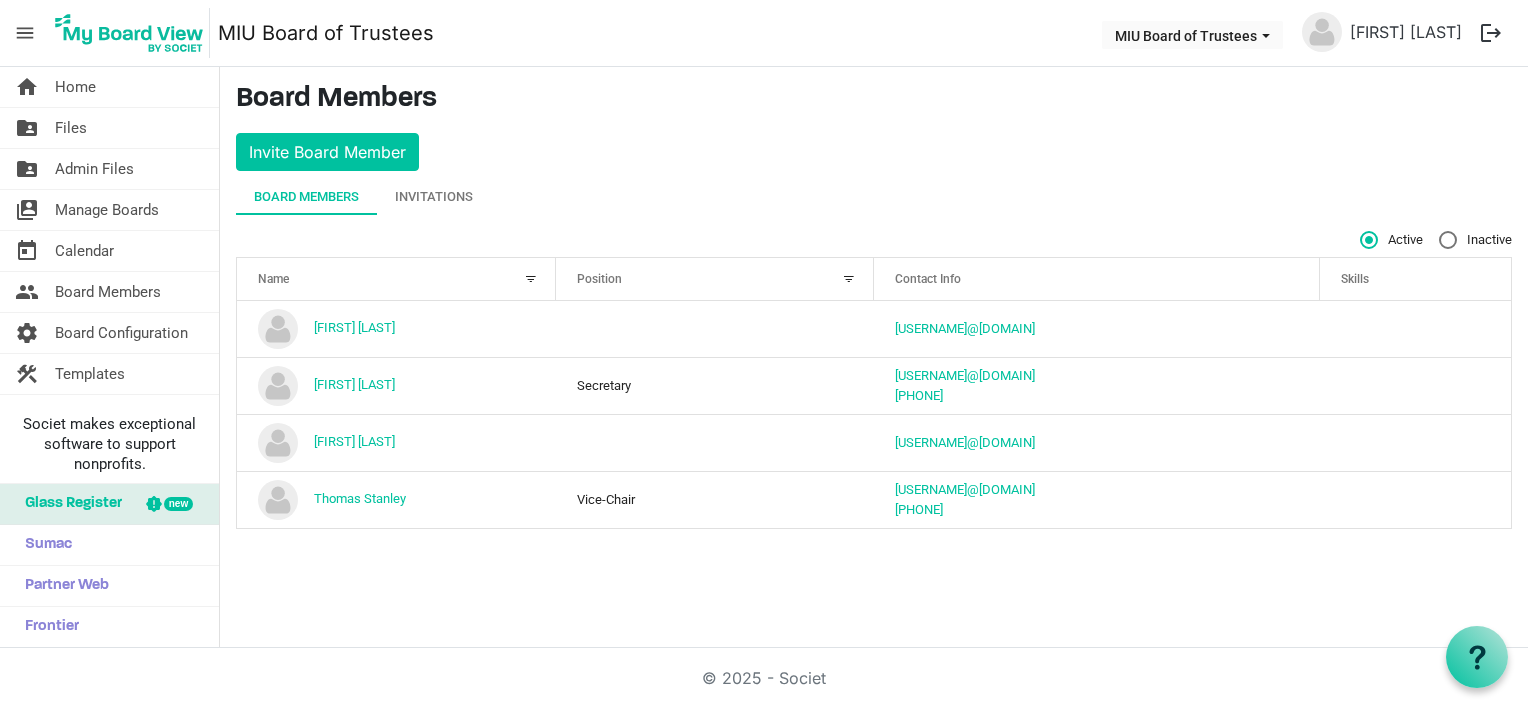 scroll, scrollTop: 0, scrollLeft: 0, axis: both 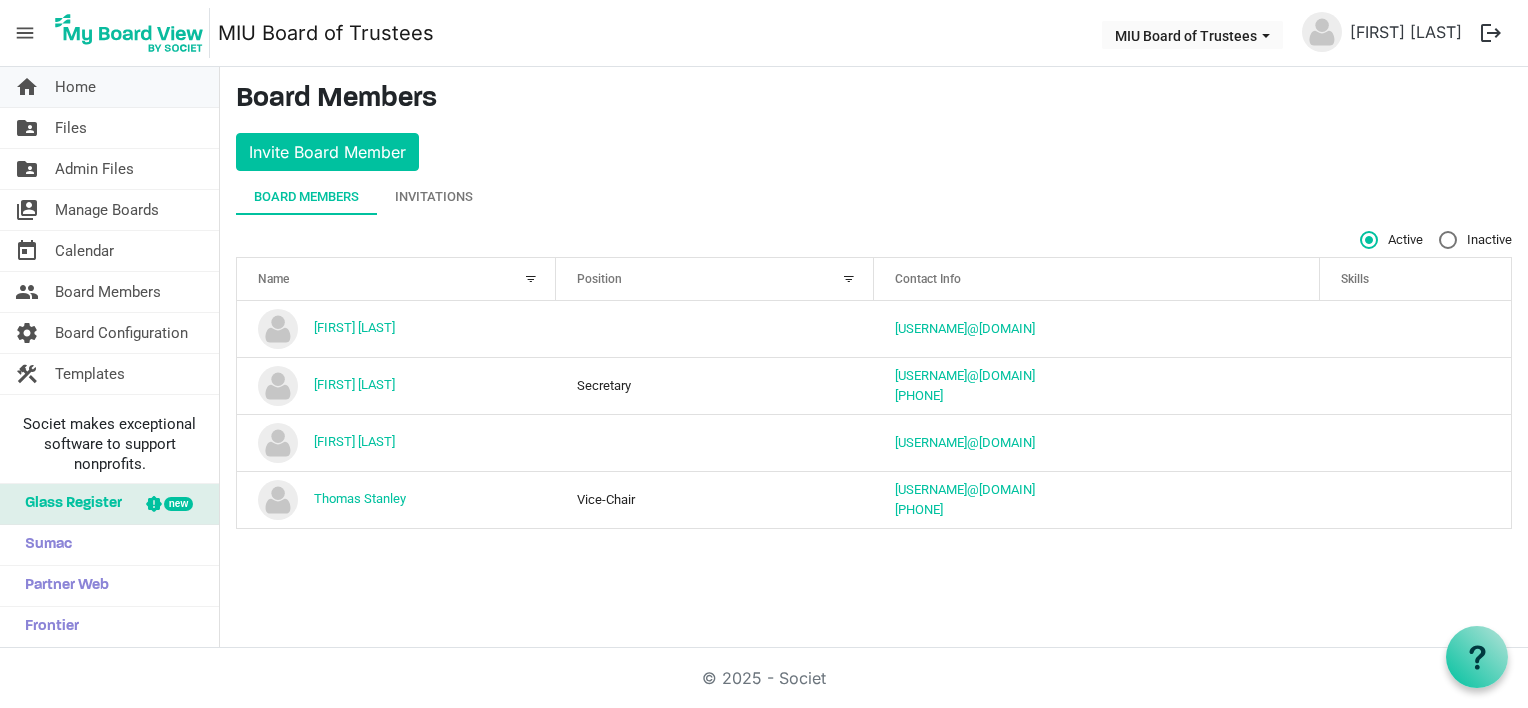 click on "Home" at bounding box center [75, 87] 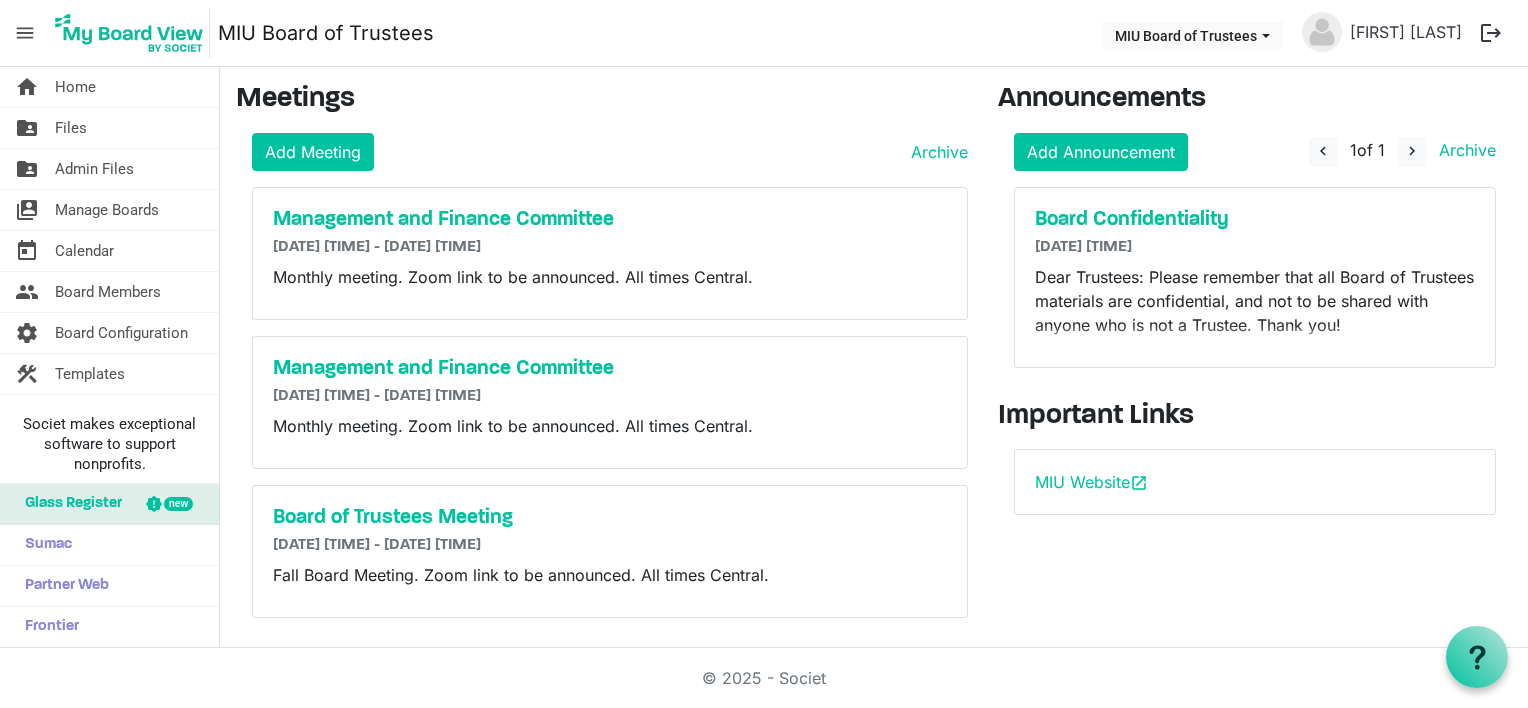 scroll, scrollTop: 0, scrollLeft: 0, axis: both 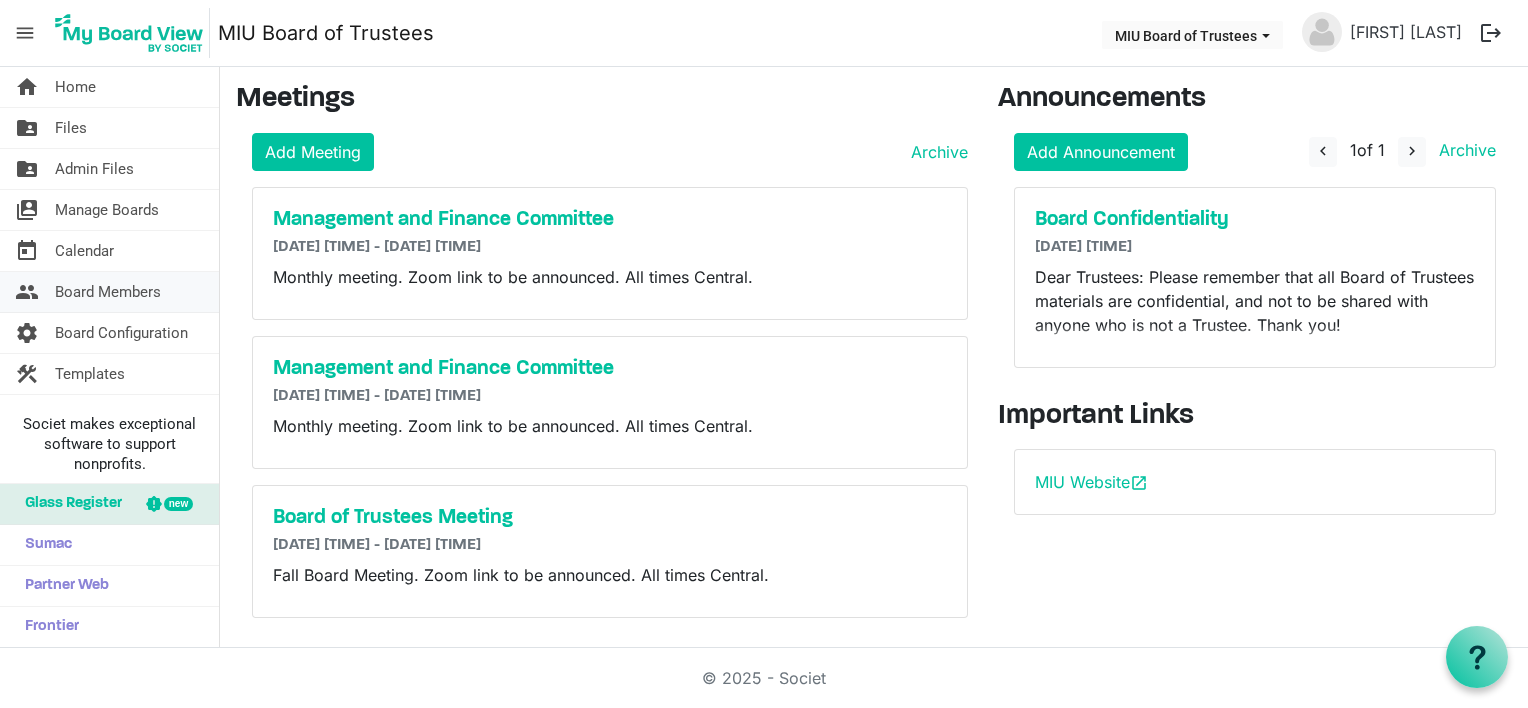click on "Board Members" at bounding box center (108, 292) 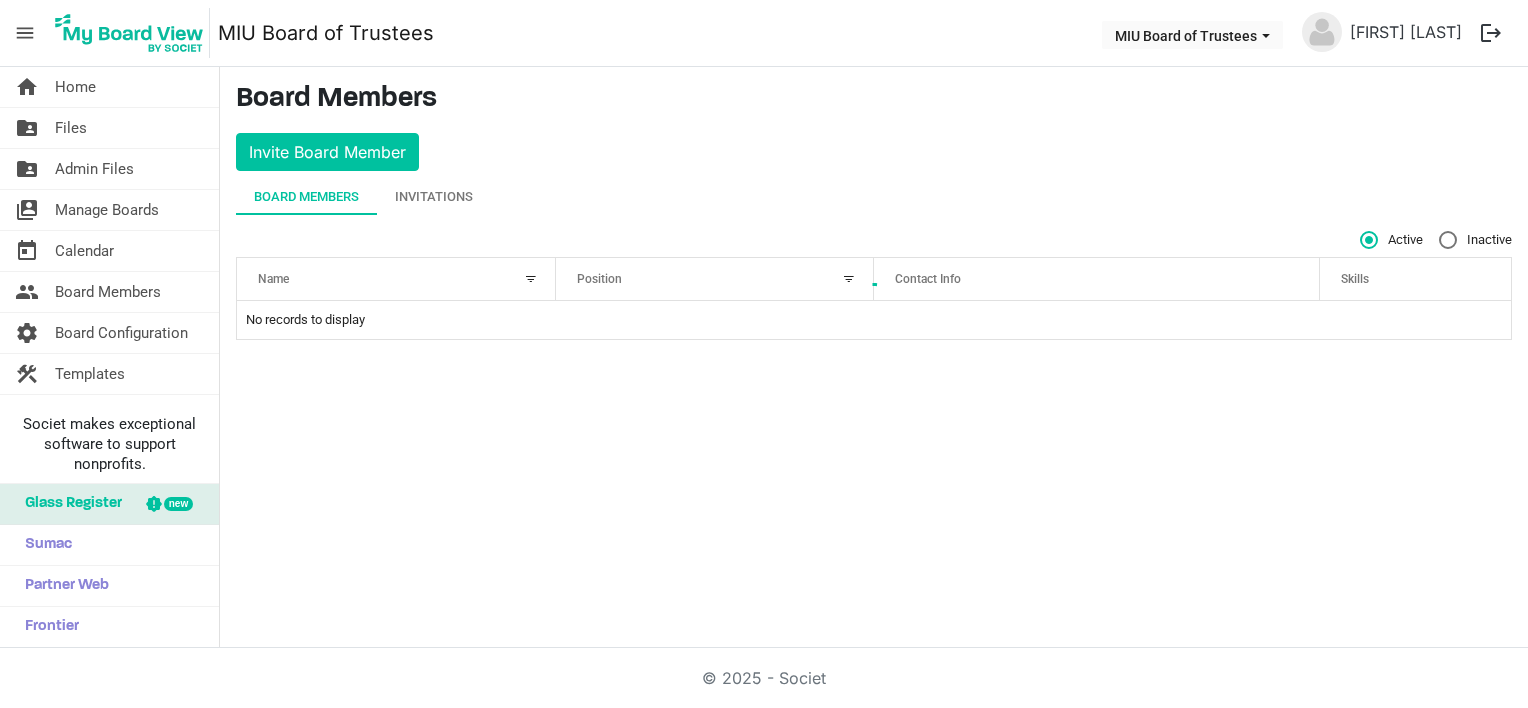 scroll, scrollTop: 0, scrollLeft: 0, axis: both 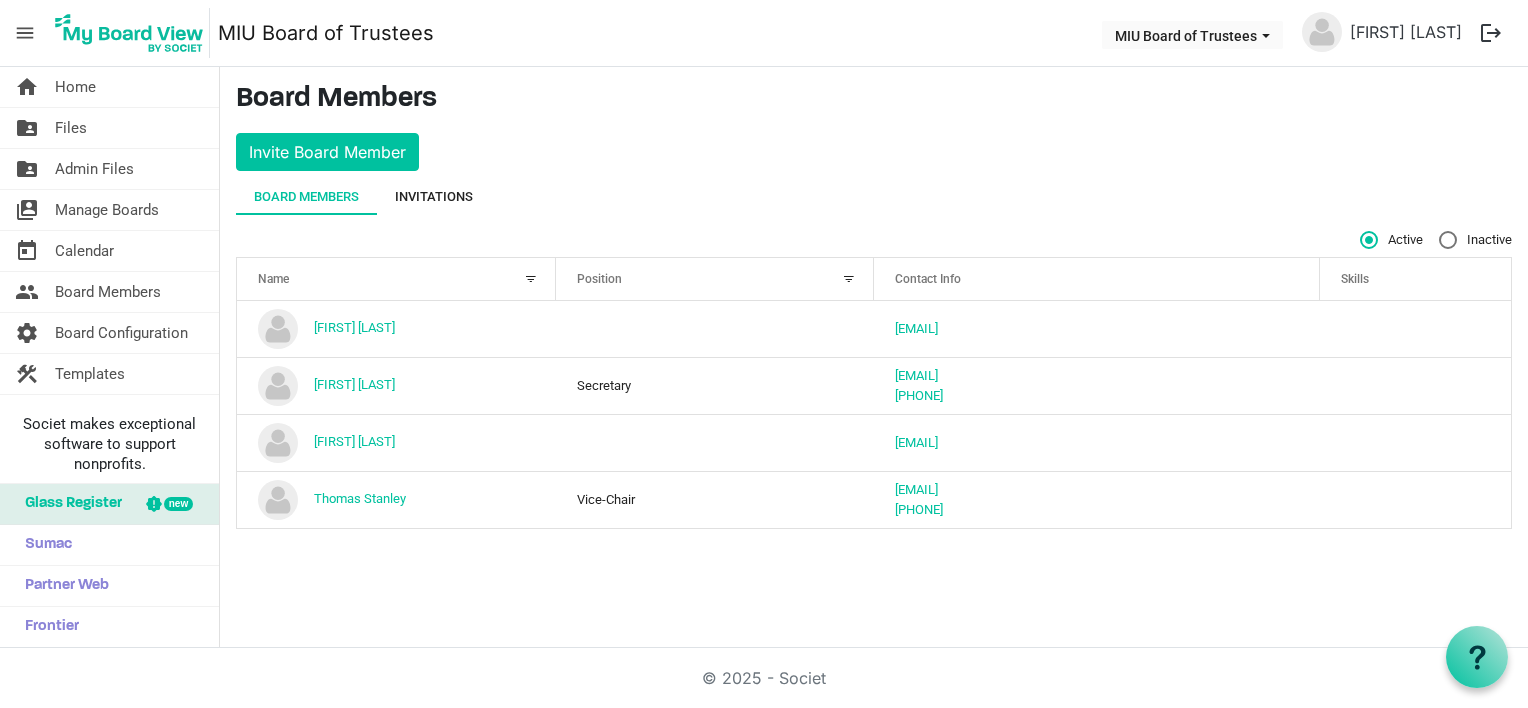 click on "Invitations" at bounding box center (434, 197) 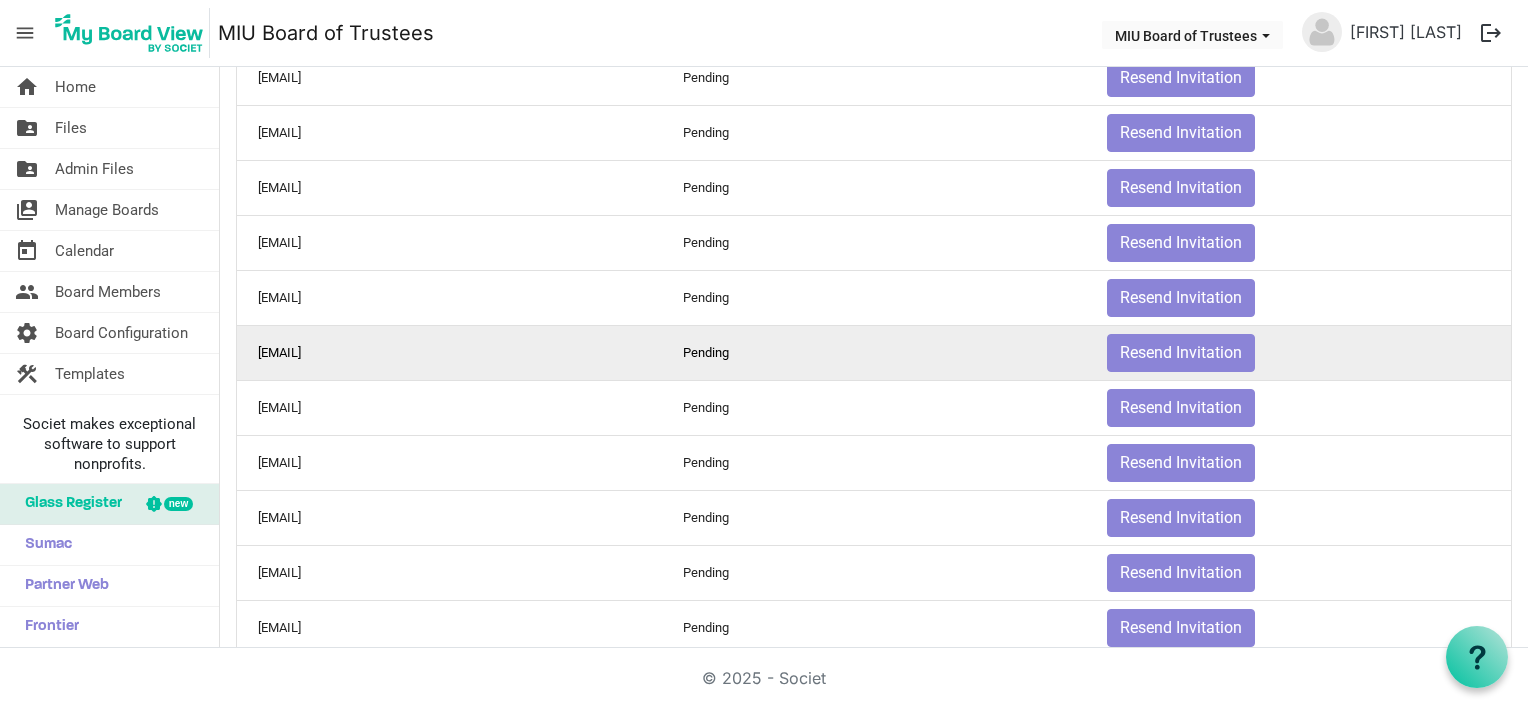 scroll, scrollTop: 0, scrollLeft: 0, axis: both 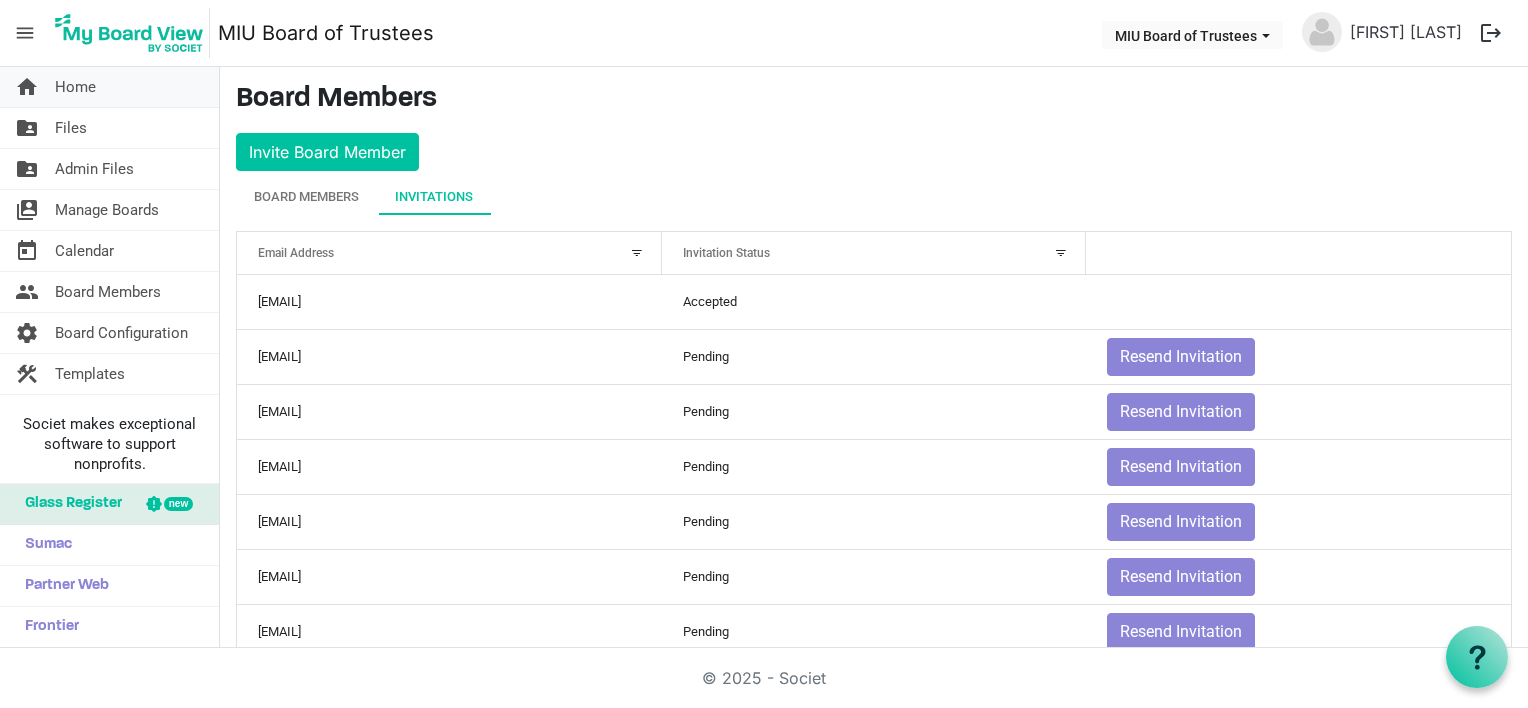 click on "Home" at bounding box center (75, 87) 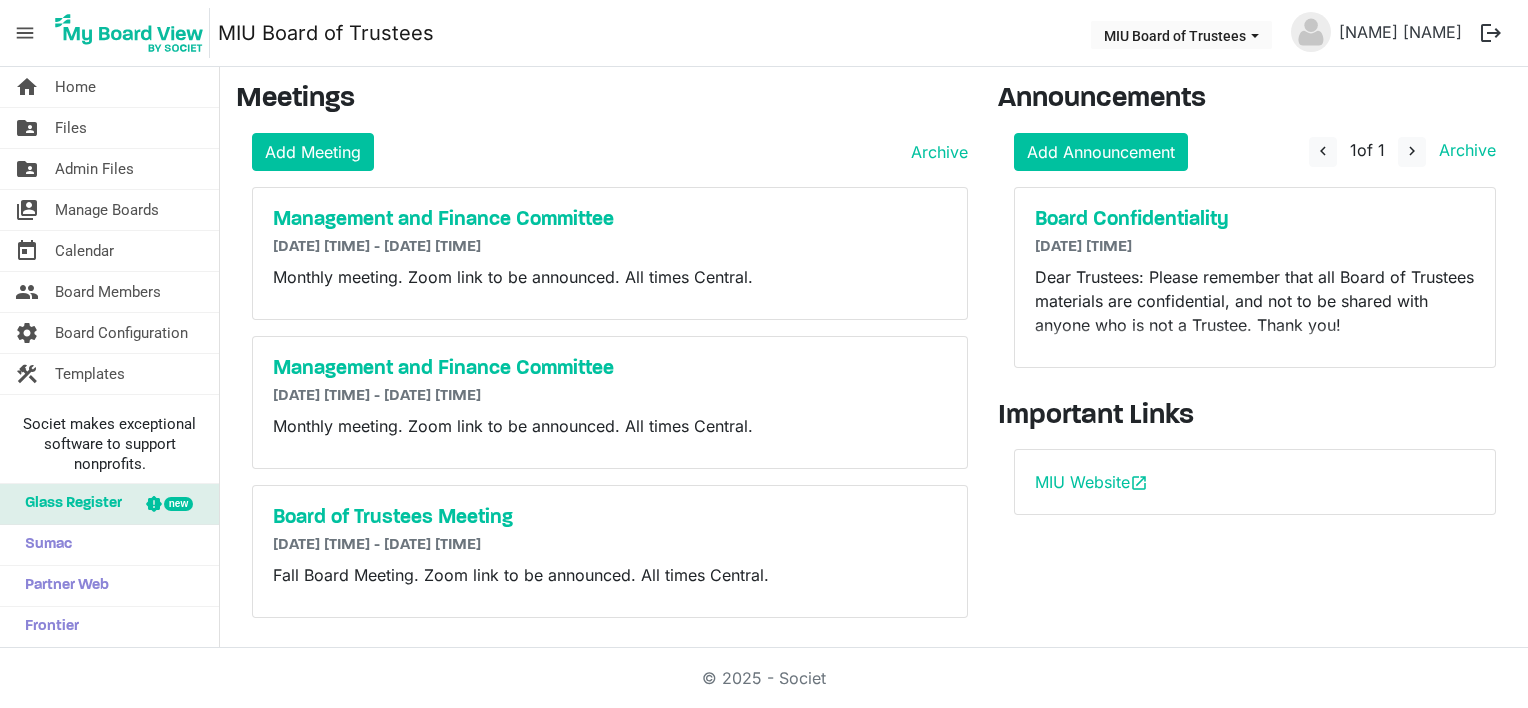scroll, scrollTop: 0, scrollLeft: 0, axis: both 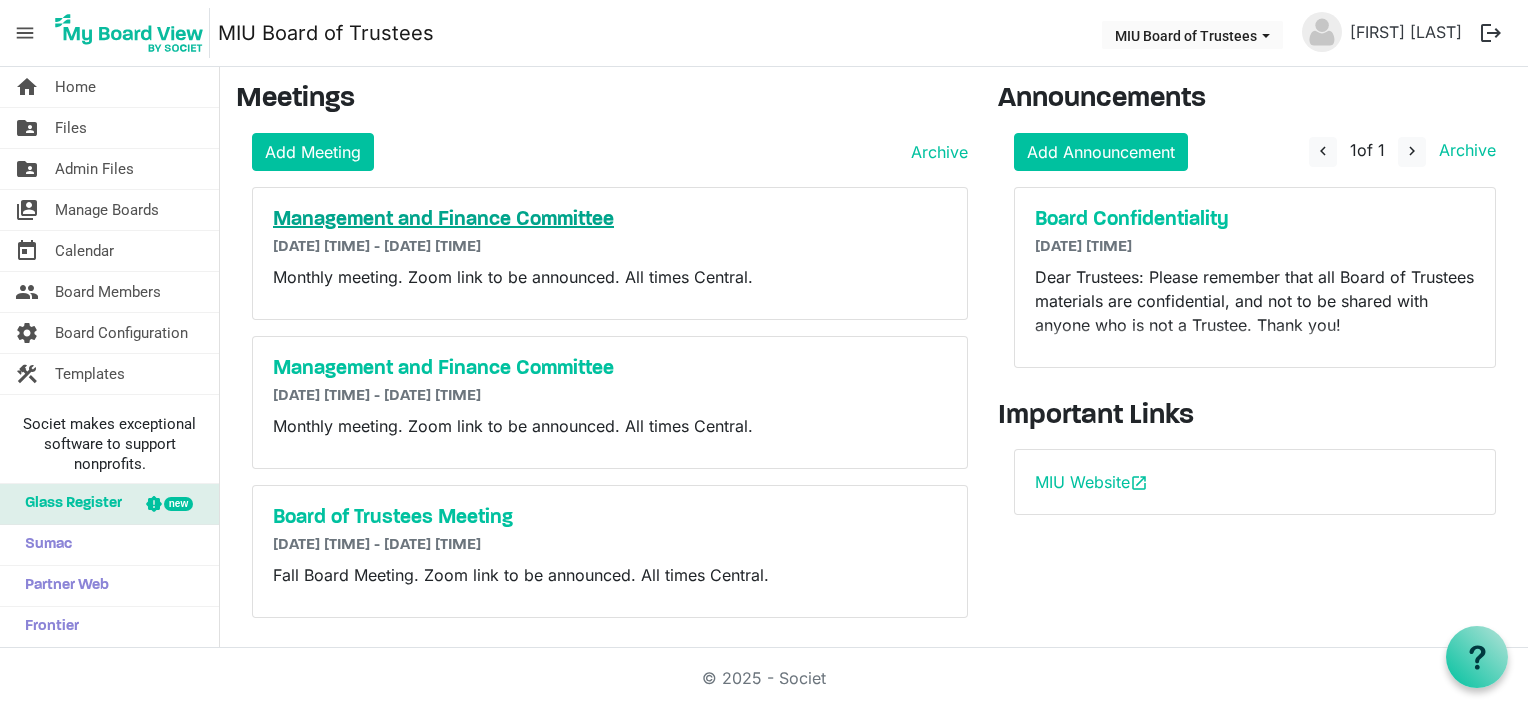 click on "Management and Finance Committee" at bounding box center [610, 220] 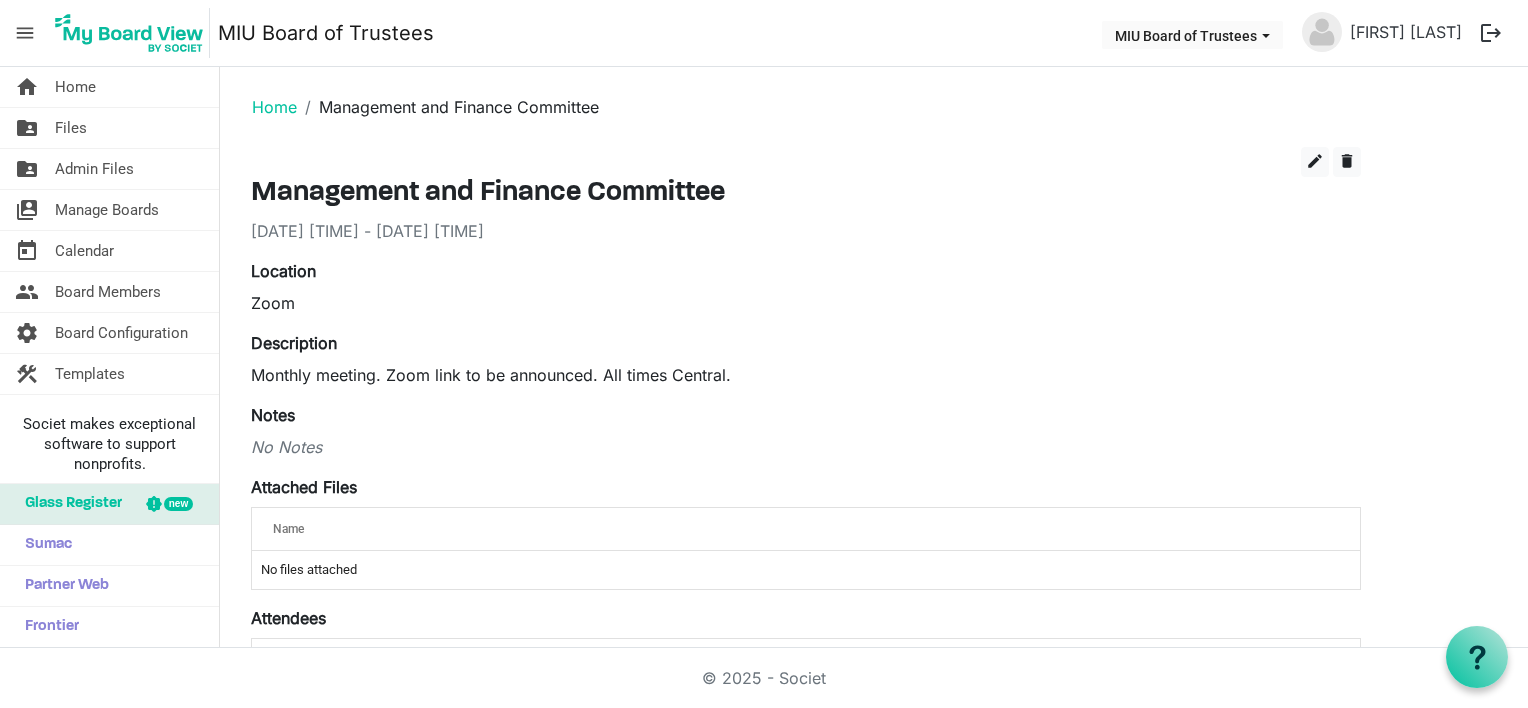 scroll, scrollTop: 0, scrollLeft: 0, axis: both 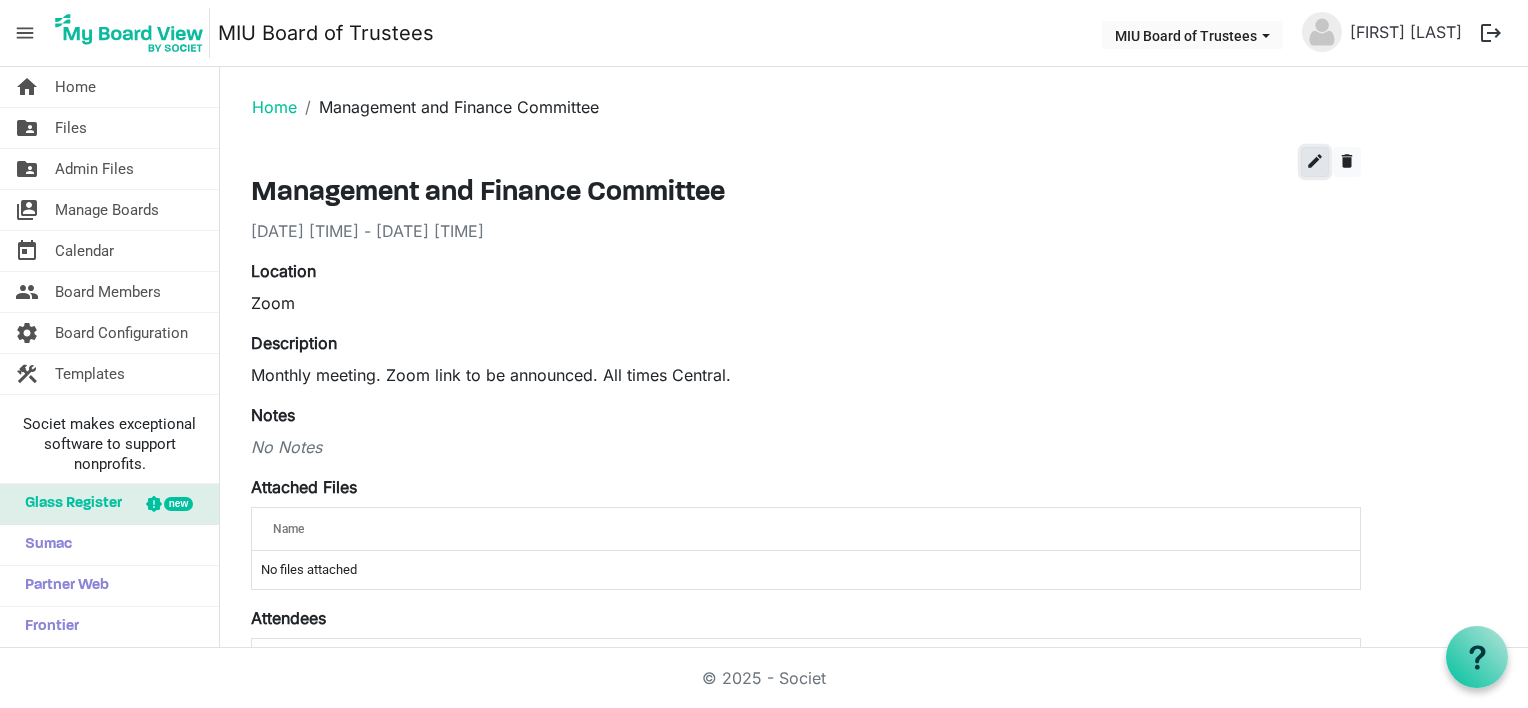 click on "edit" at bounding box center [1315, 161] 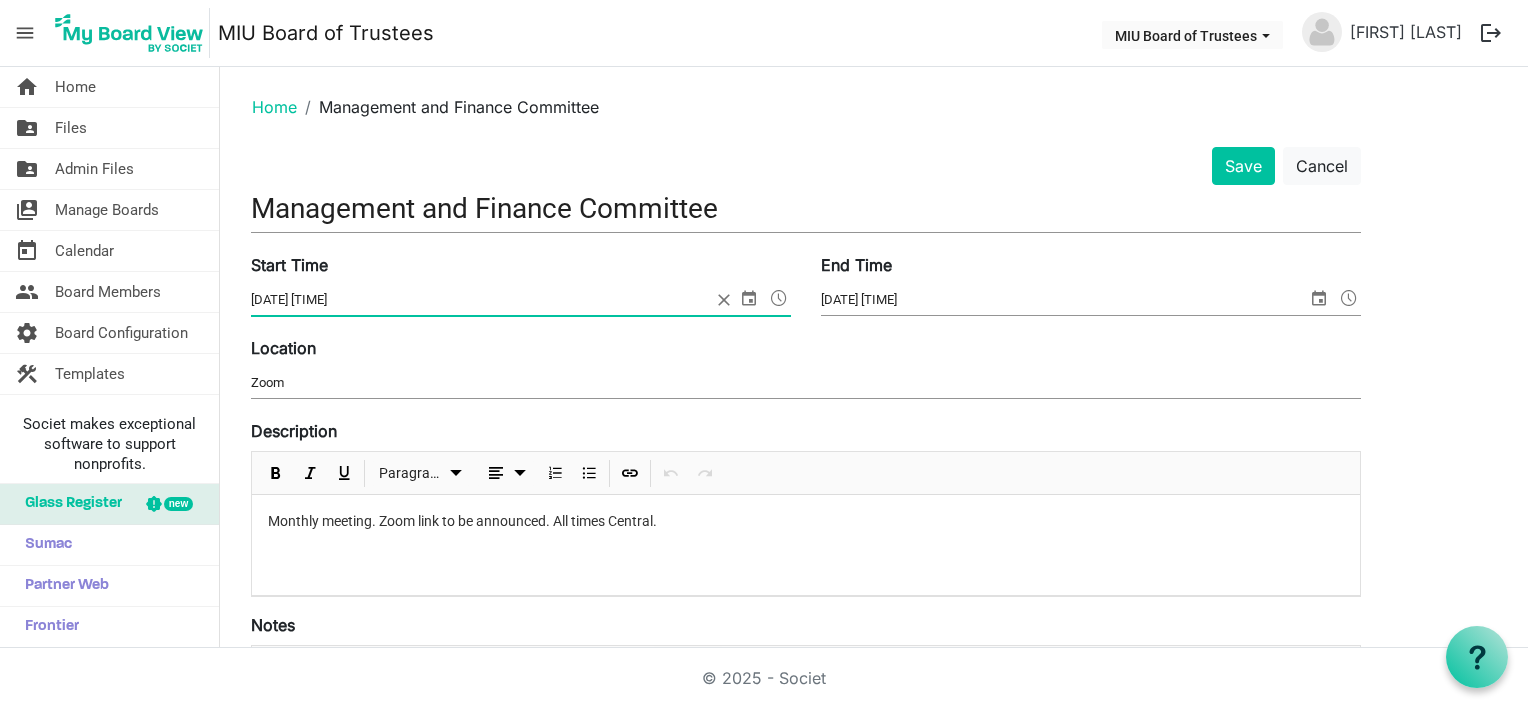 click at bounding box center [779, 298] 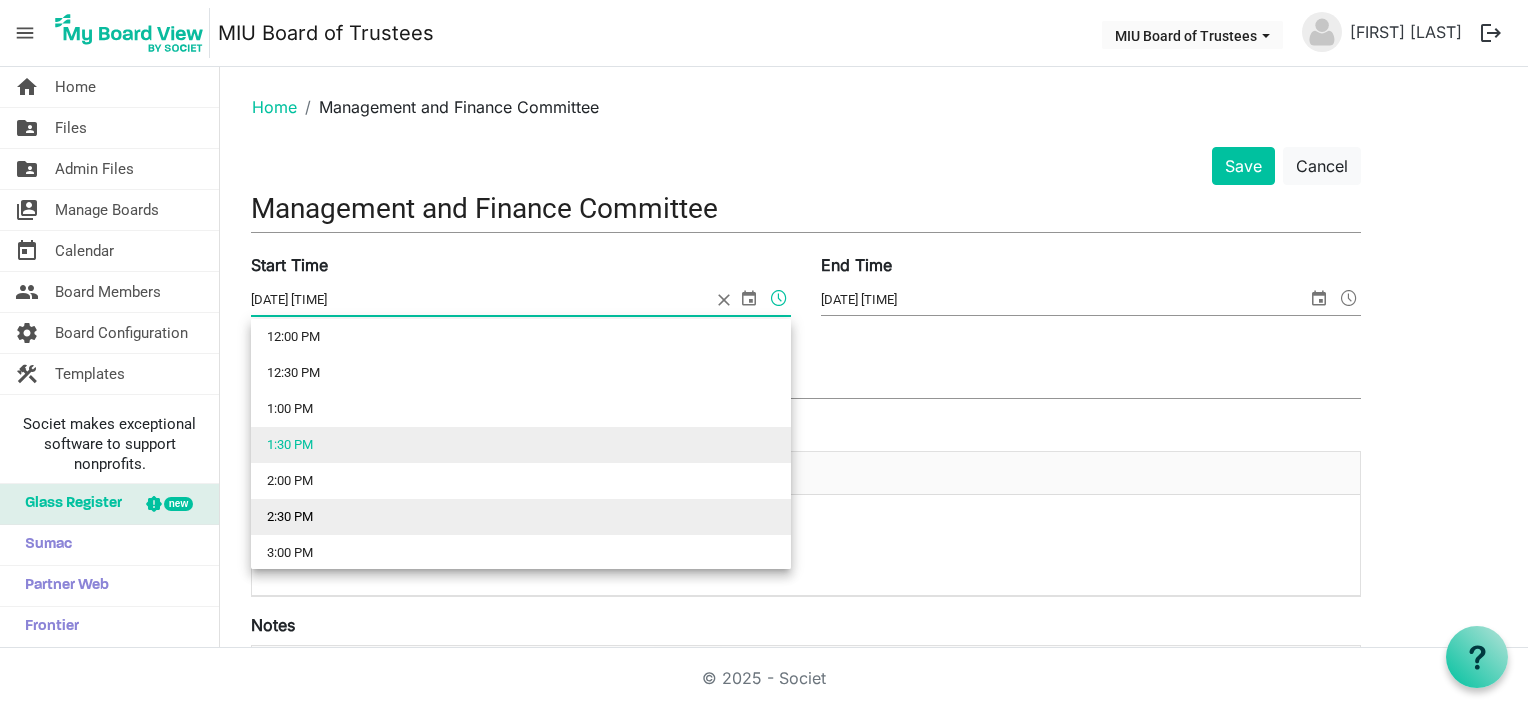 scroll, scrollTop: 972, scrollLeft: 0, axis: vertical 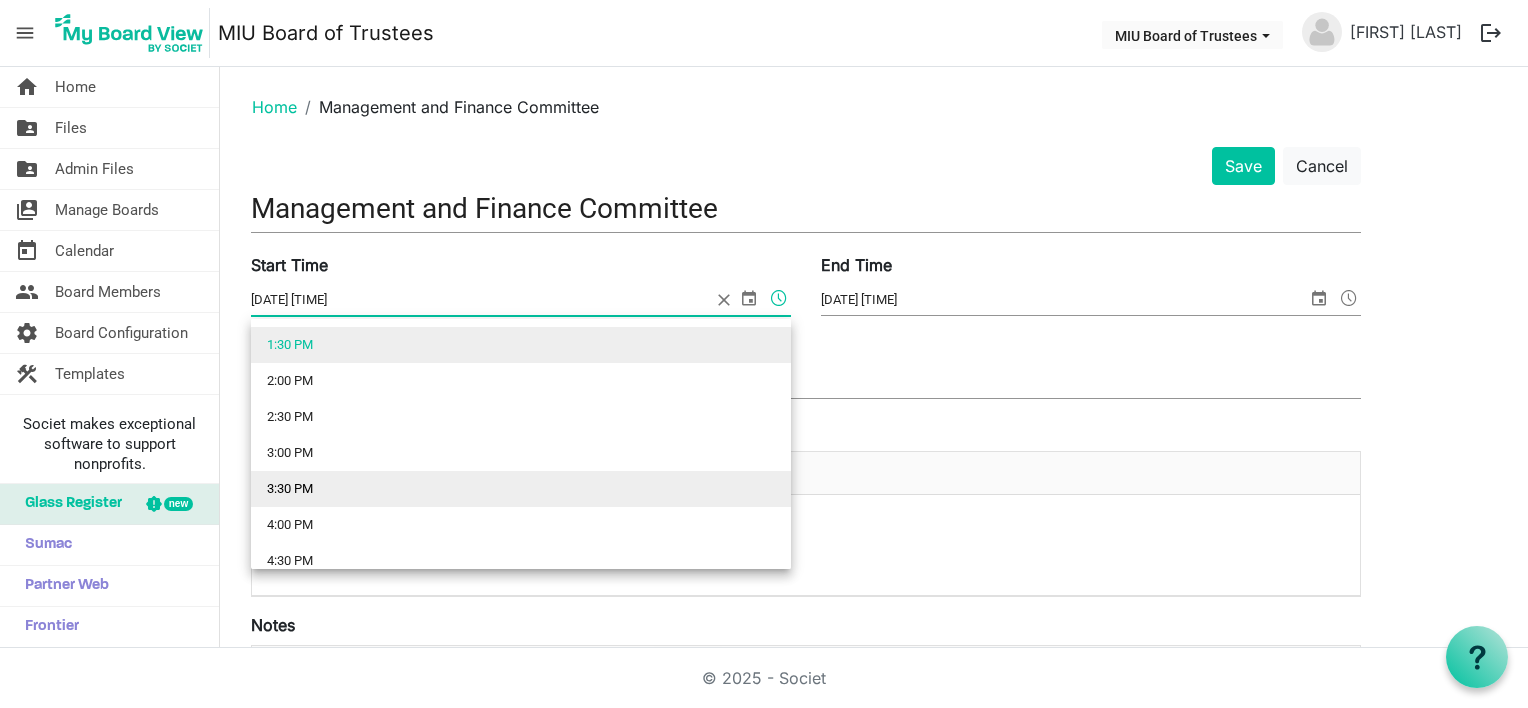 click on "3:30 PM" at bounding box center [521, 489] 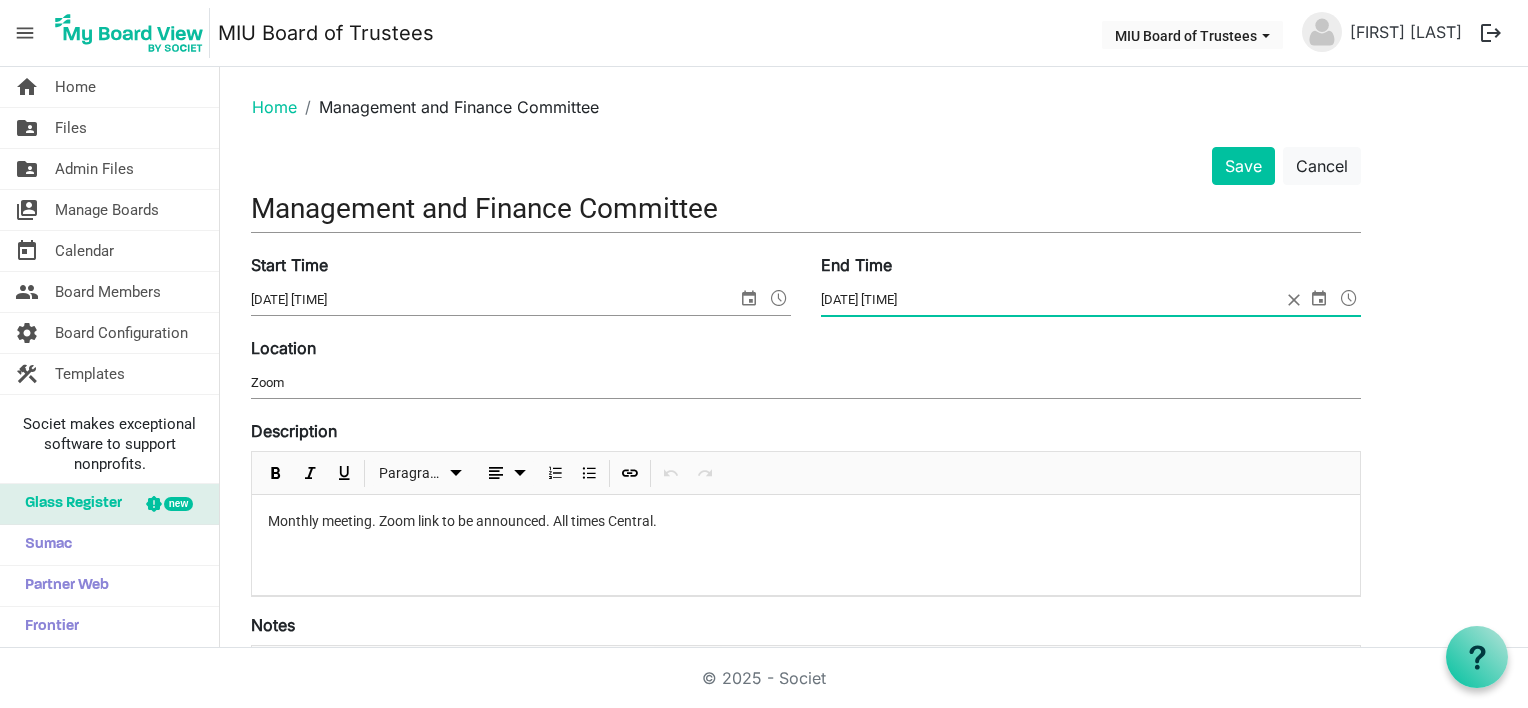 click at bounding box center (1349, 298) 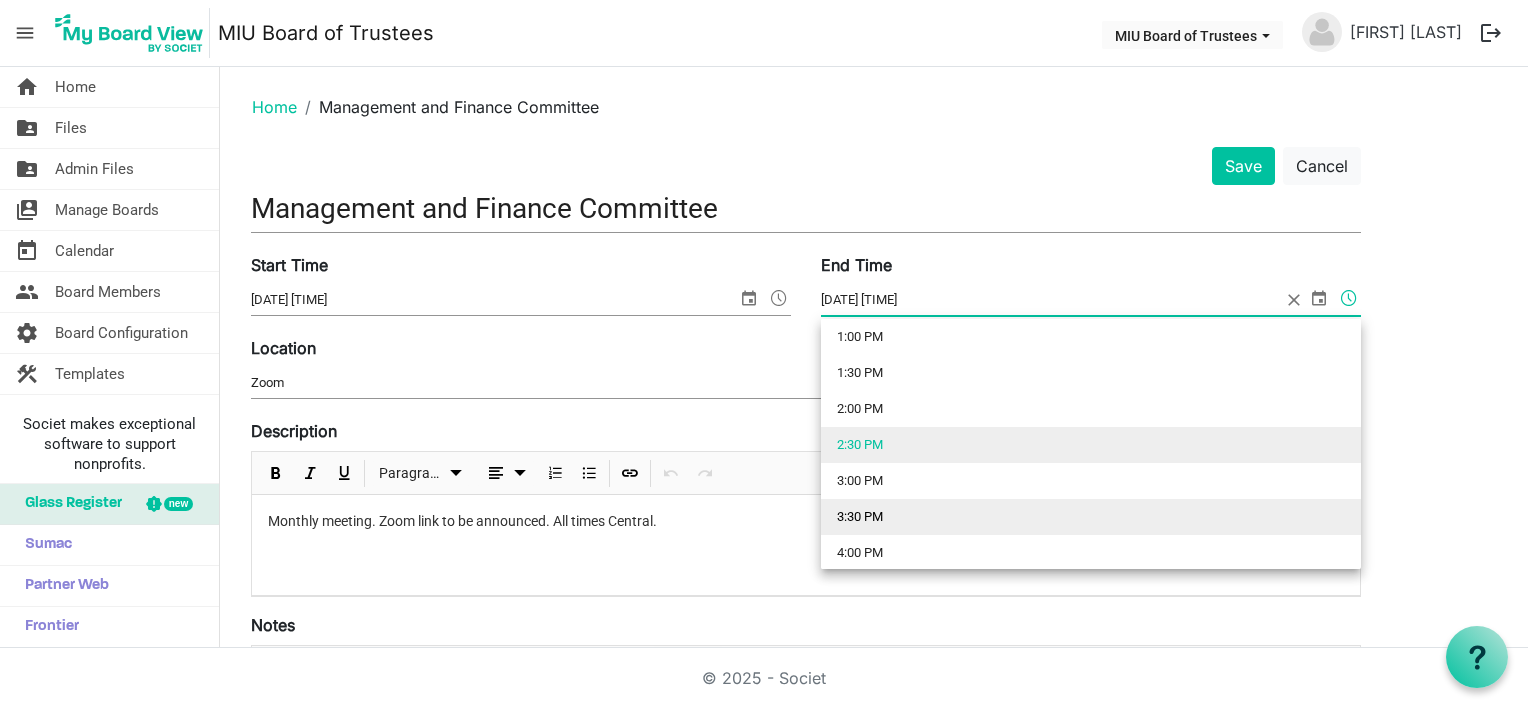 scroll, scrollTop: 1044, scrollLeft: 0, axis: vertical 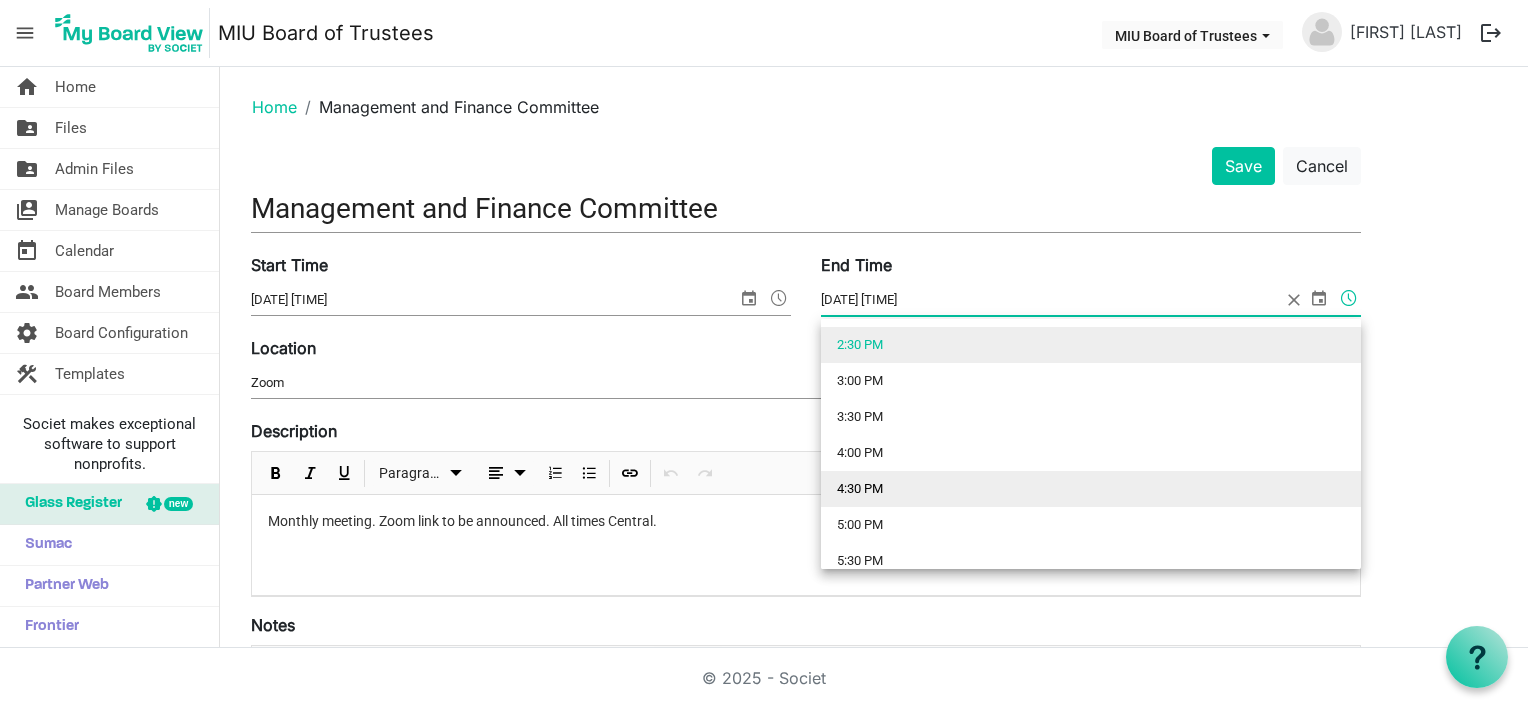 click on "4:30 PM" at bounding box center [1091, 489] 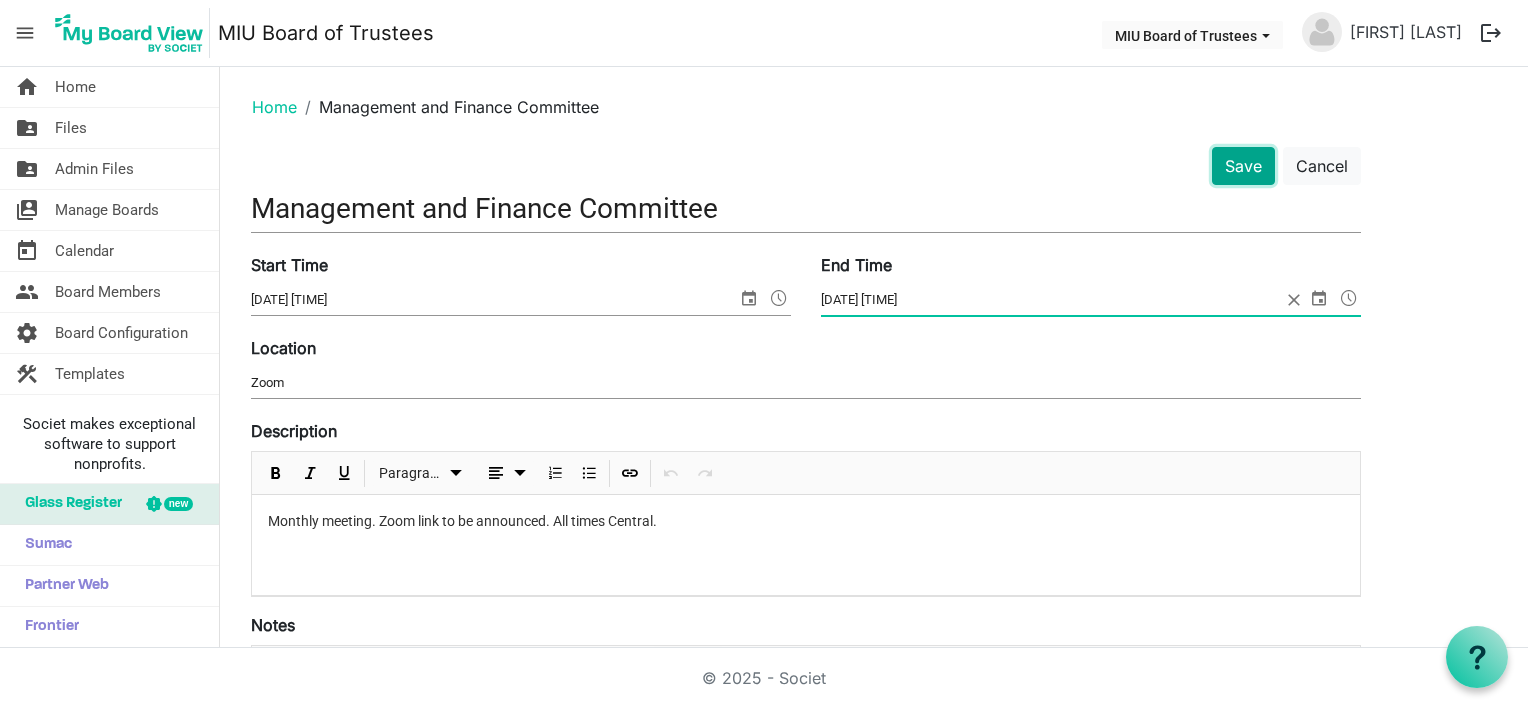 click on "Save" at bounding box center [1243, 166] 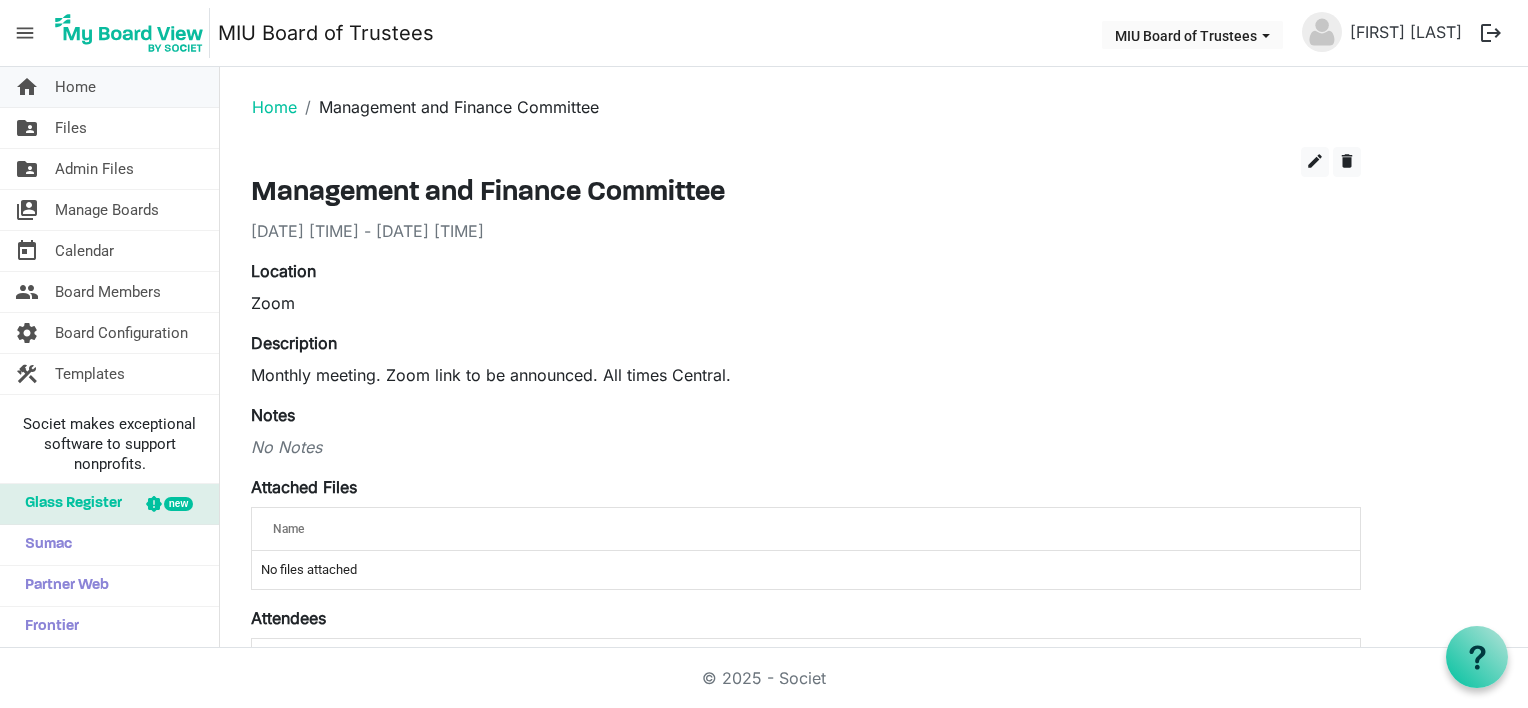 click on "Home" at bounding box center [75, 87] 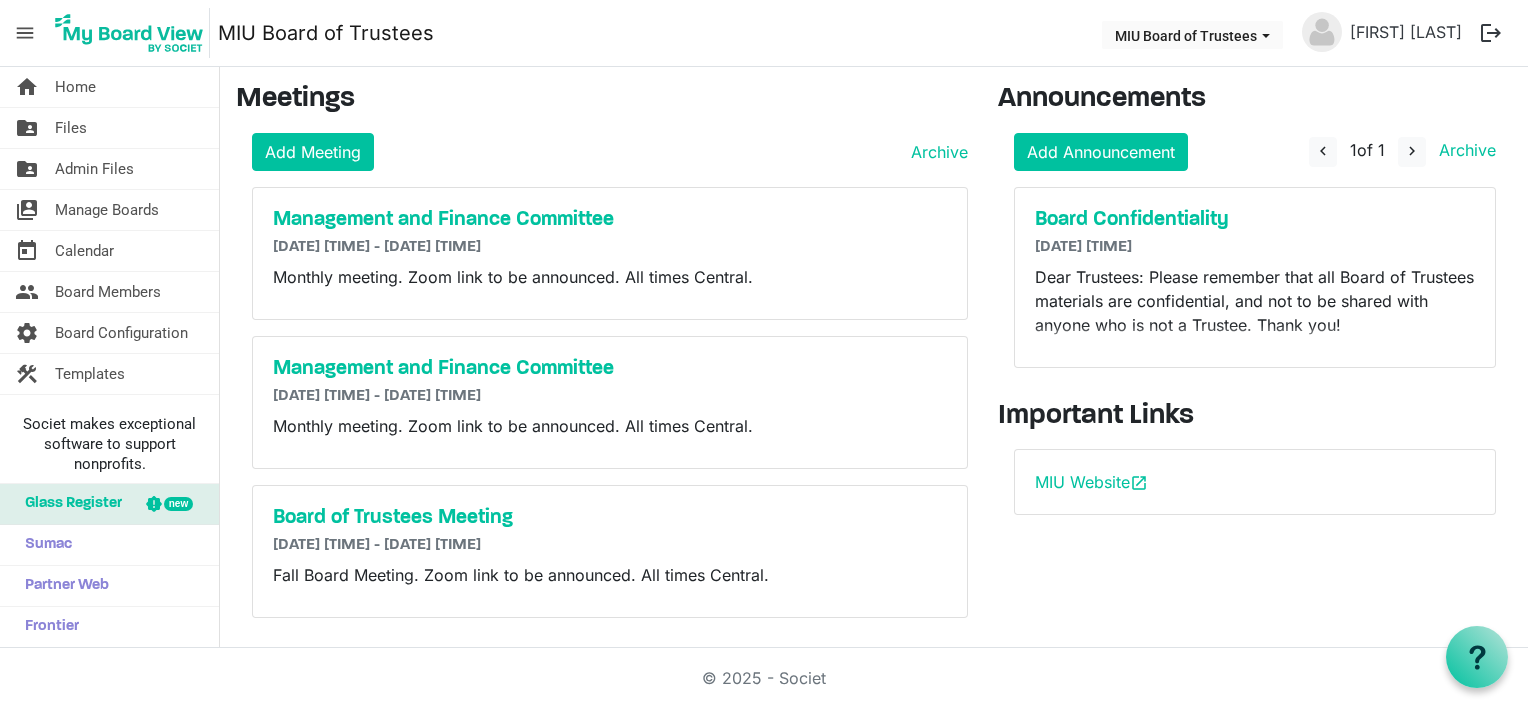 scroll, scrollTop: 0, scrollLeft: 0, axis: both 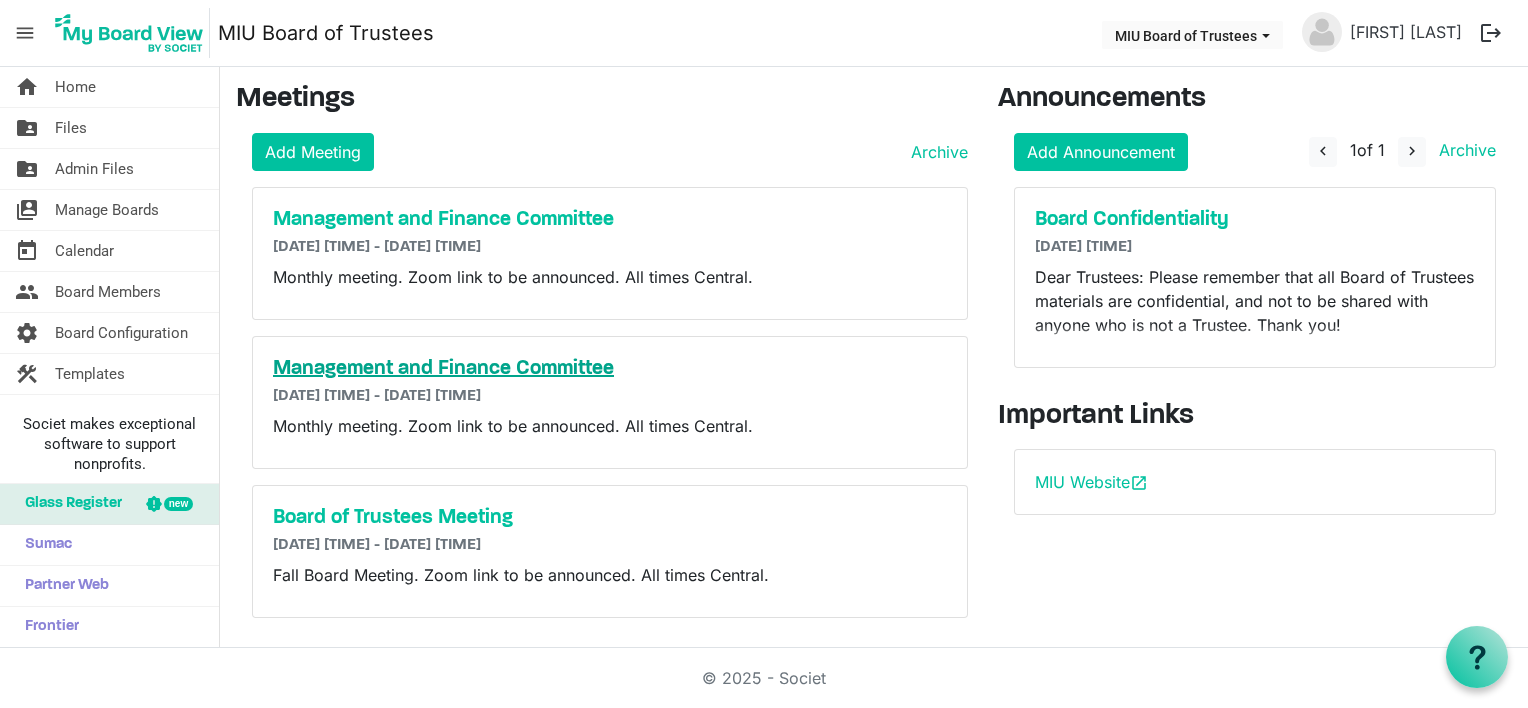 click on "Management and Finance Committee" at bounding box center [610, 369] 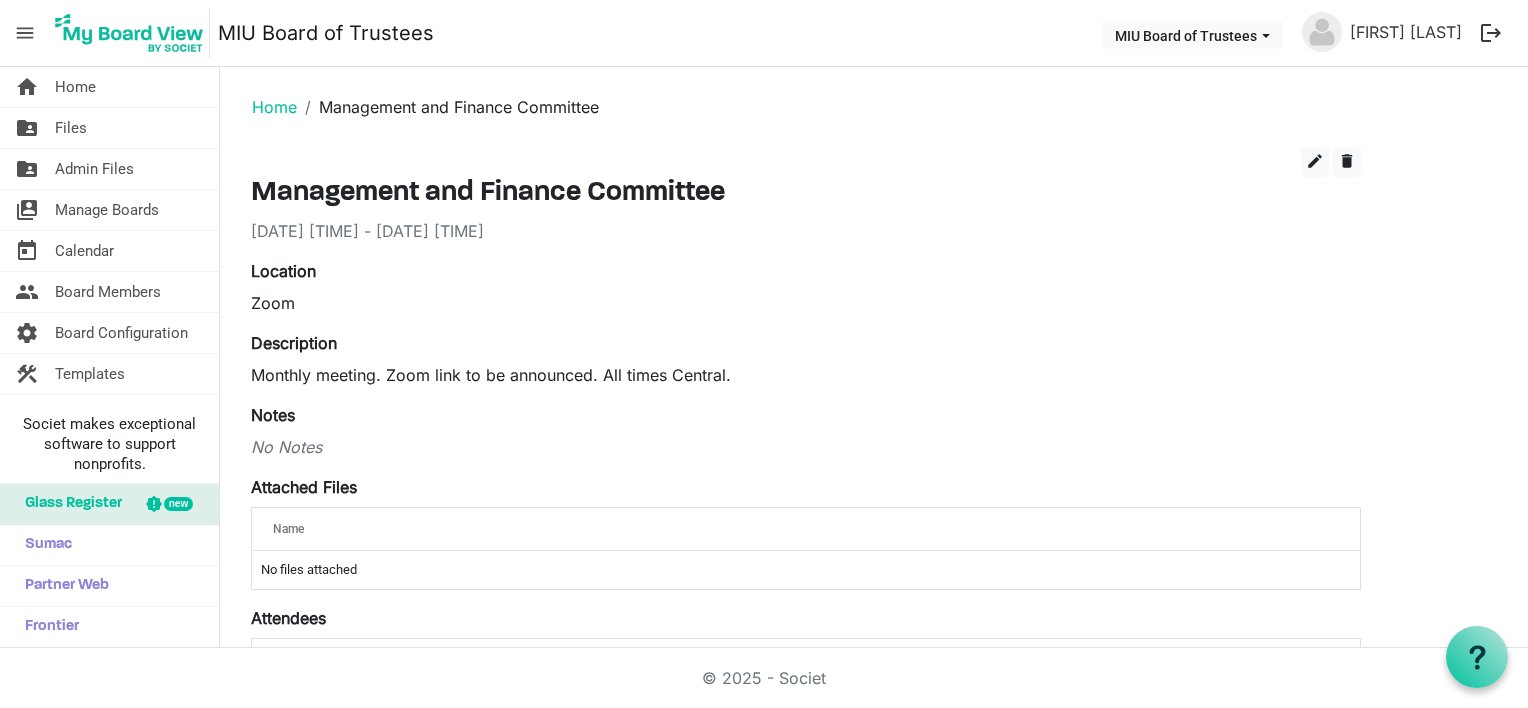 scroll, scrollTop: 0, scrollLeft: 0, axis: both 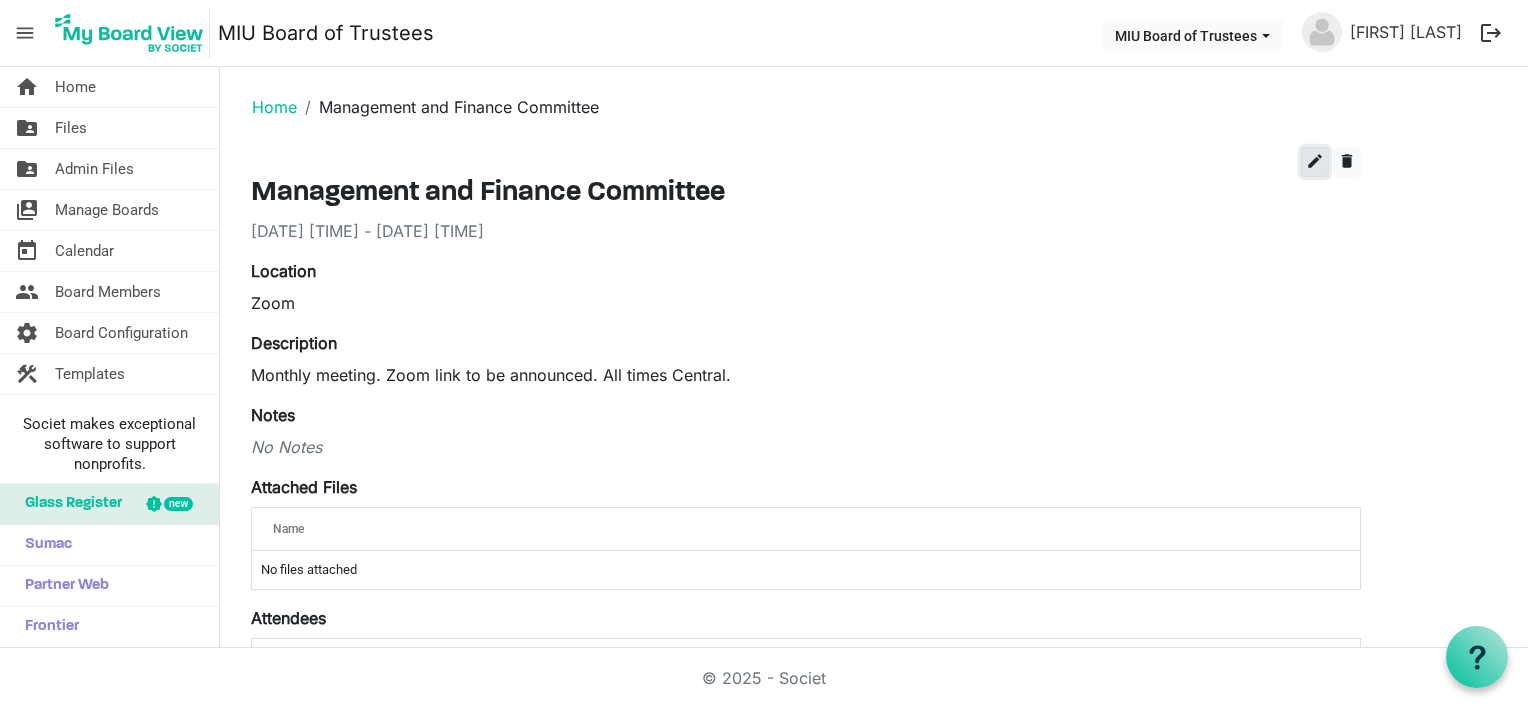 click on "edit" at bounding box center [1315, 161] 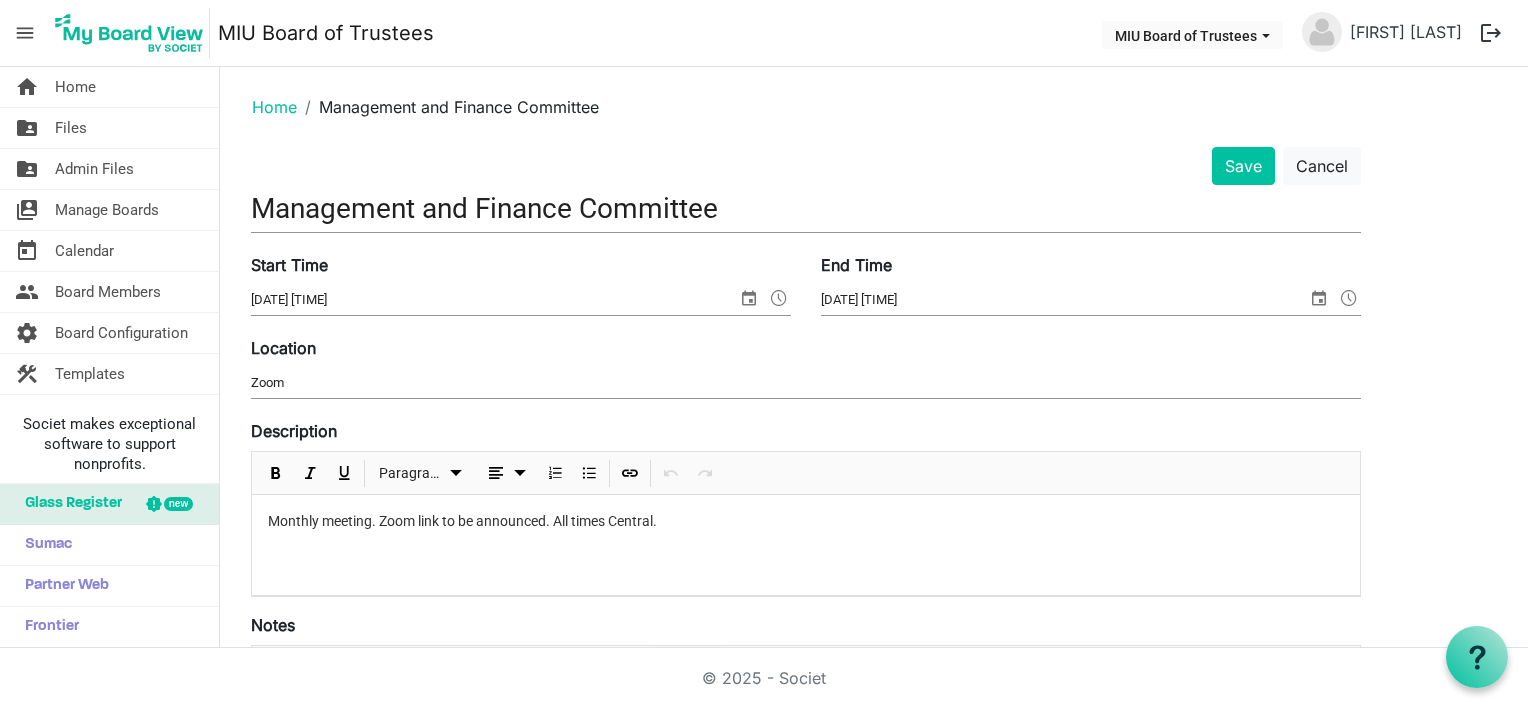 click at bounding box center [779, 298] 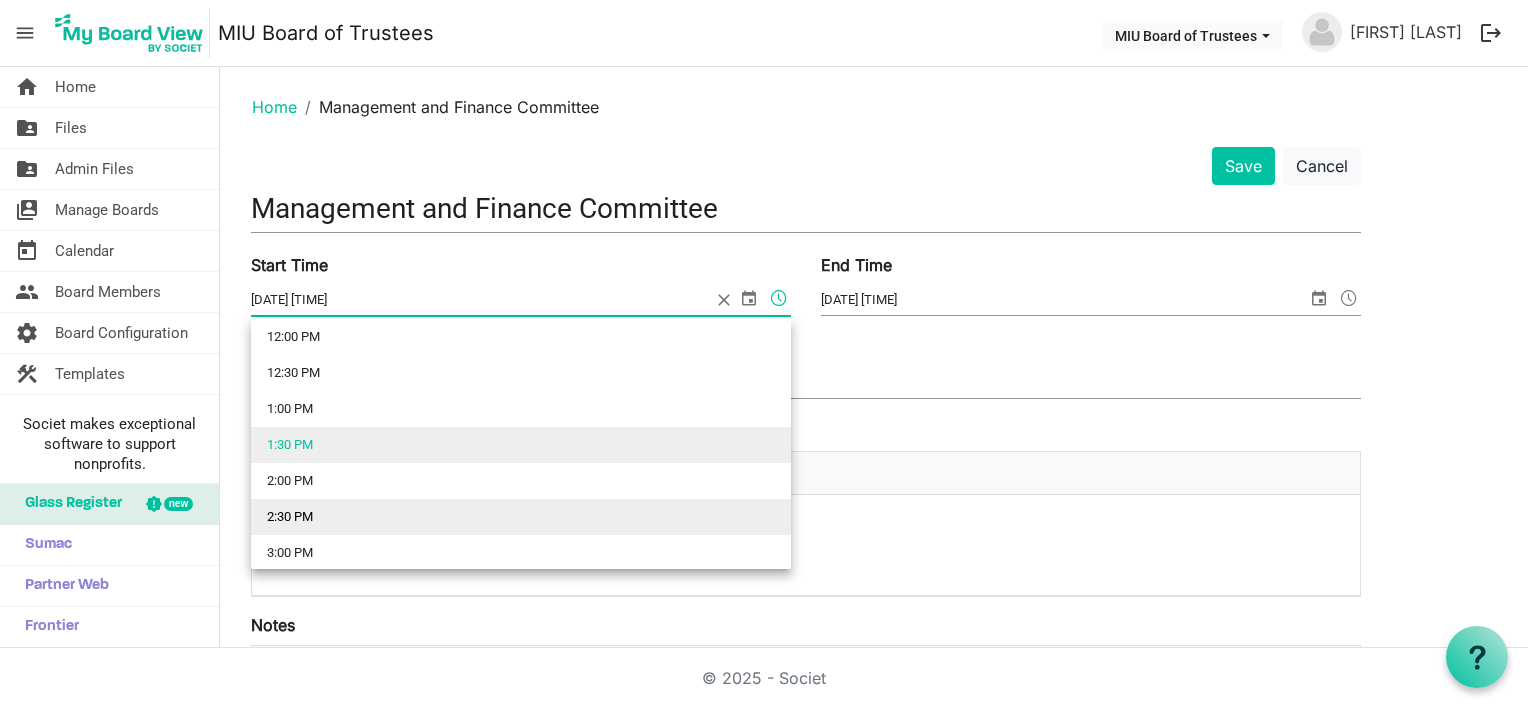 scroll, scrollTop: 1072, scrollLeft: 0, axis: vertical 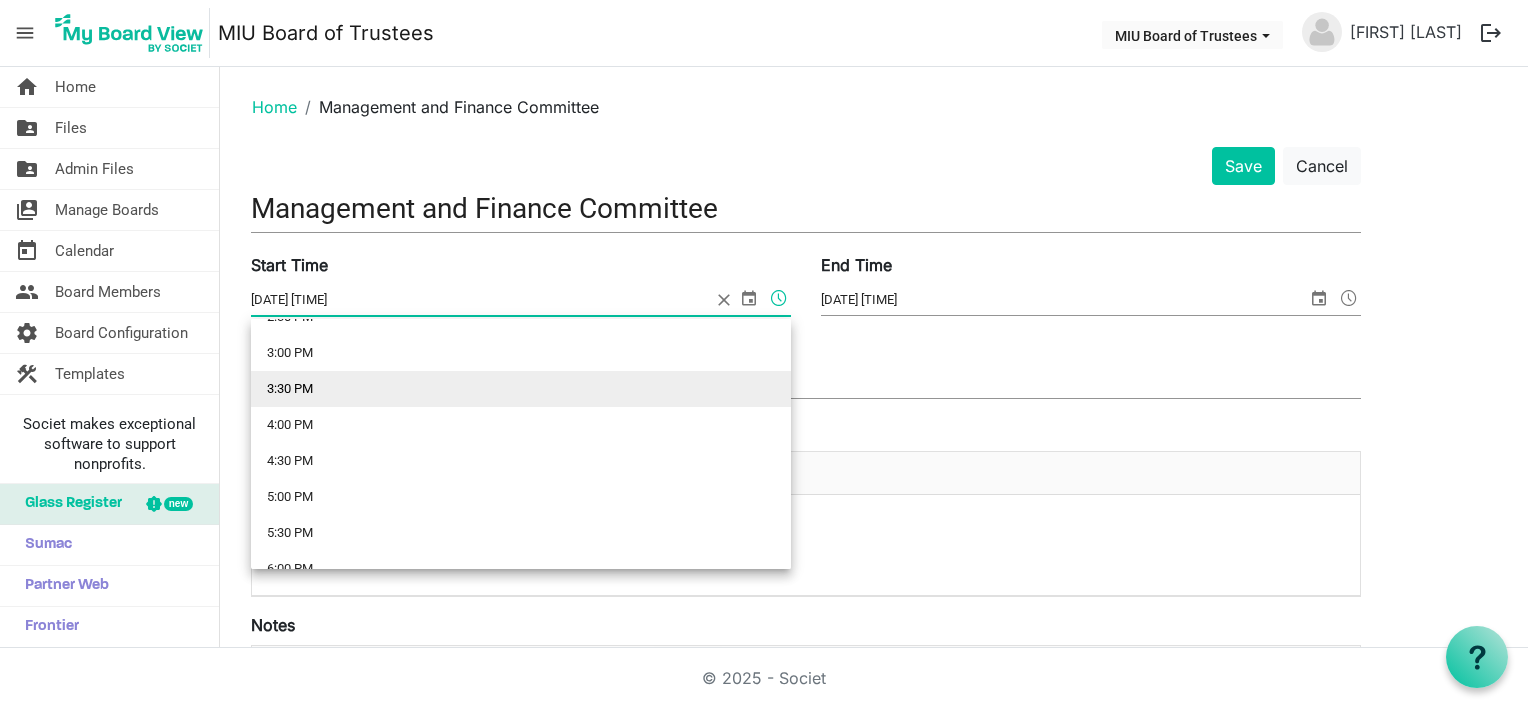 click on "3:30 PM" at bounding box center (521, 389) 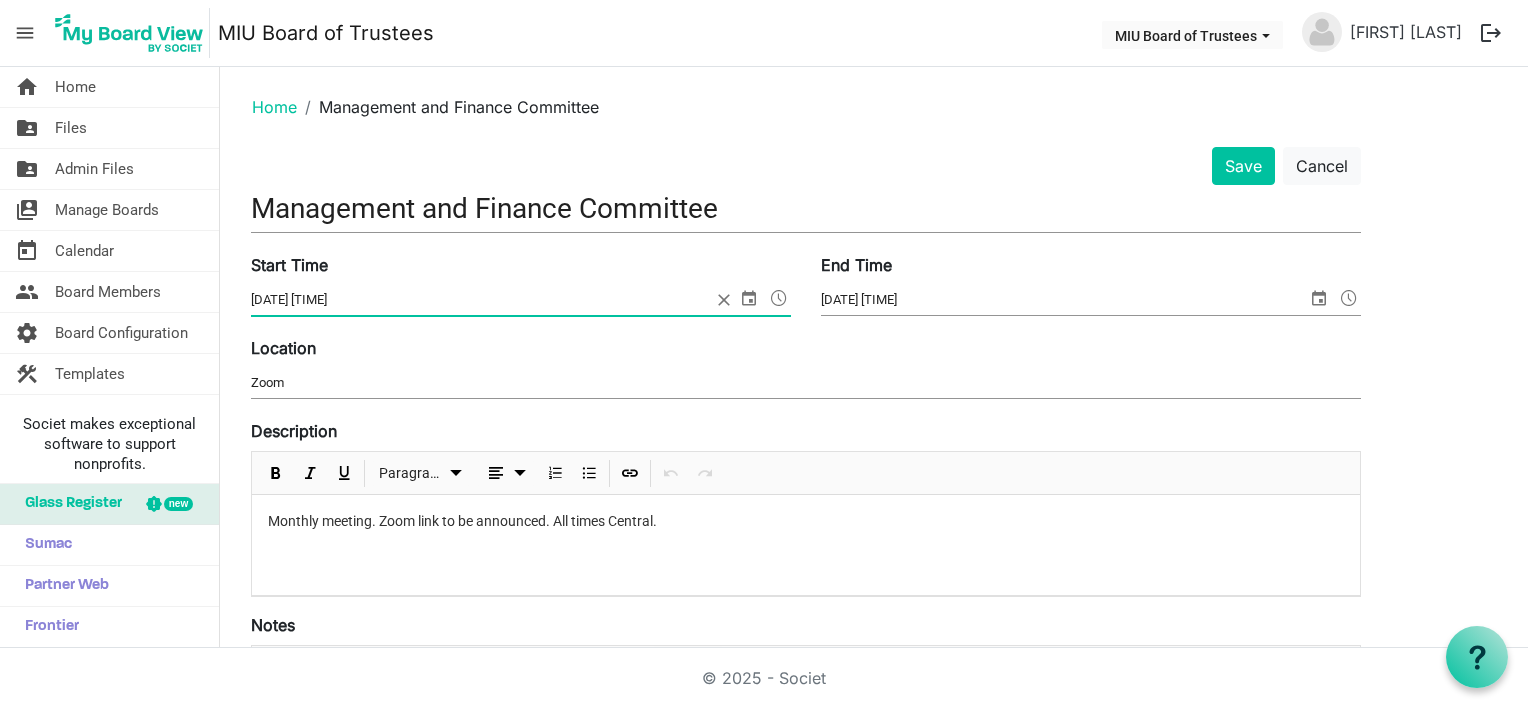 click at bounding box center (1349, 298) 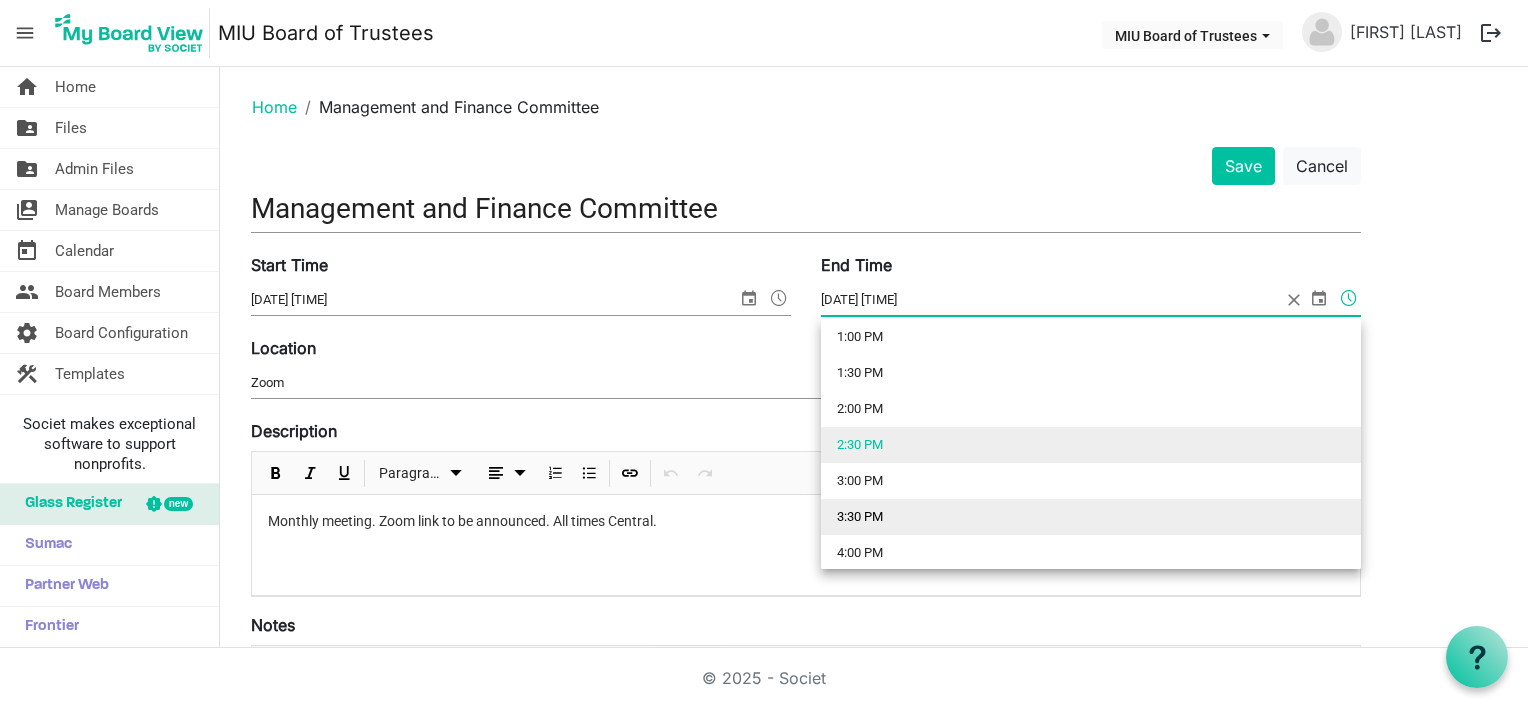 scroll, scrollTop: 1044, scrollLeft: 0, axis: vertical 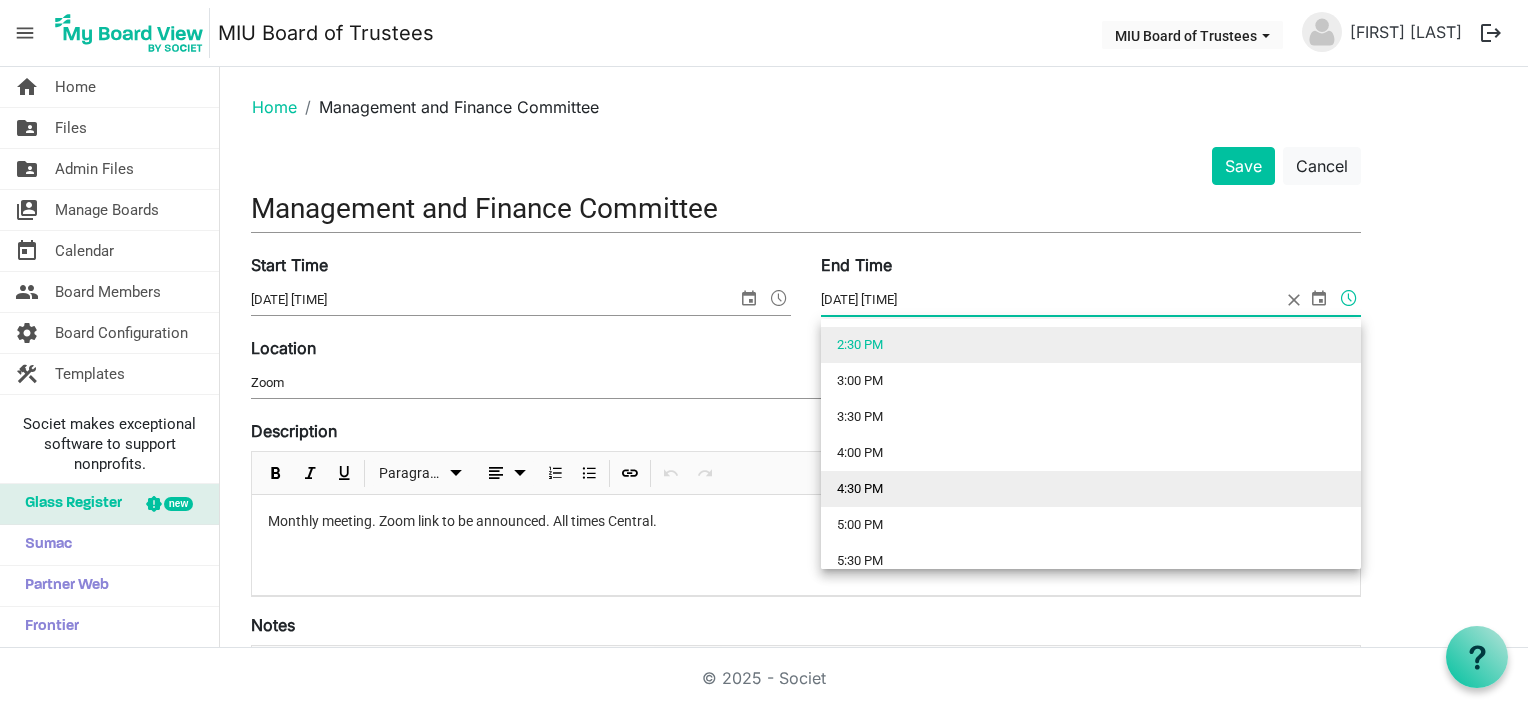 click on "4:30 PM" at bounding box center (1091, 489) 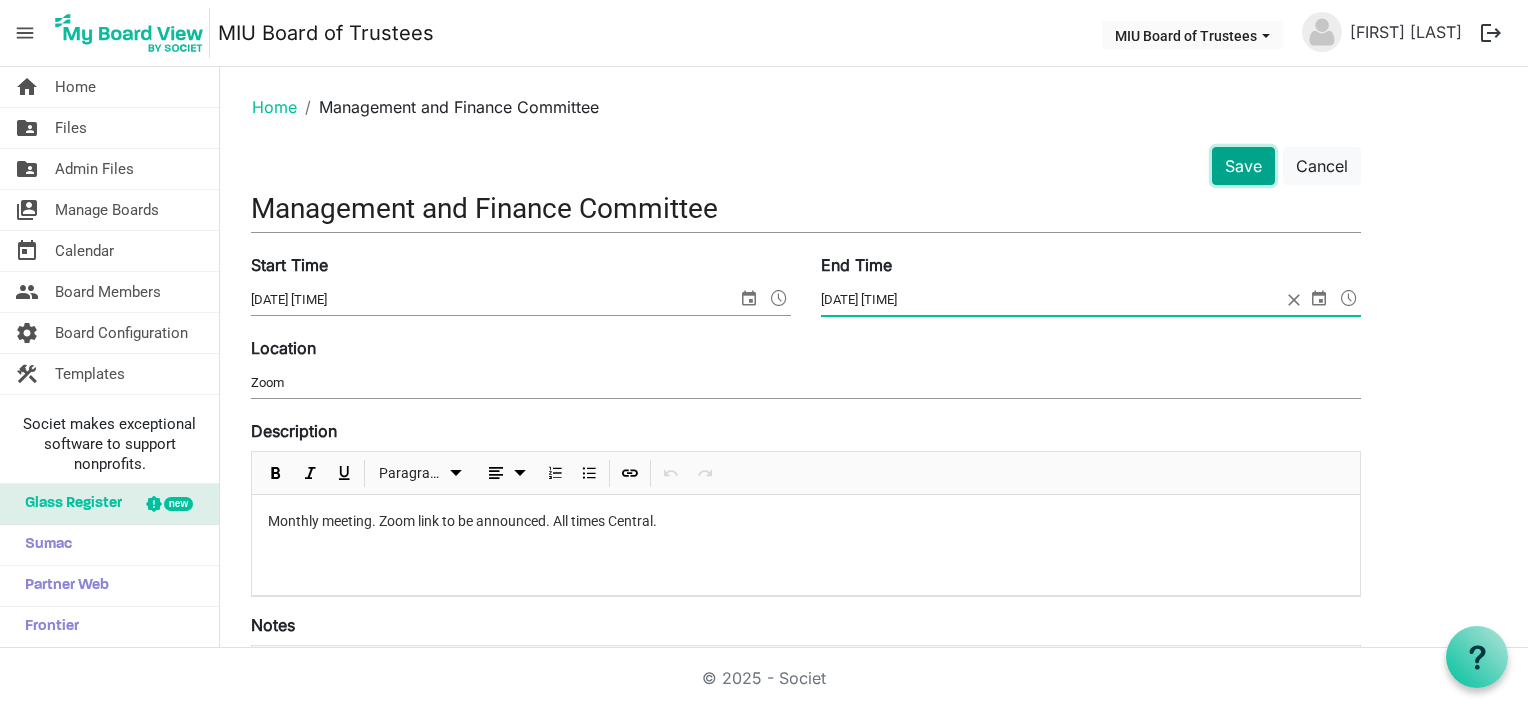 click on "Save" at bounding box center [1243, 166] 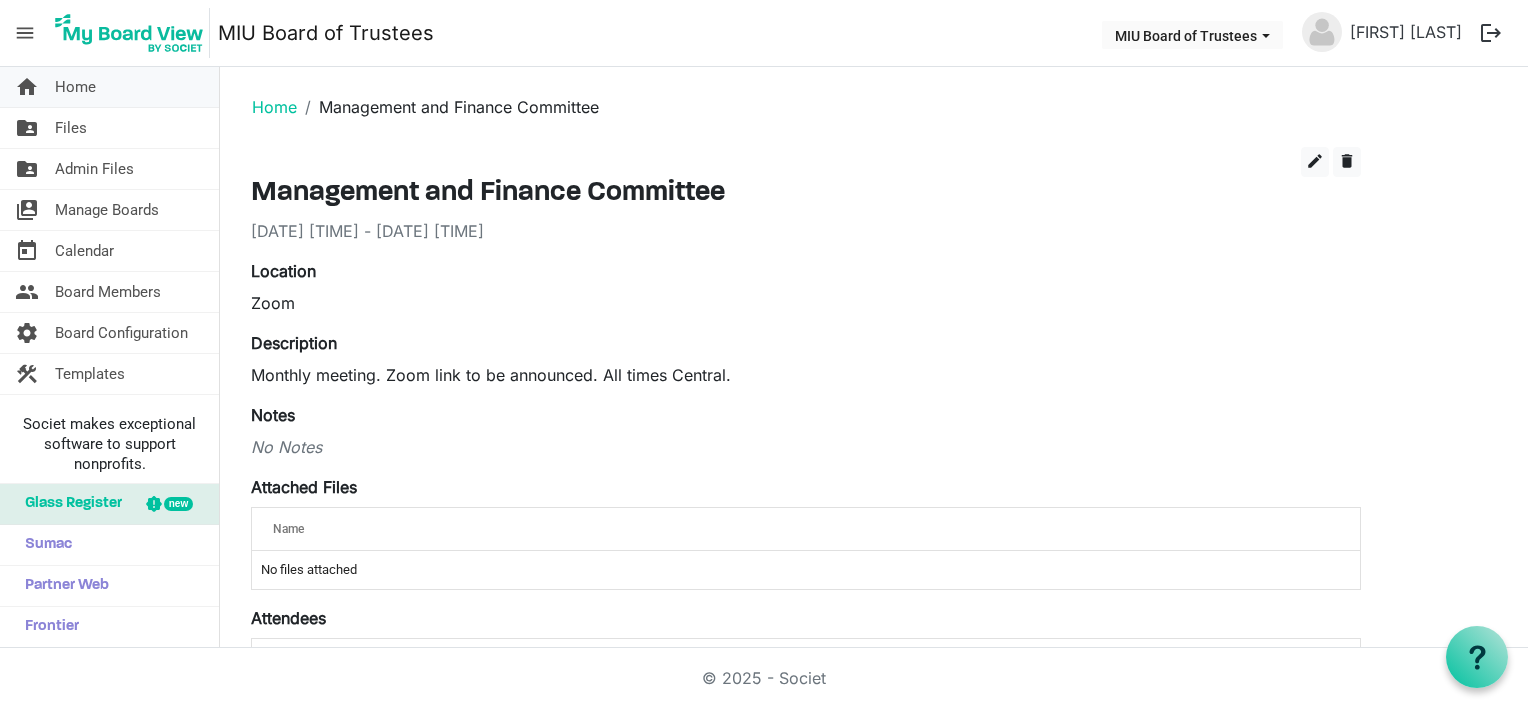 click on "Home" at bounding box center [75, 87] 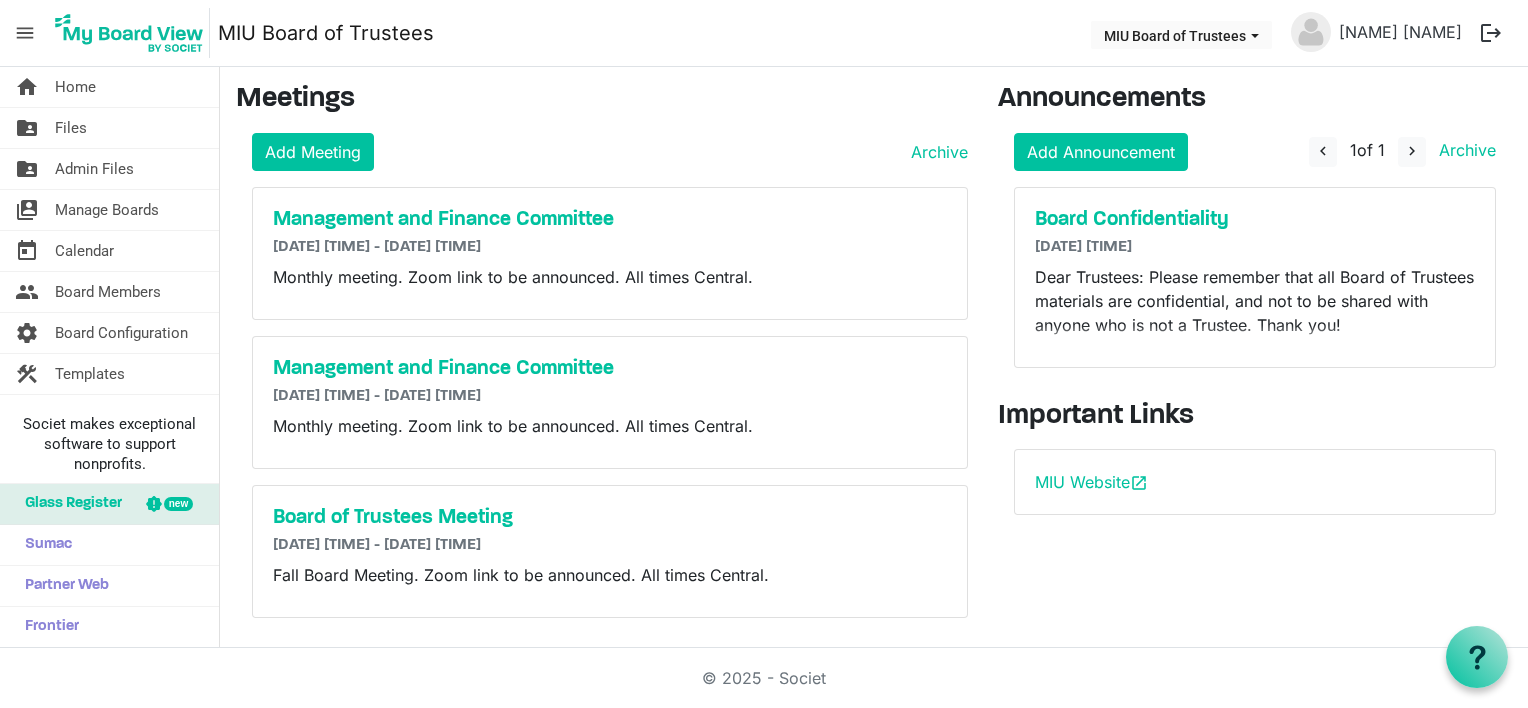 scroll, scrollTop: 0, scrollLeft: 0, axis: both 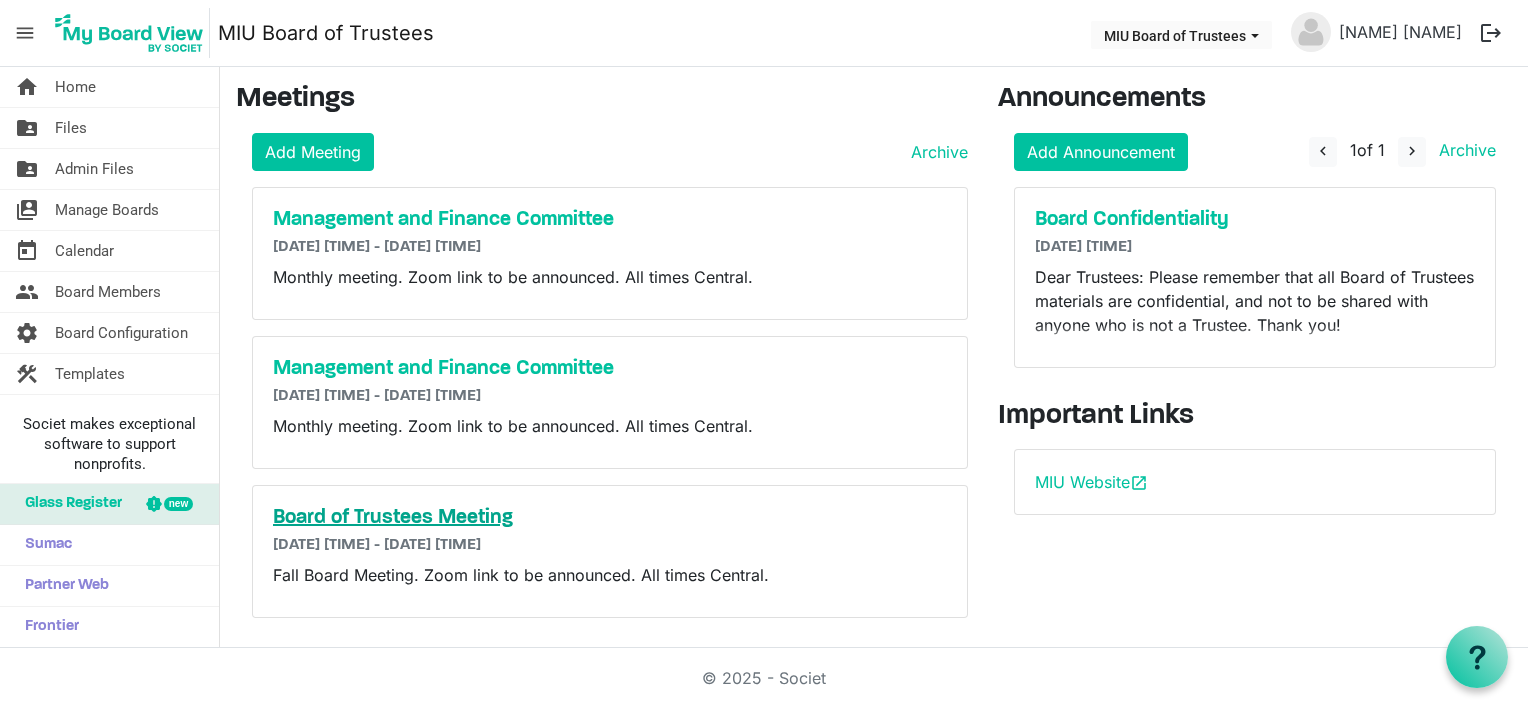 click on "Board of Trustees Meeting" at bounding box center (610, 518) 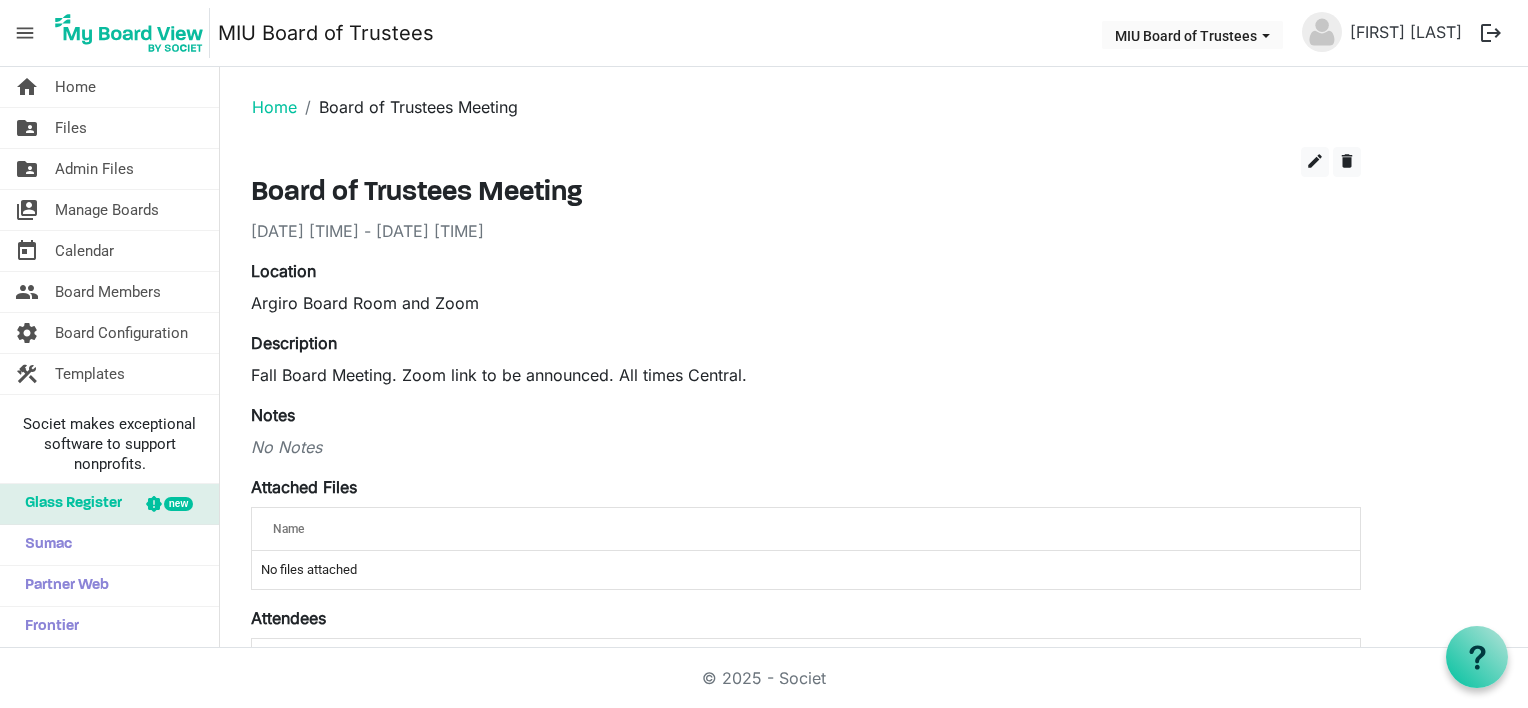 scroll, scrollTop: 0, scrollLeft: 0, axis: both 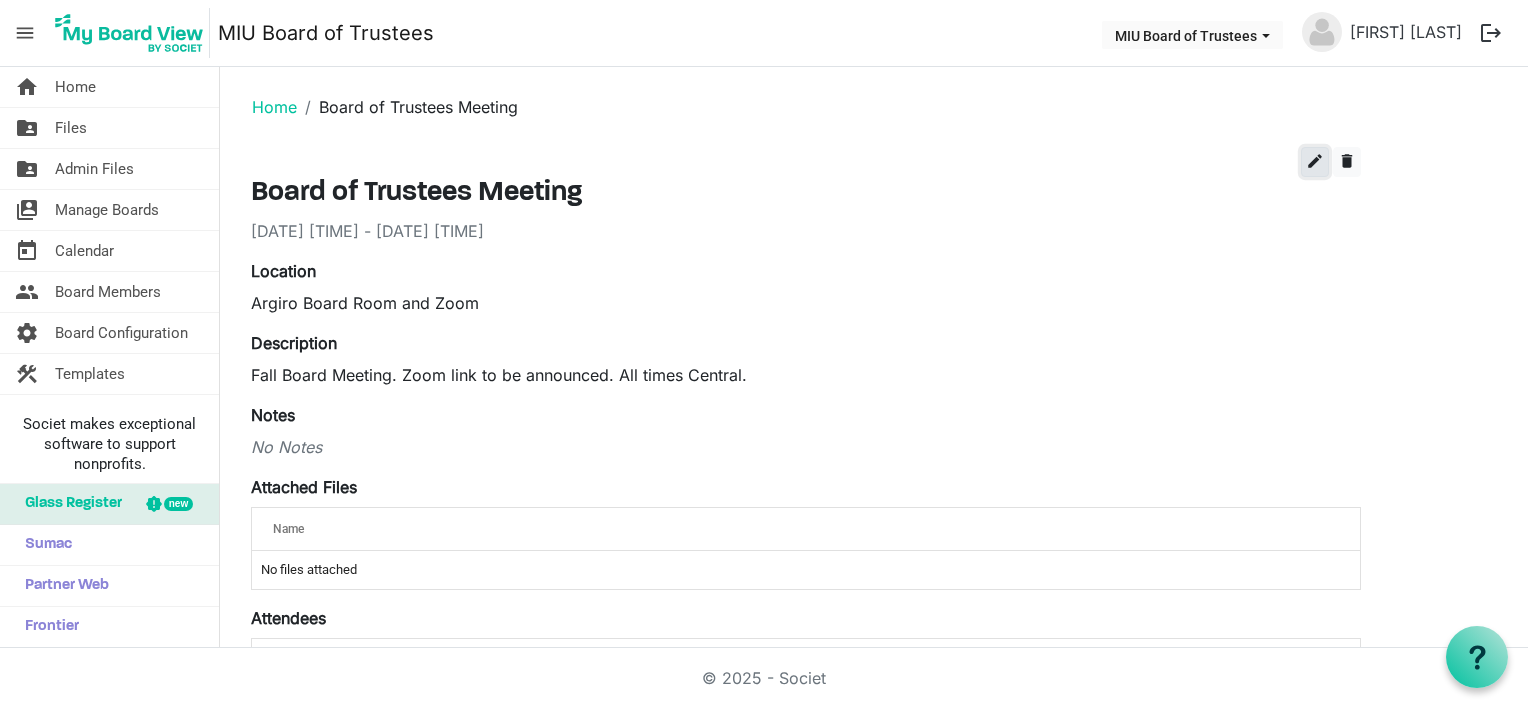 click on "edit" at bounding box center [1315, 161] 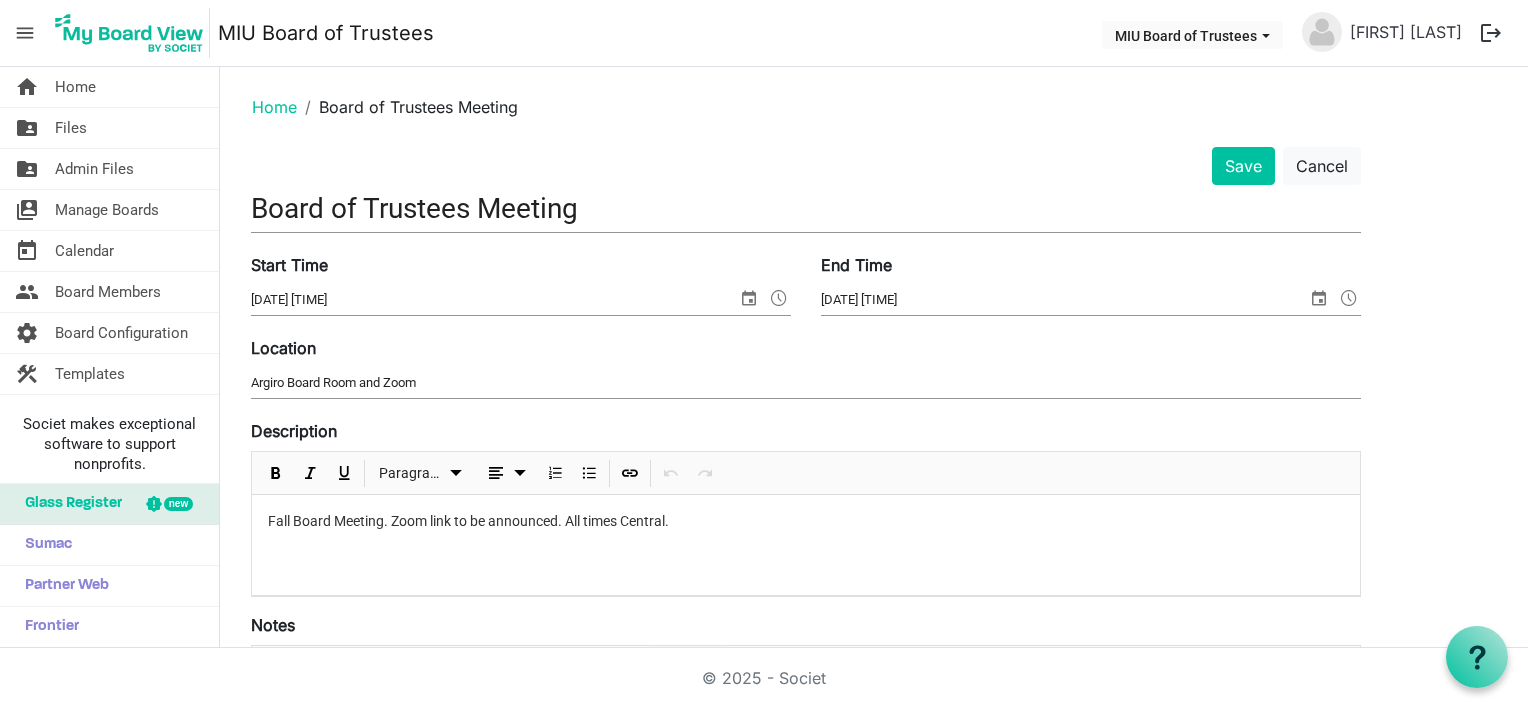click at bounding box center [779, 298] 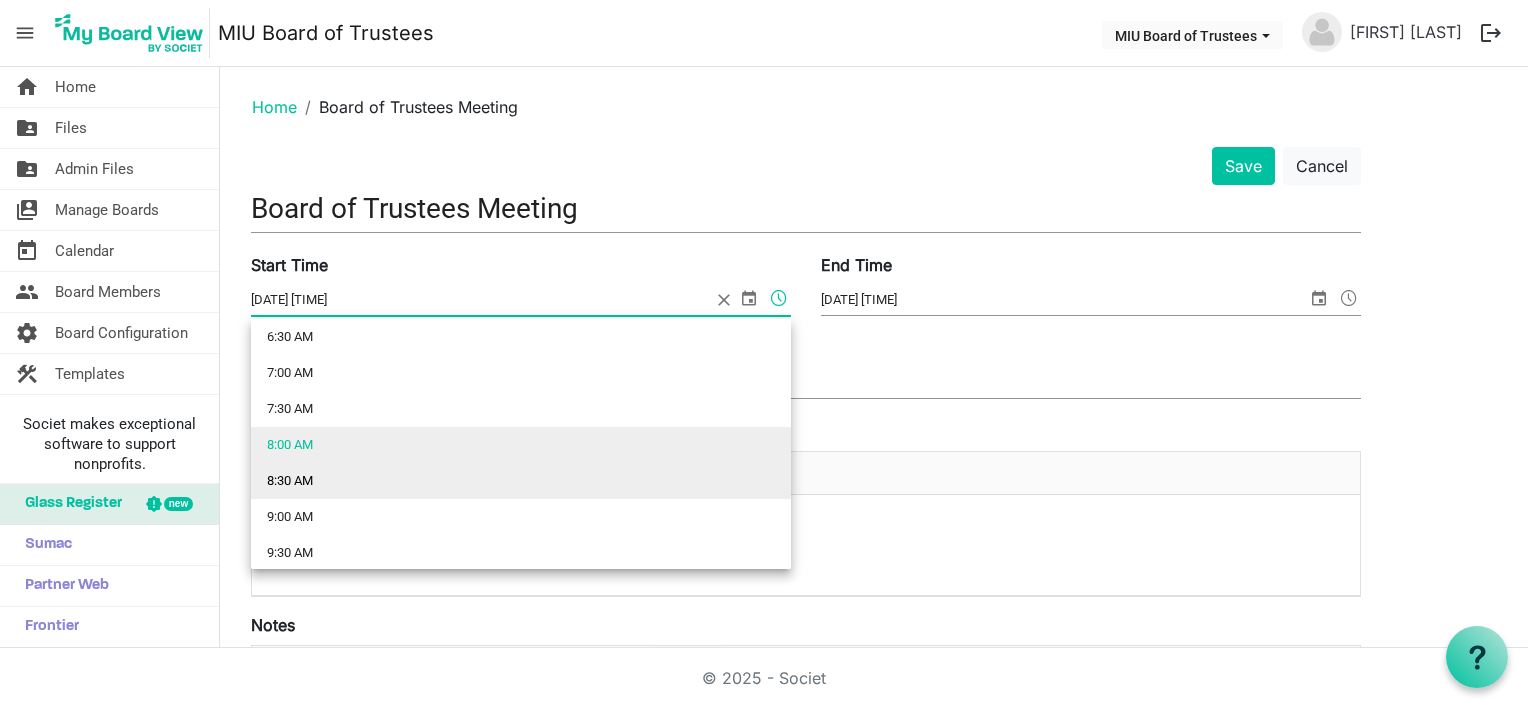 scroll, scrollTop: 576, scrollLeft: 0, axis: vertical 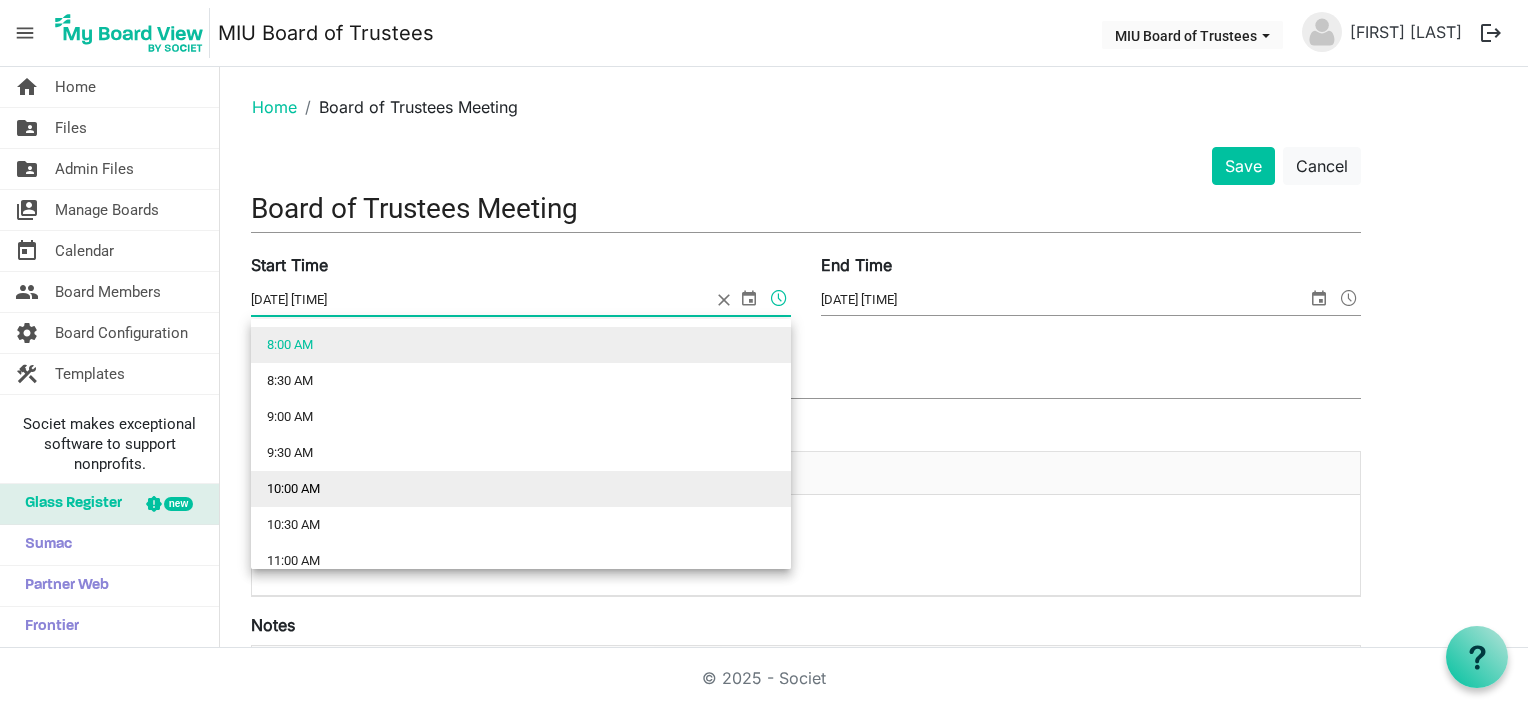 click on "10:00 AM" at bounding box center [521, 489] 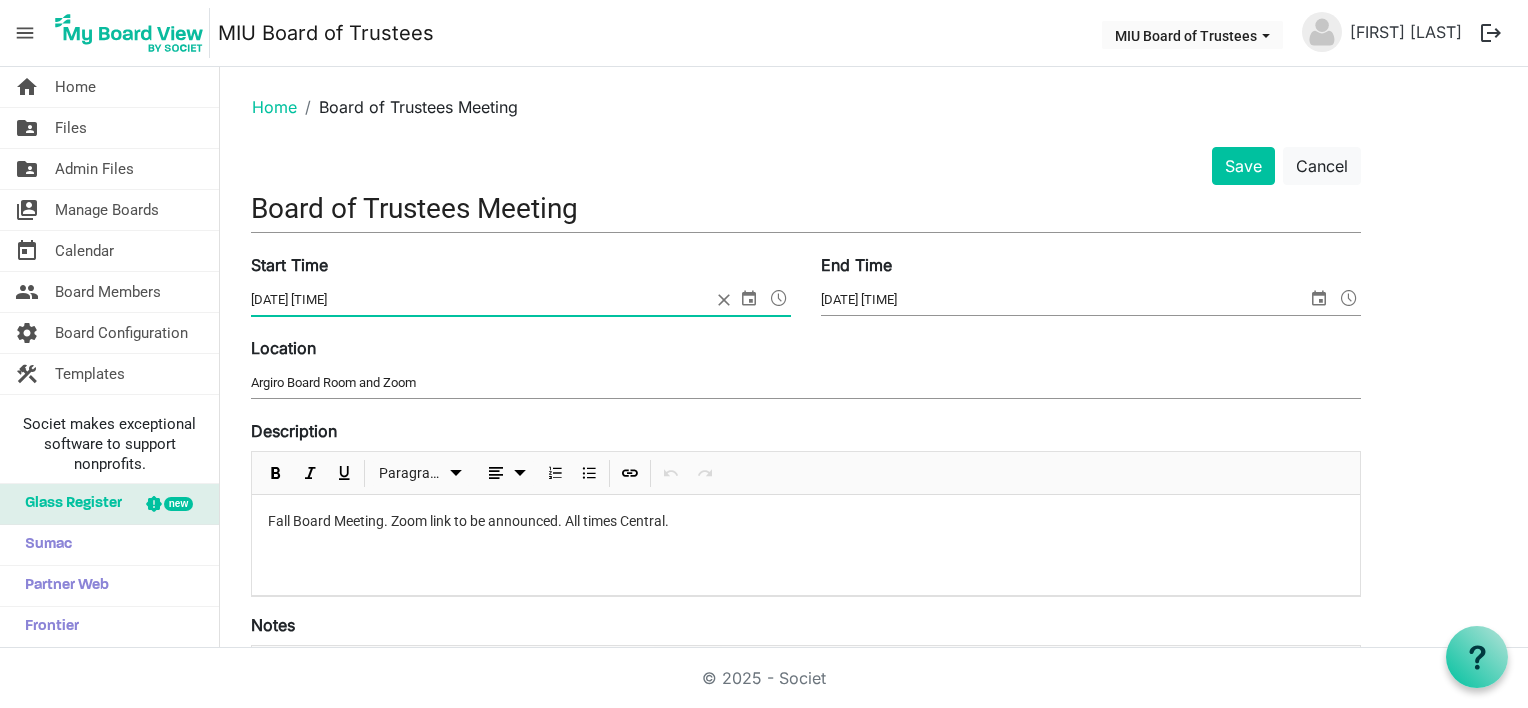 click at bounding box center (1349, 298) 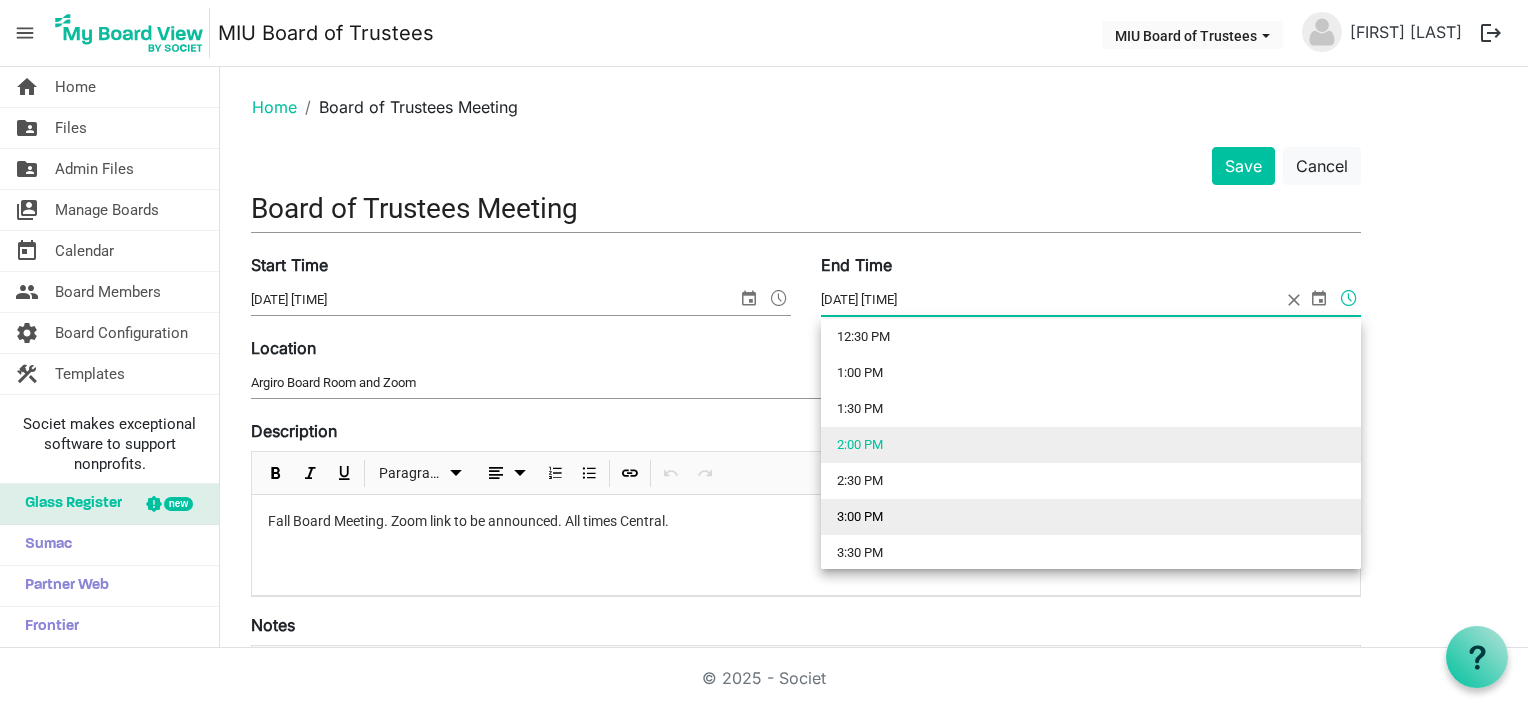 scroll, scrollTop: 1008, scrollLeft: 0, axis: vertical 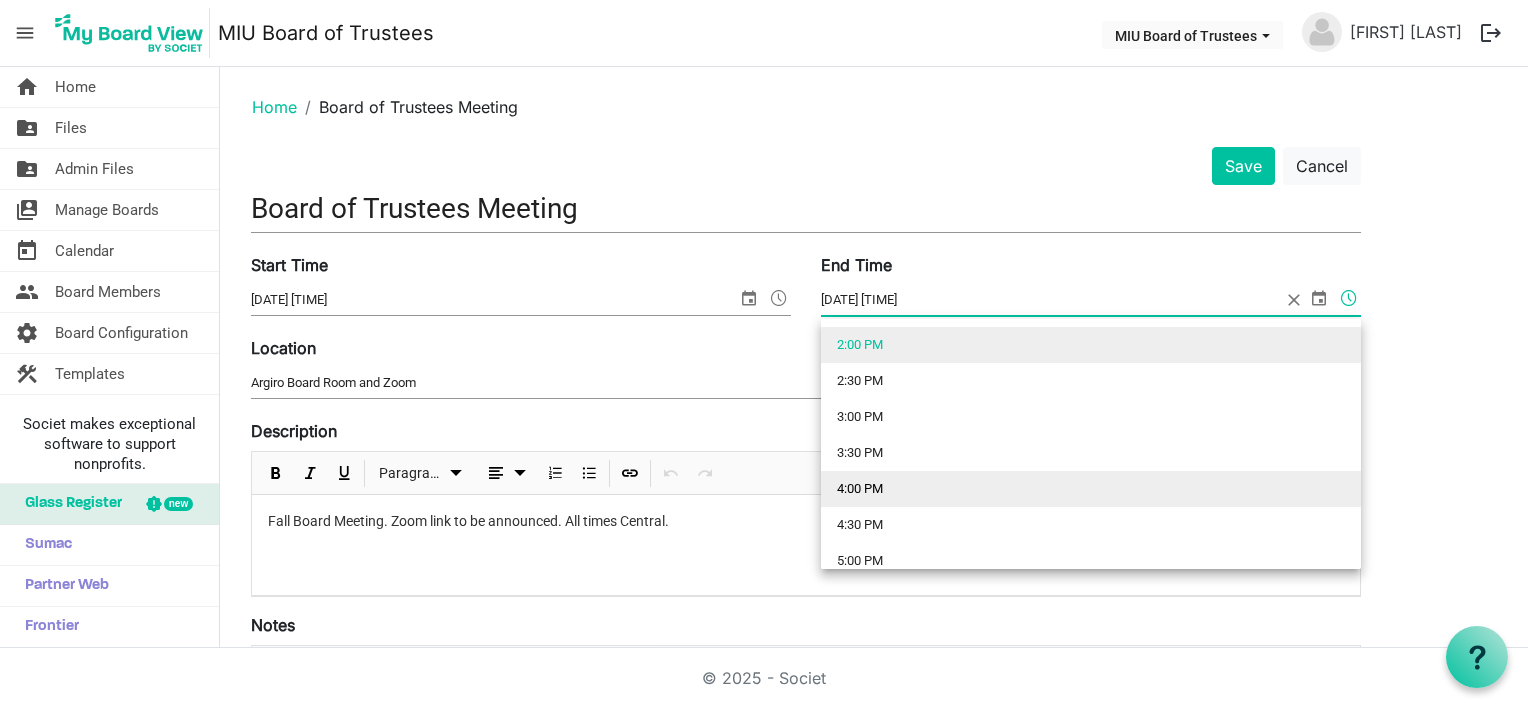 click on "4:00 PM" at bounding box center (1091, 489) 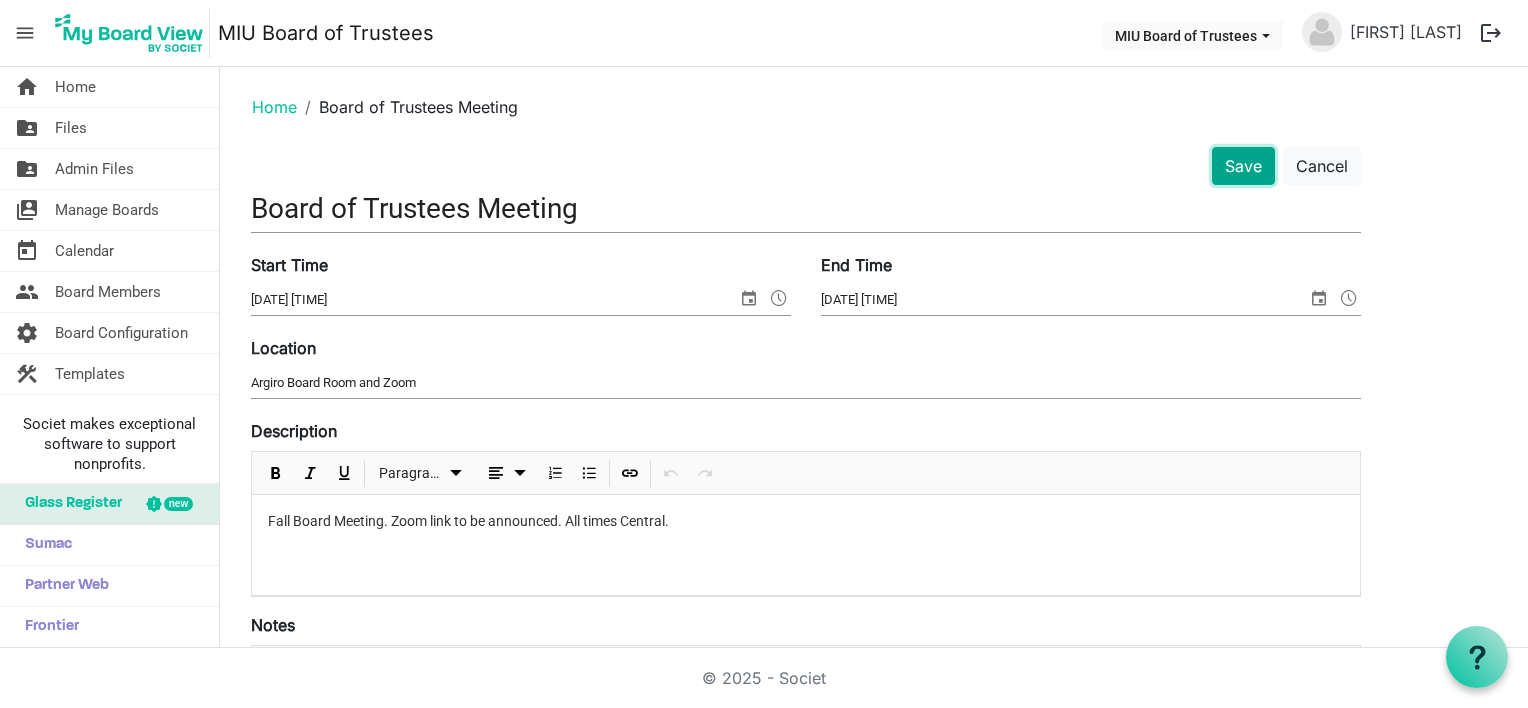 click on "Save" at bounding box center [1243, 166] 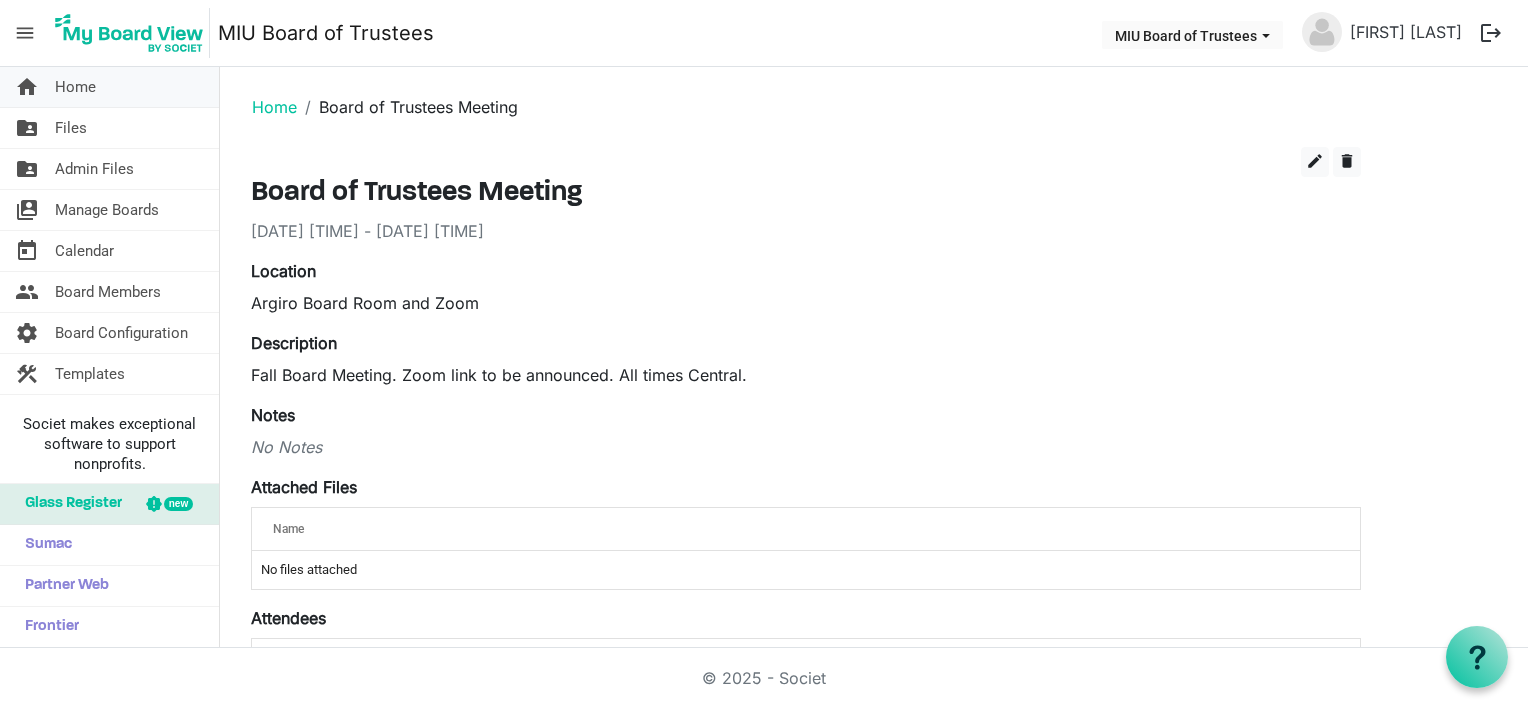 click on "Home" at bounding box center [75, 87] 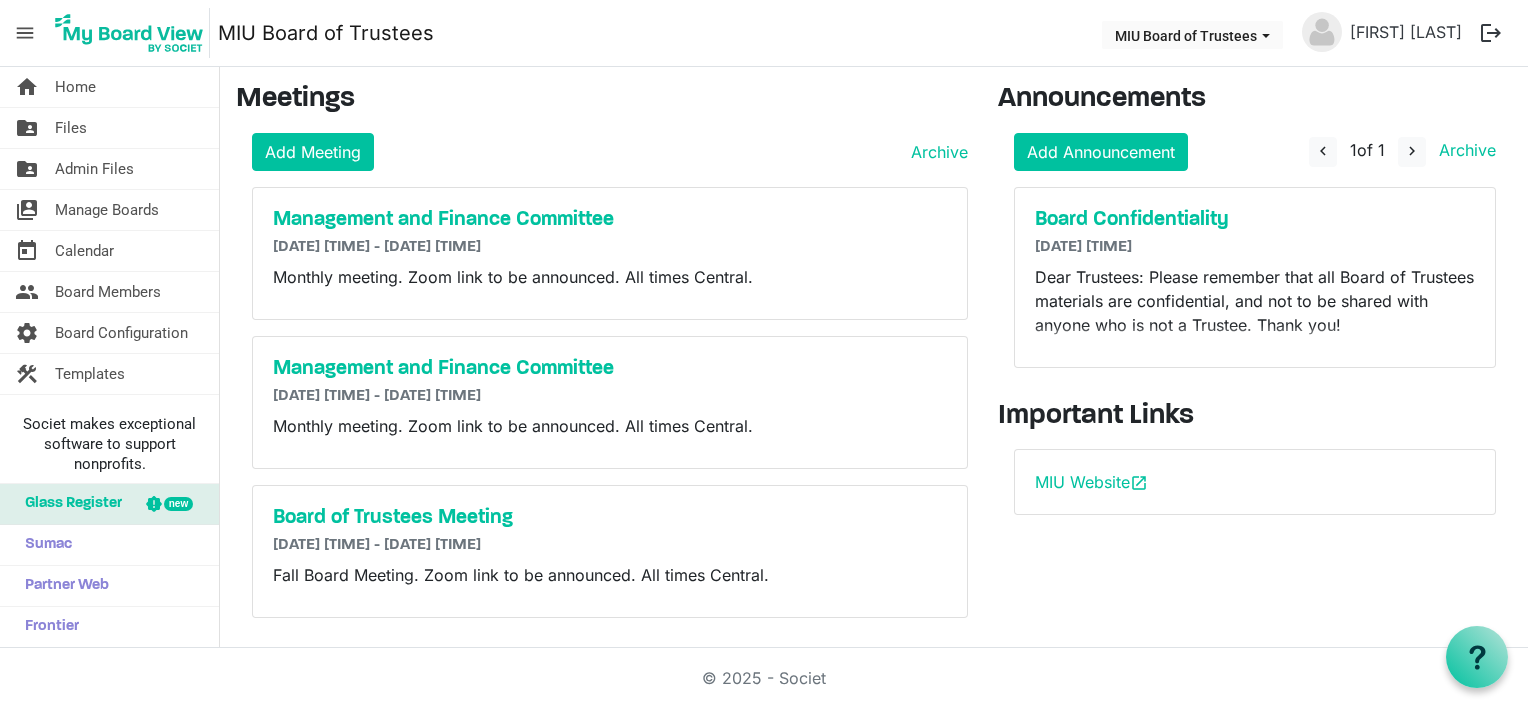 scroll, scrollTop: 0, scrollLeft: 0, axis: both 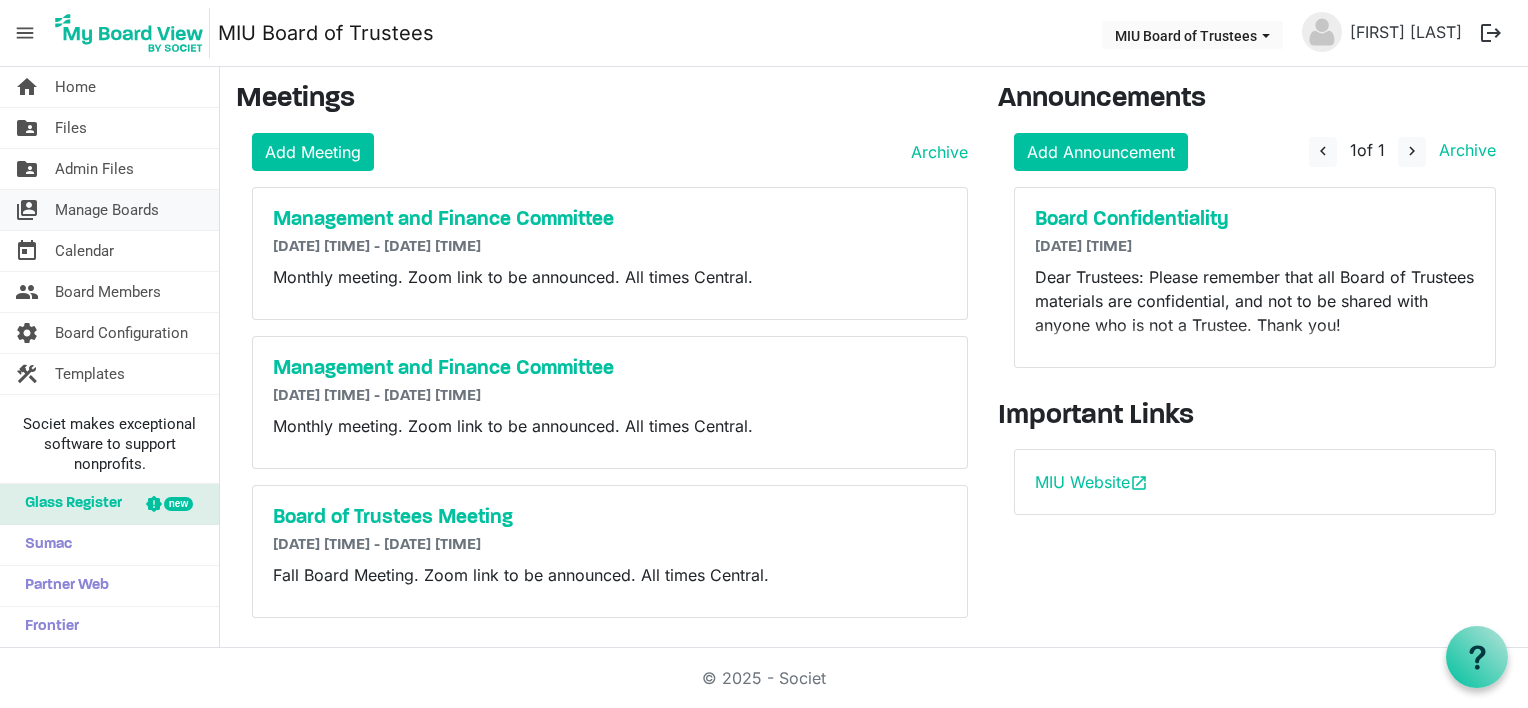 click on "Manage Boards" at bounding box center [107, 210] 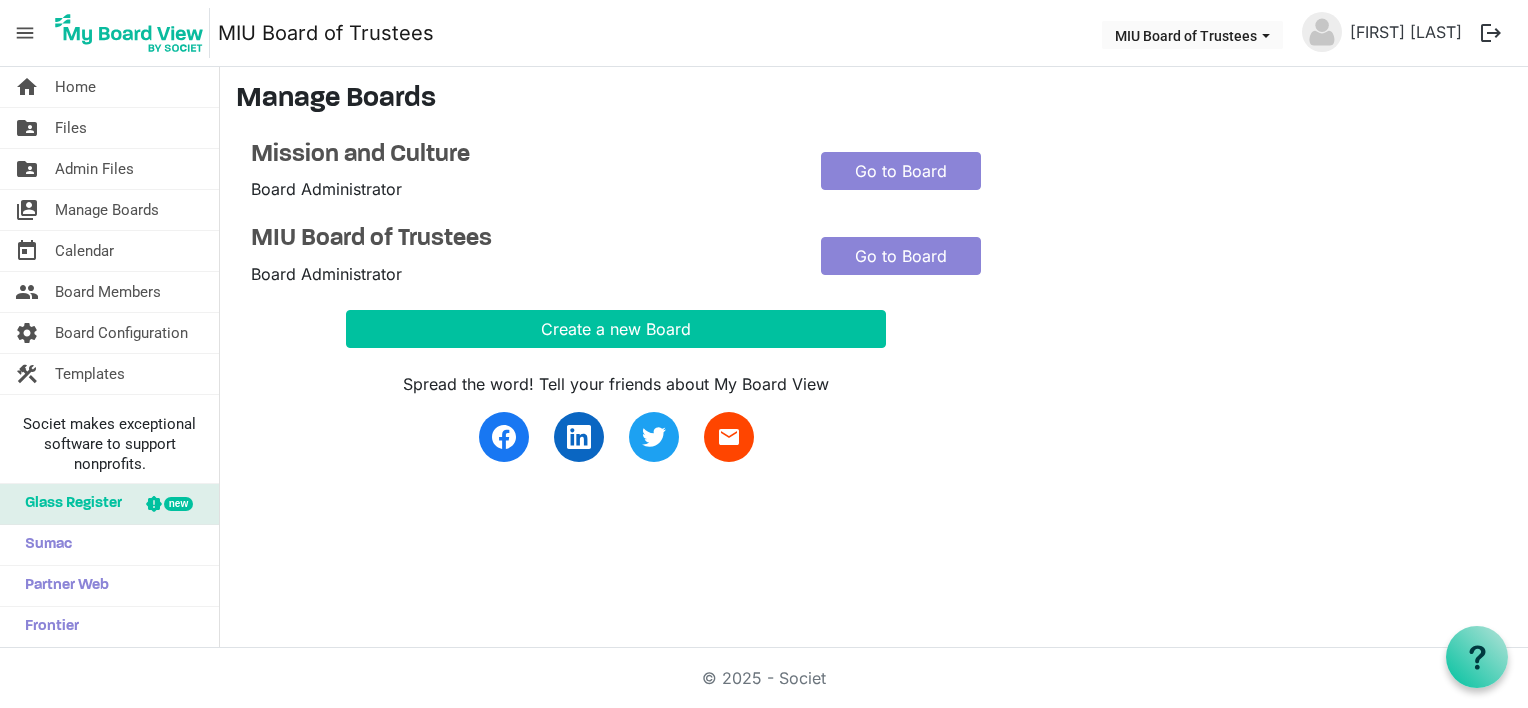 scroll, scrollTop: 0, scrollLeft: 0, axis: both 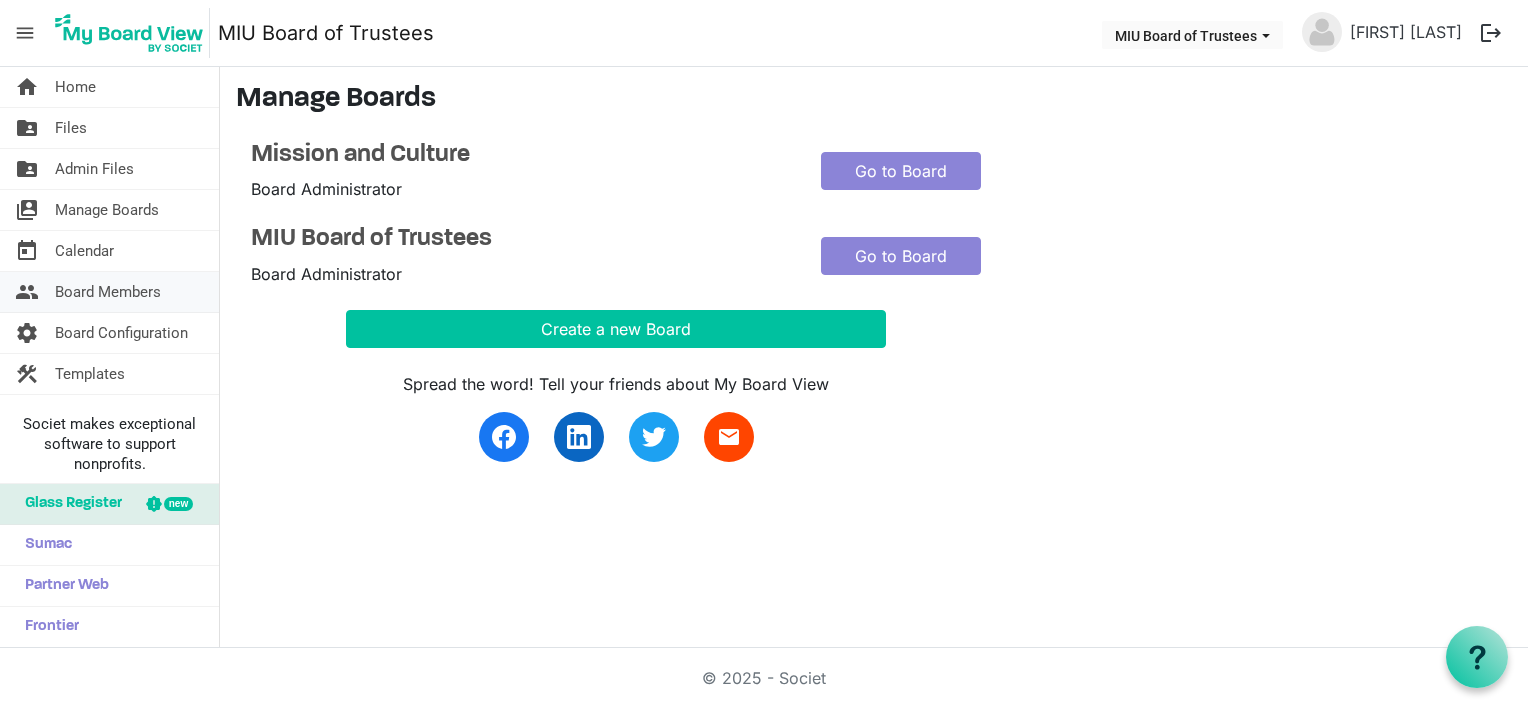 click on "Board Members" at bounding box center [108, 292] 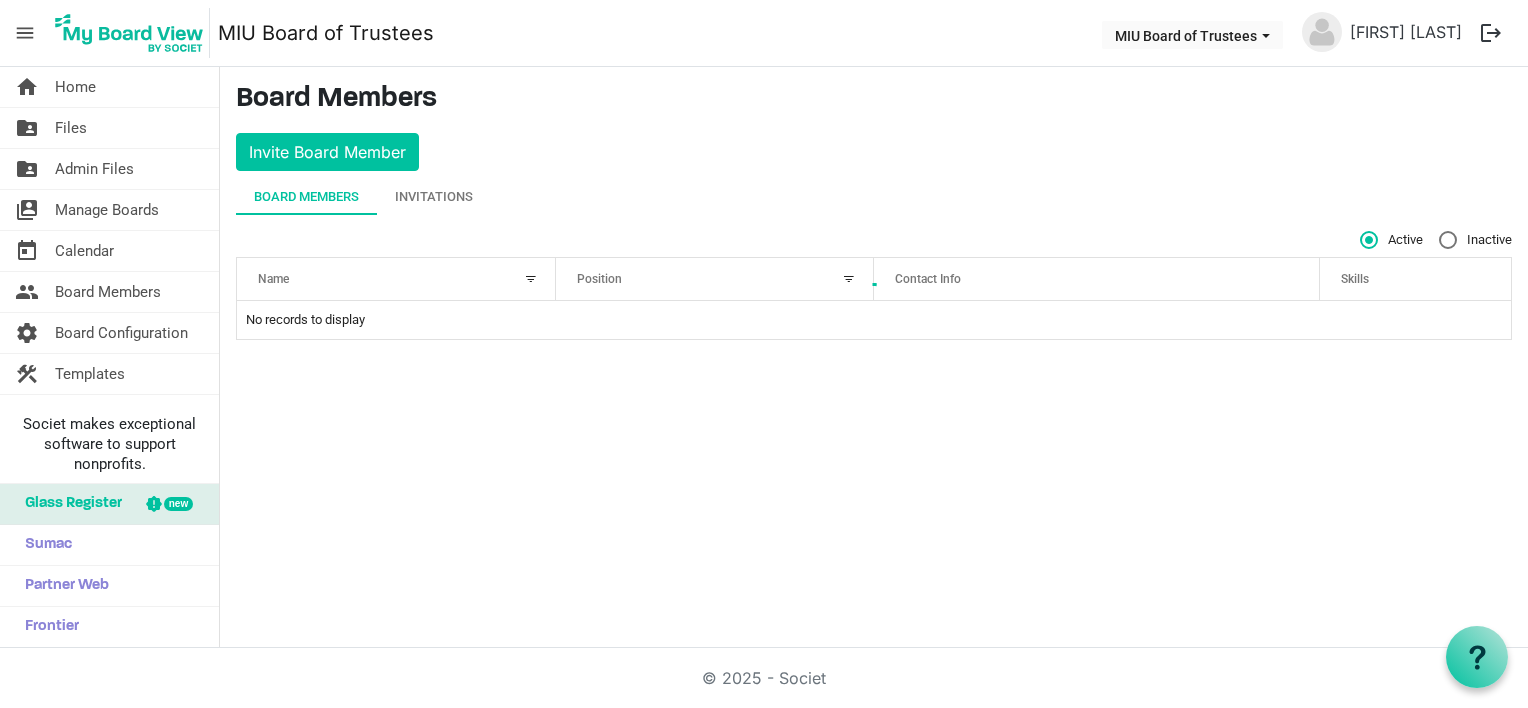 scroll, scrollTop: 0, scrollLeft: 0, axis: both 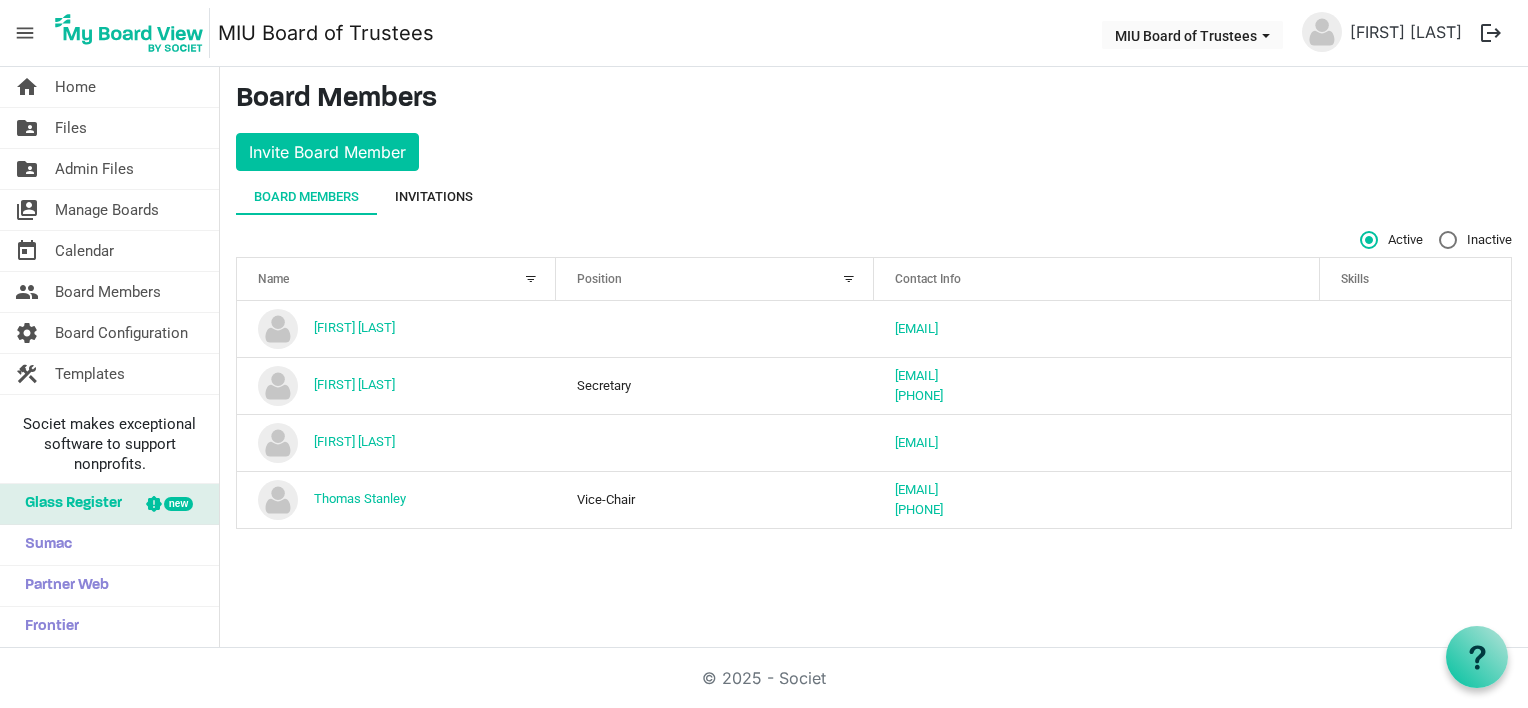 click on "Invitations" at bounding box center (434, 197) 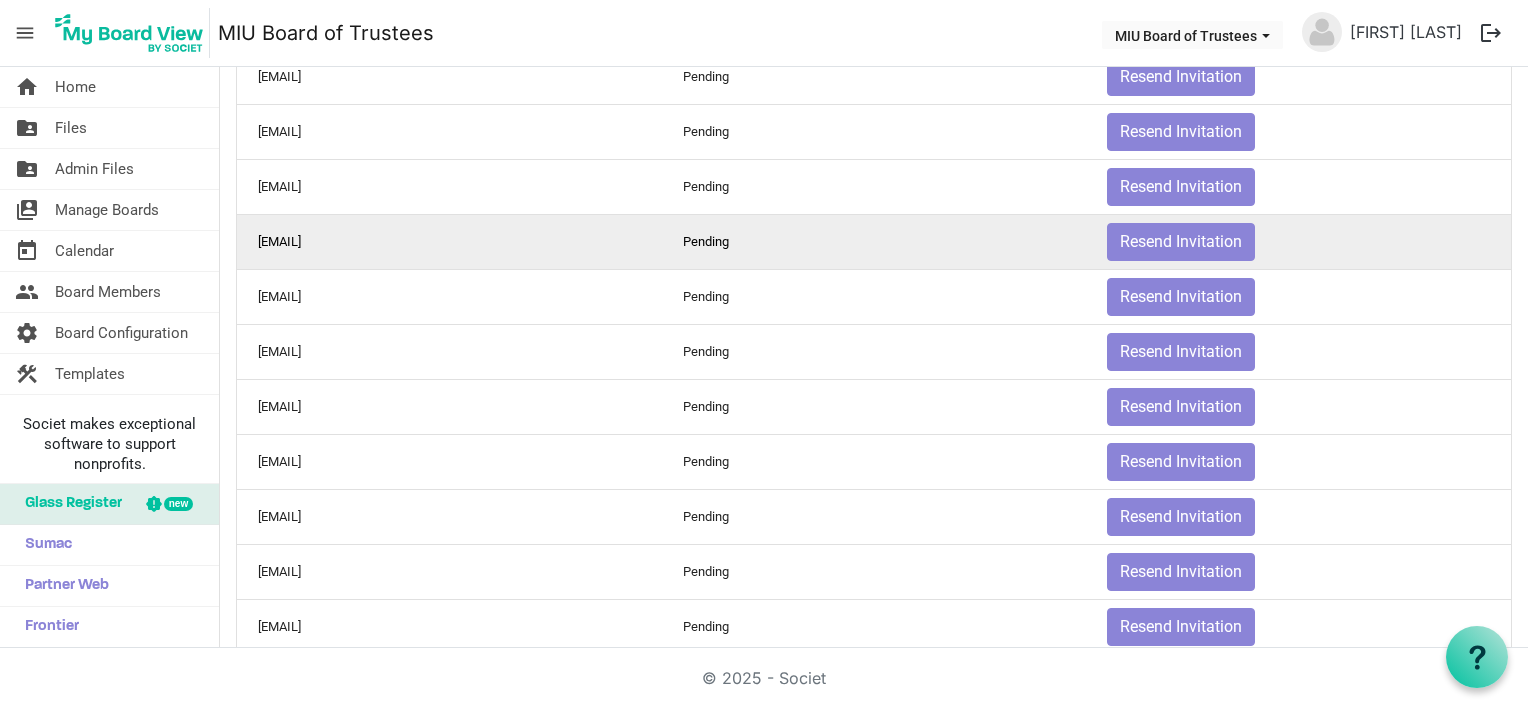 scroll, scrollTop: 1279, scrollLeft: 0, axis: vertical 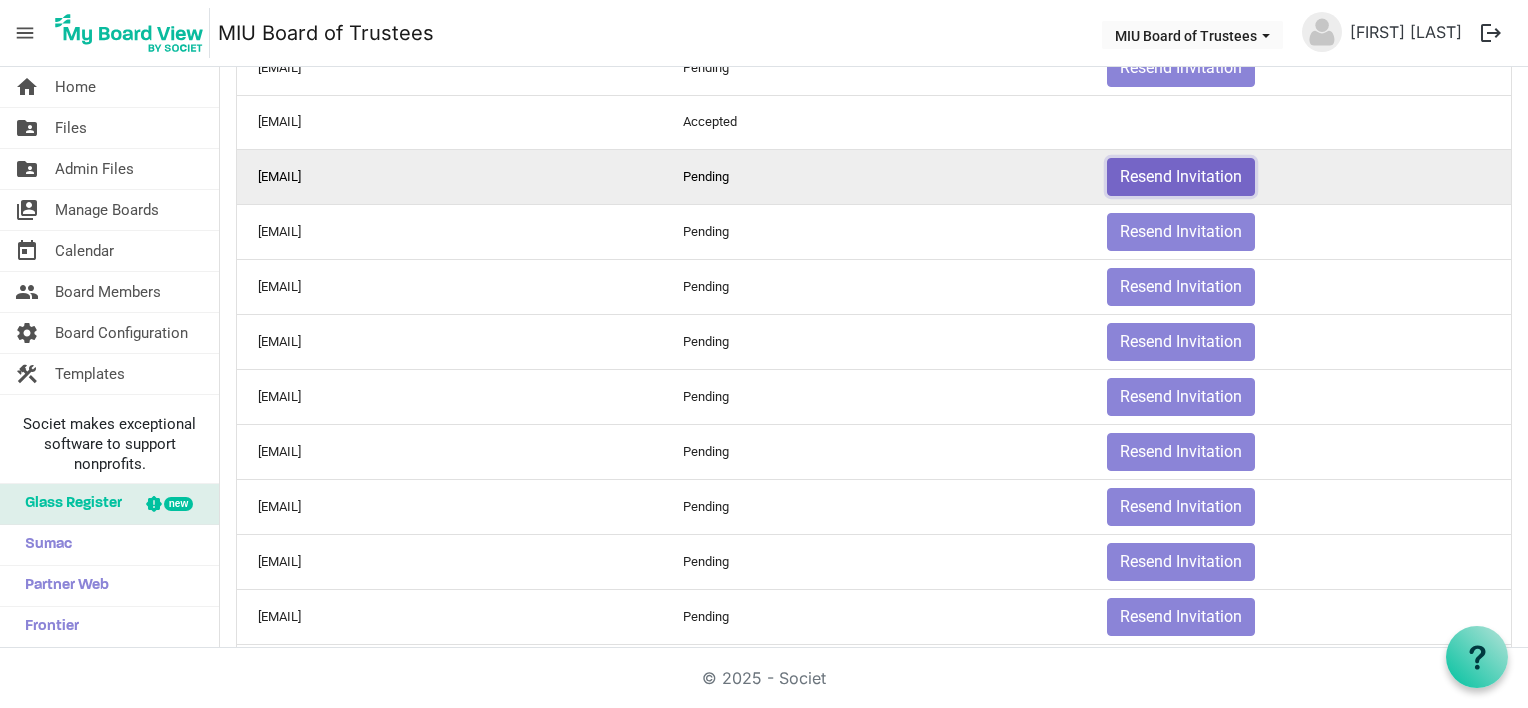 click on "Resend Invitation" at bounding box center [1181, 177] 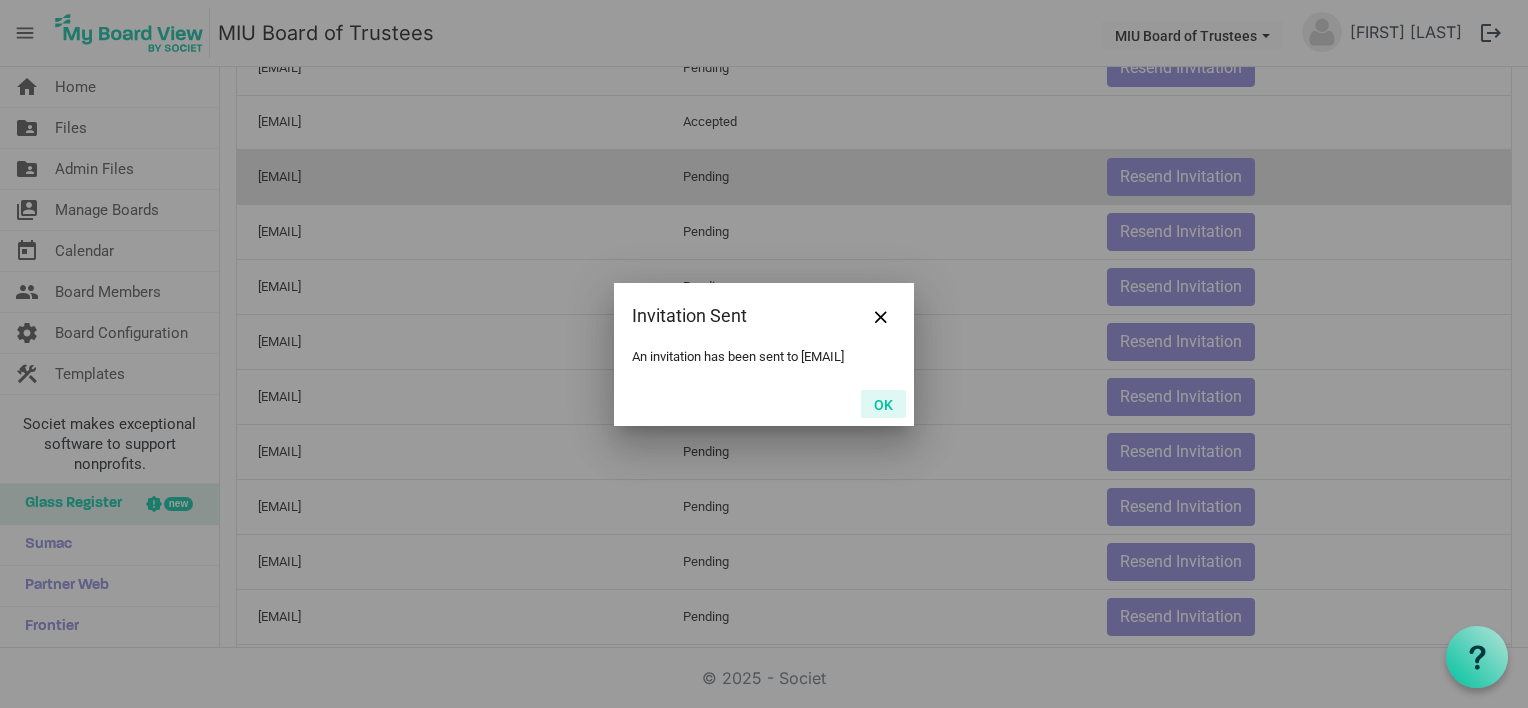 click on "OK" at bounding box center (883, 404) 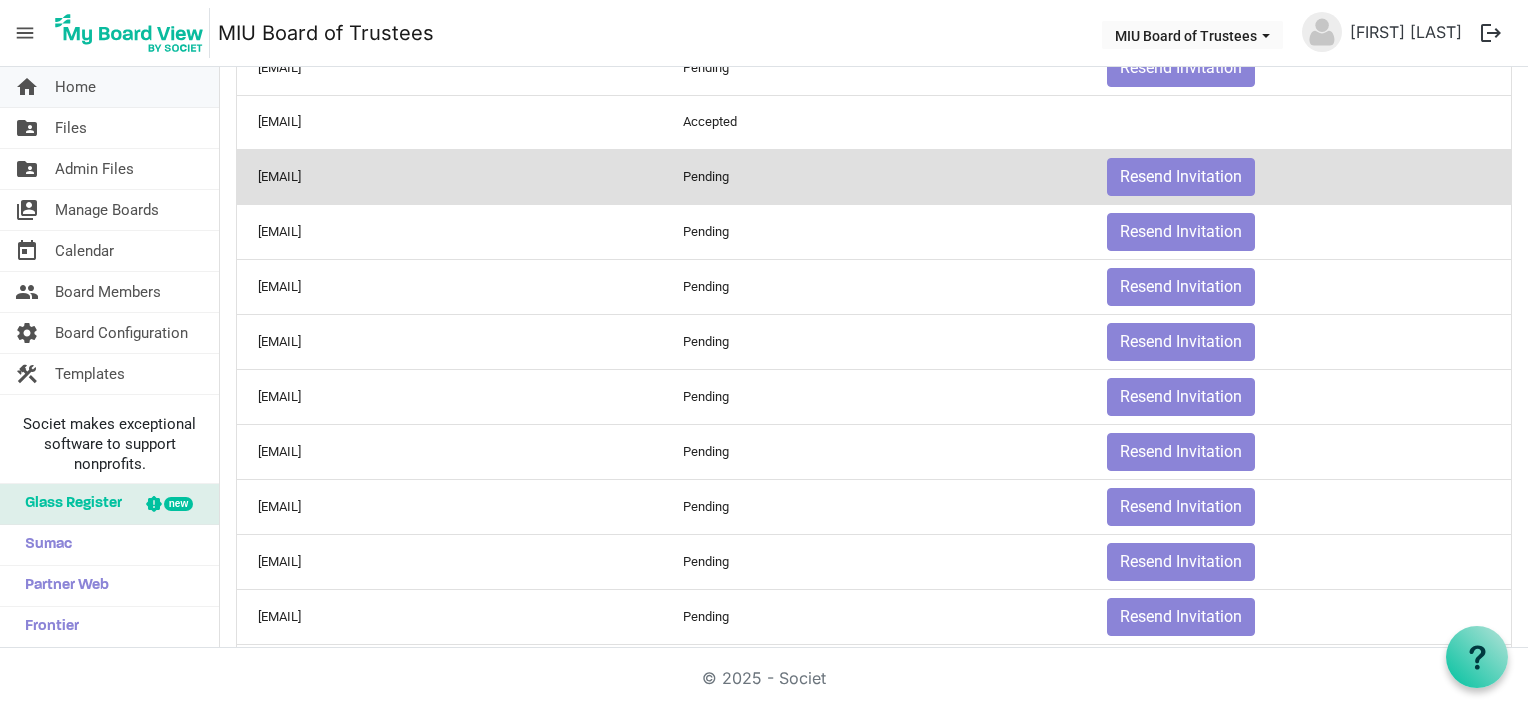 click on "home
Home" at bounding box center [109, 87] 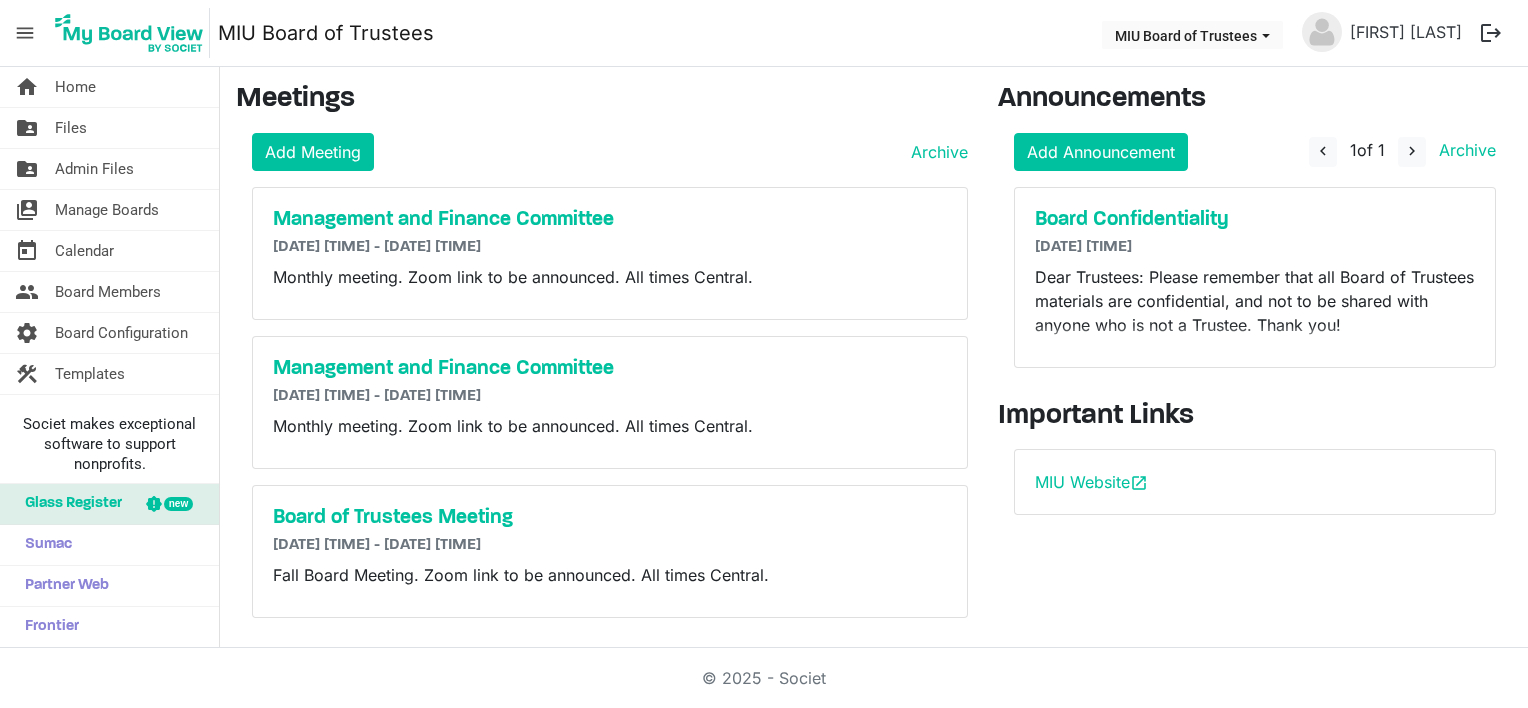scroll, scrollTop: 0, scrollLeft: 0, axis: both 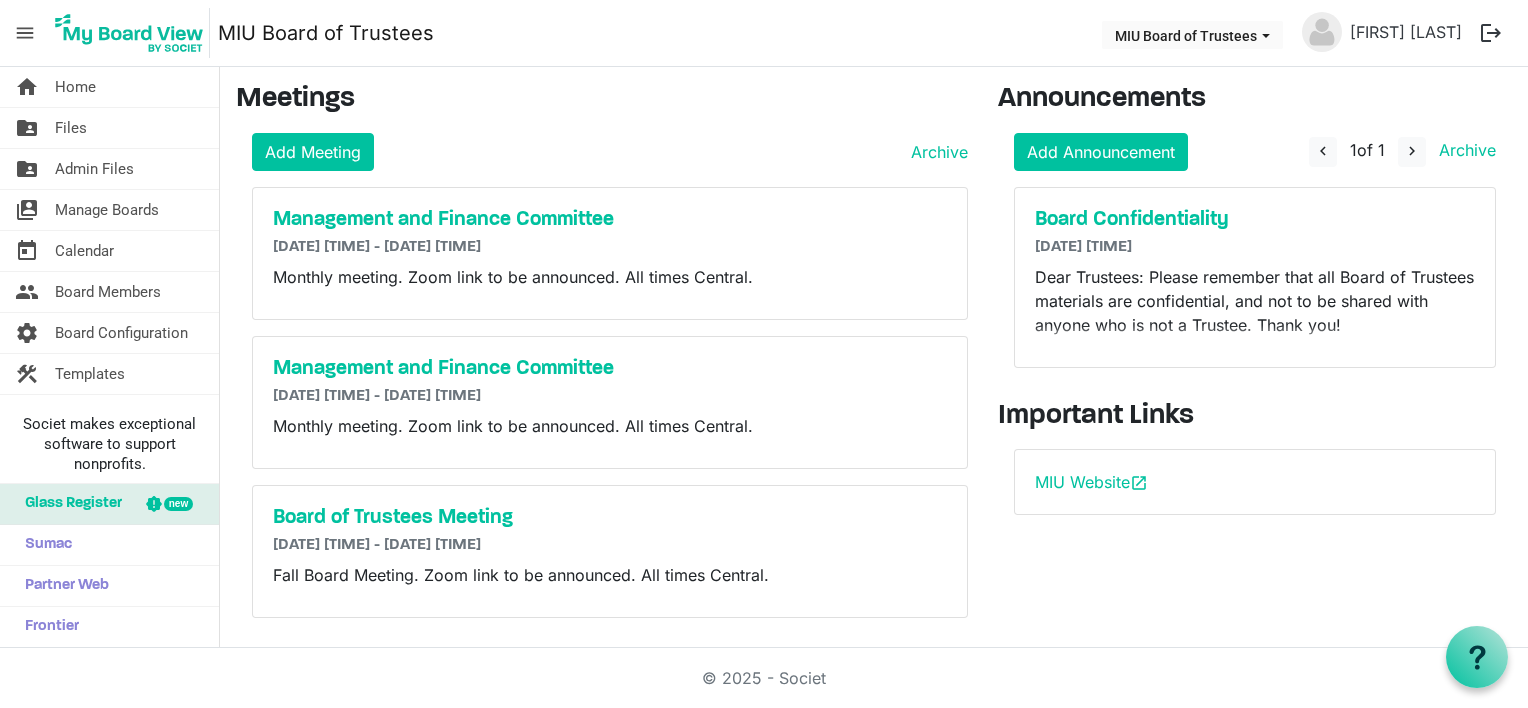 click on "logout" at bounding box center [1491, 33] 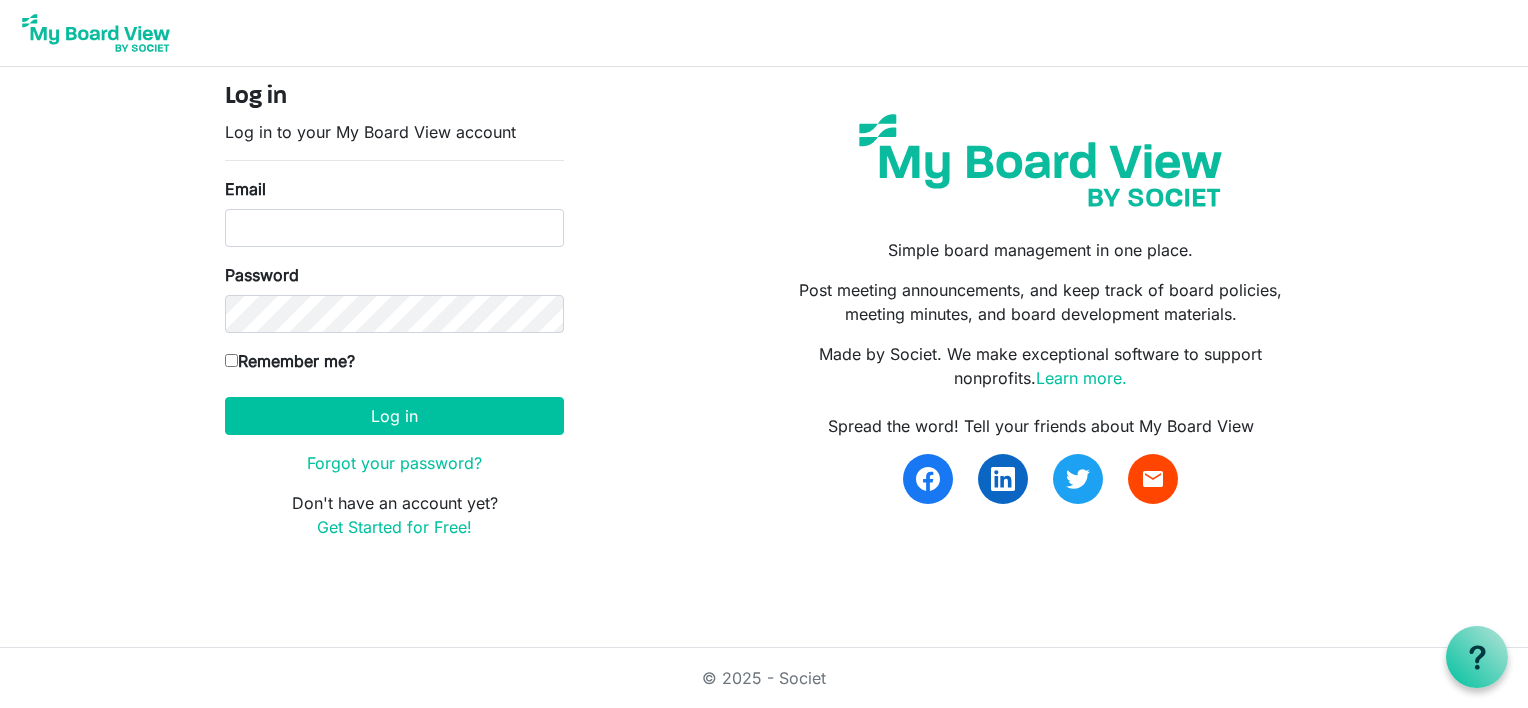 scroll, scrollTop: 0, scrollLeft: 0, axis: both 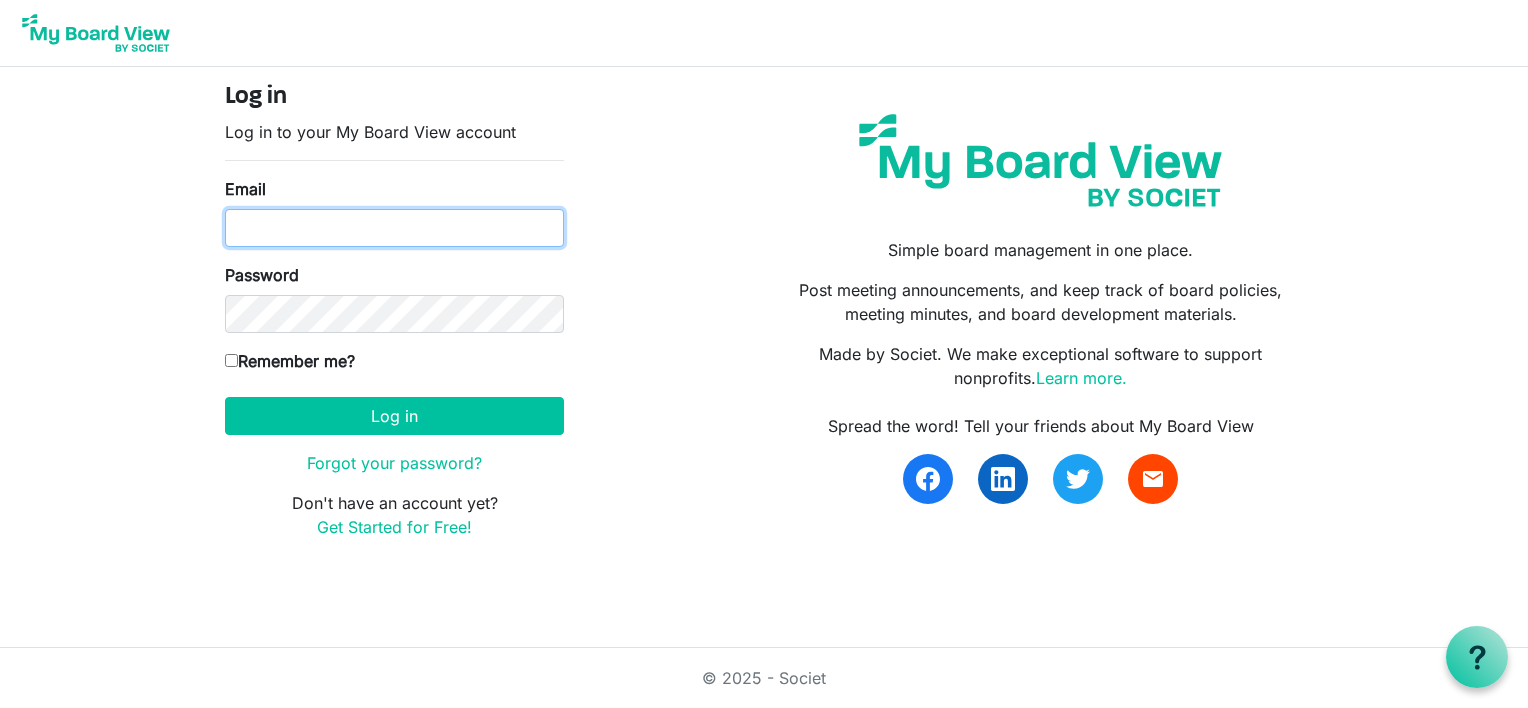 click on "Email" at bounding box center [394, 228] 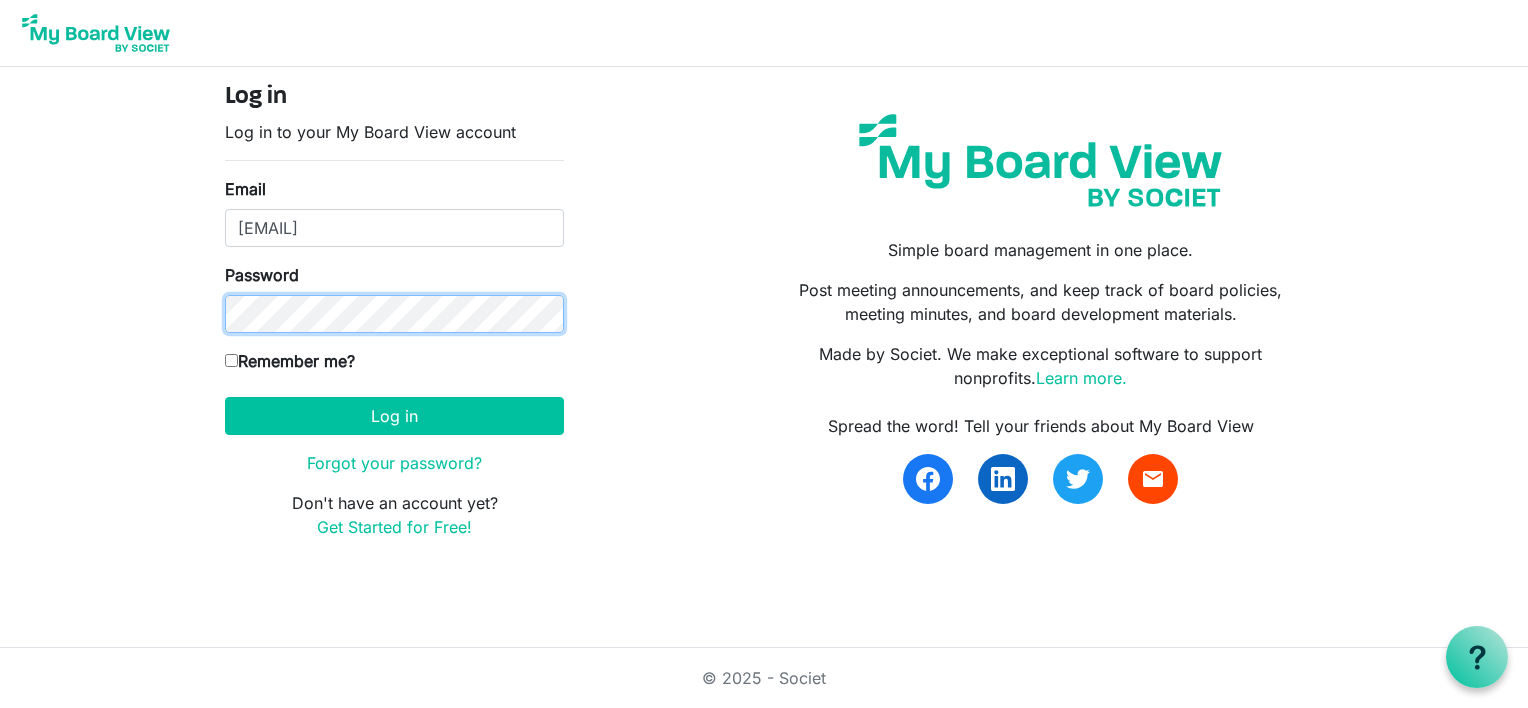 click on "Log in" at bounding box center (394, 416) 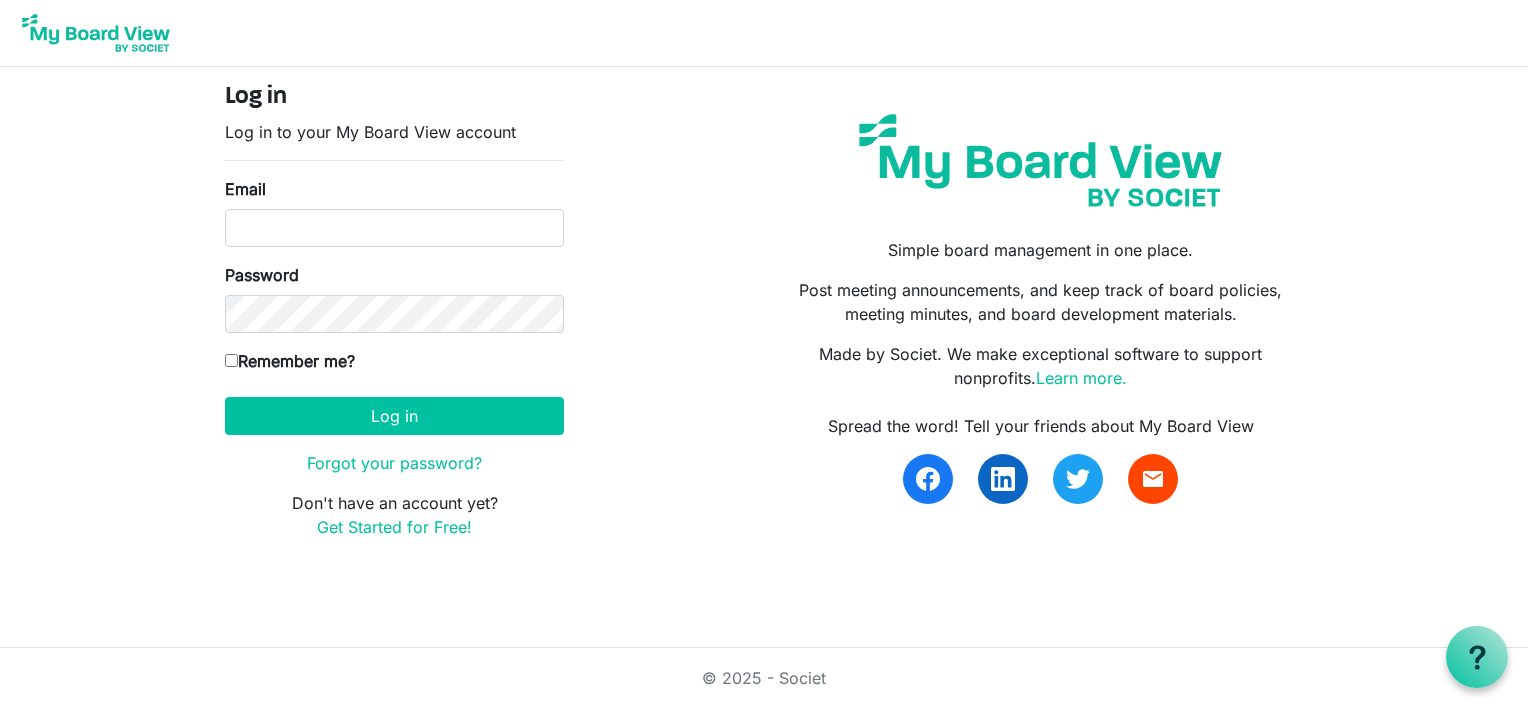 scroll, scrollTop: 0, scrollLeft: 0, axis: both 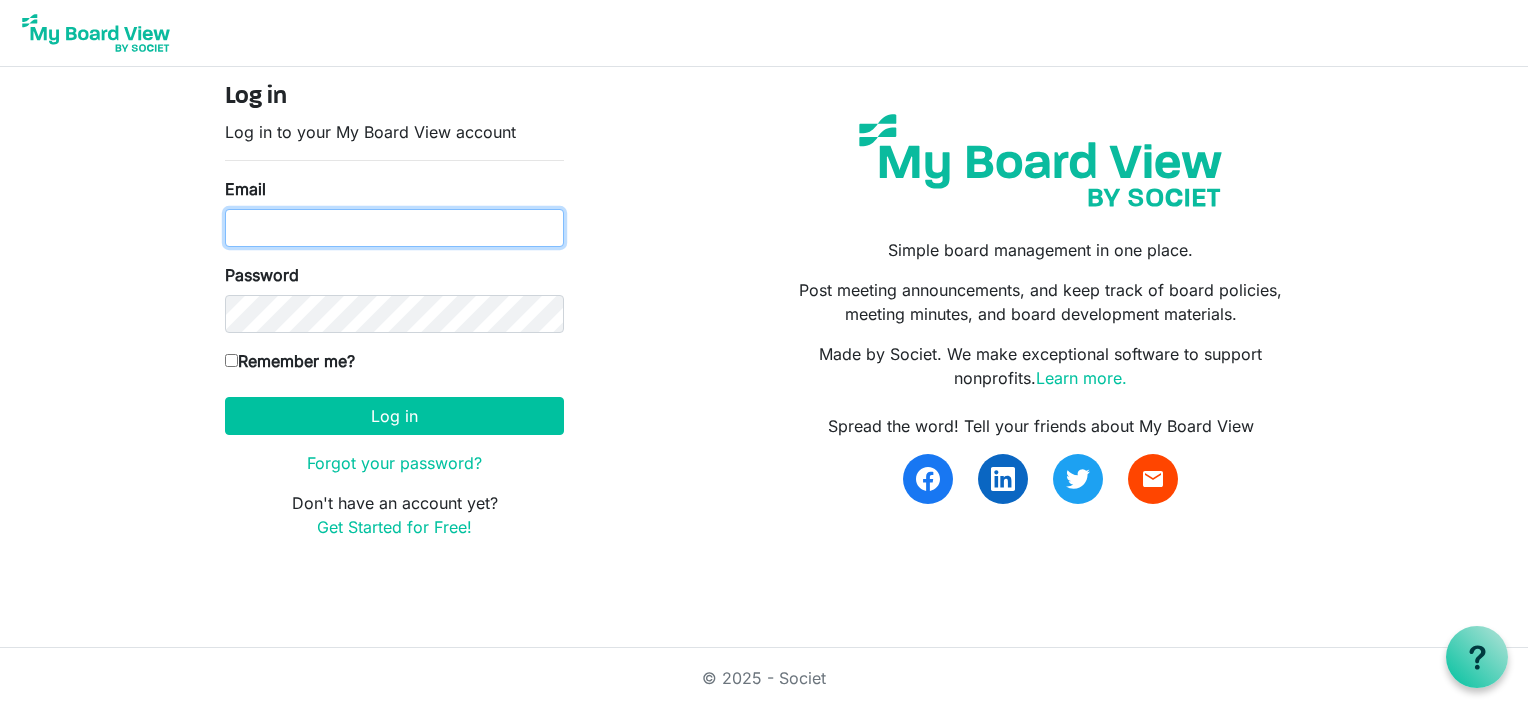 click on "Email" at bounding box center (394, 228) 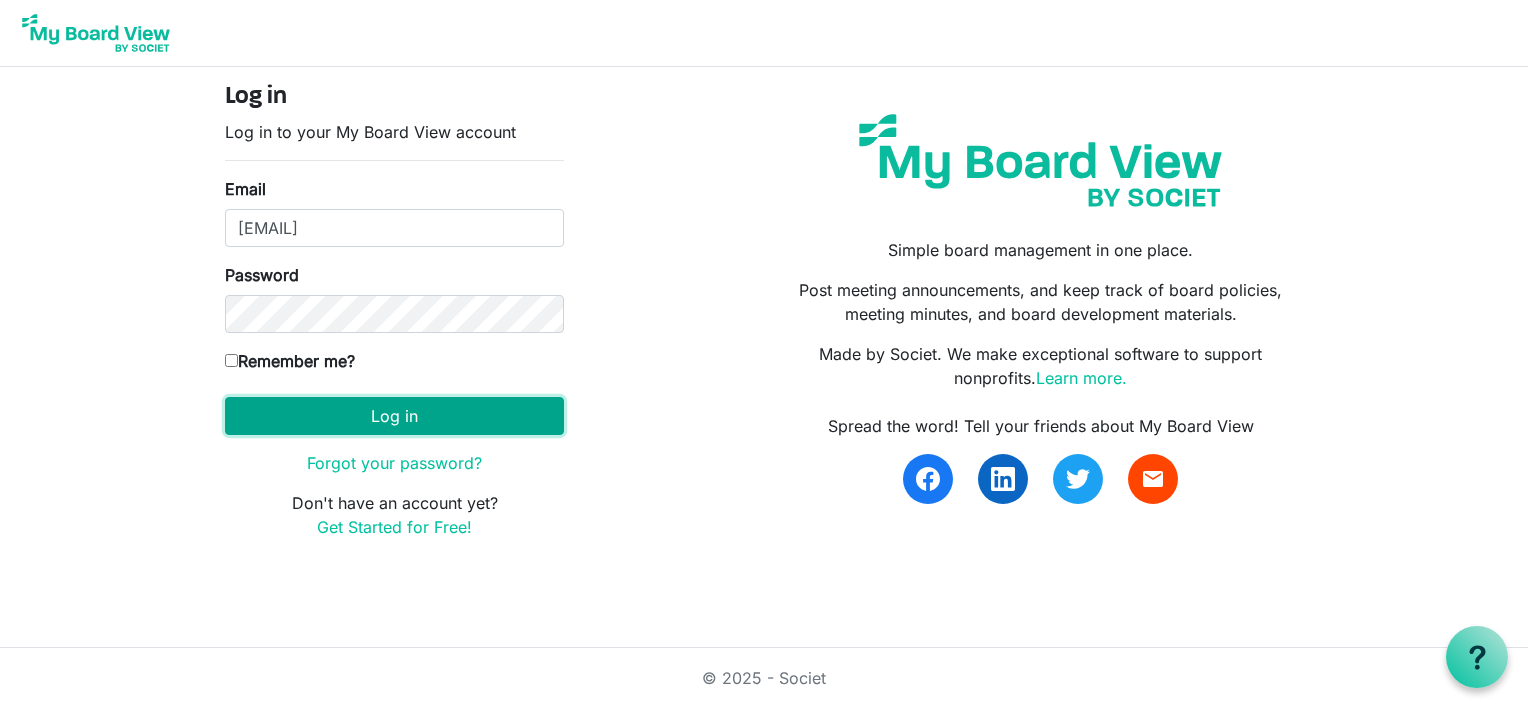 click on "Log in" at bounding box center (394, 416) 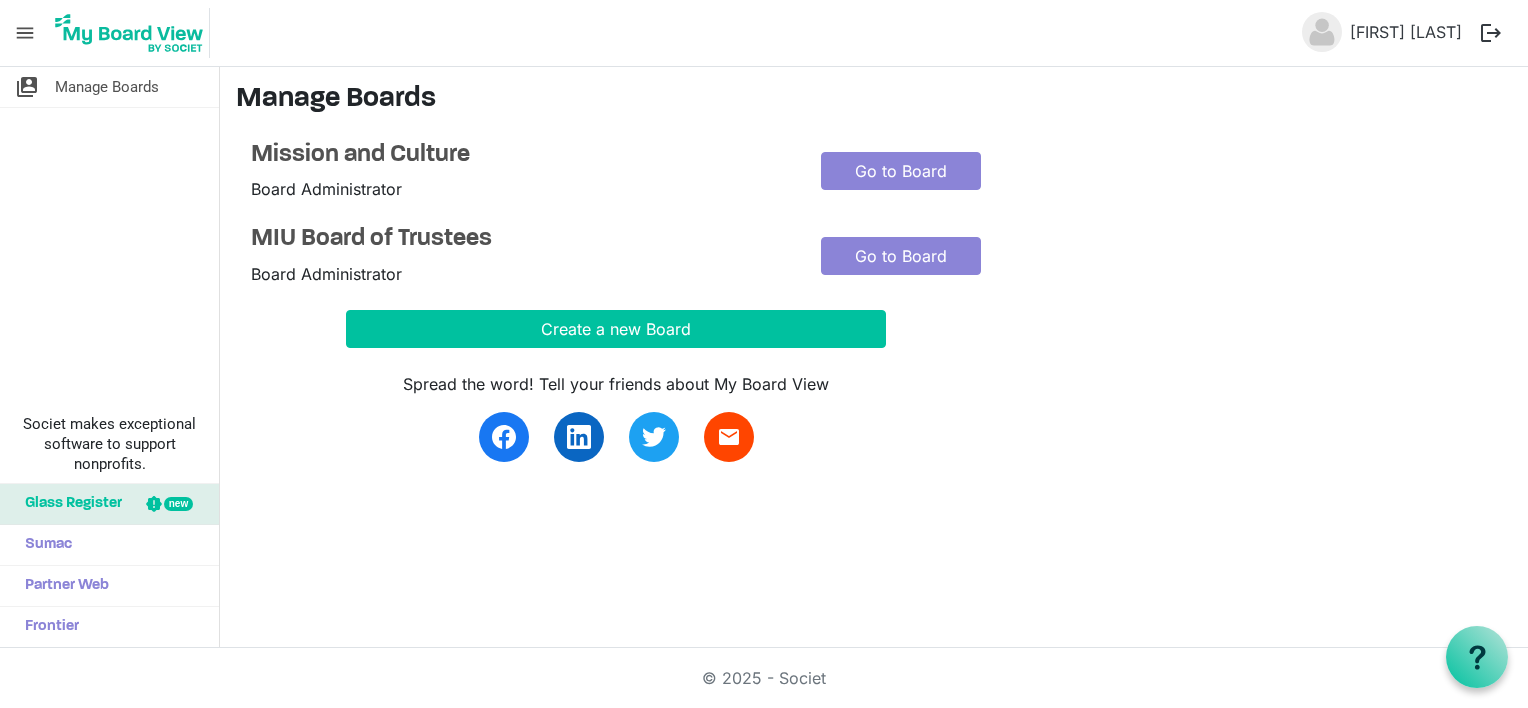 scroll, scrollTop: 0, scrollLeft: 0, axis: both 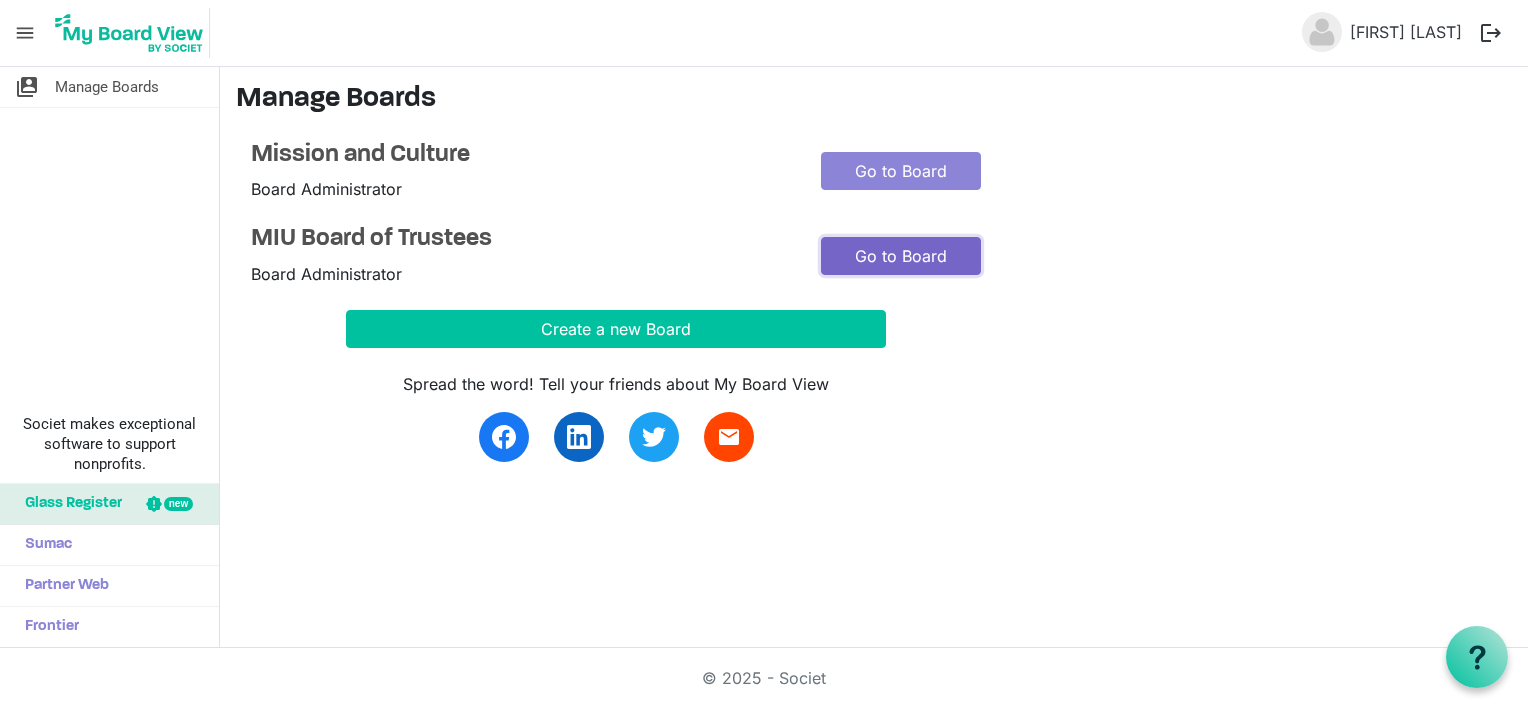 click on "Go to Board" at bounding box center [901, 256] 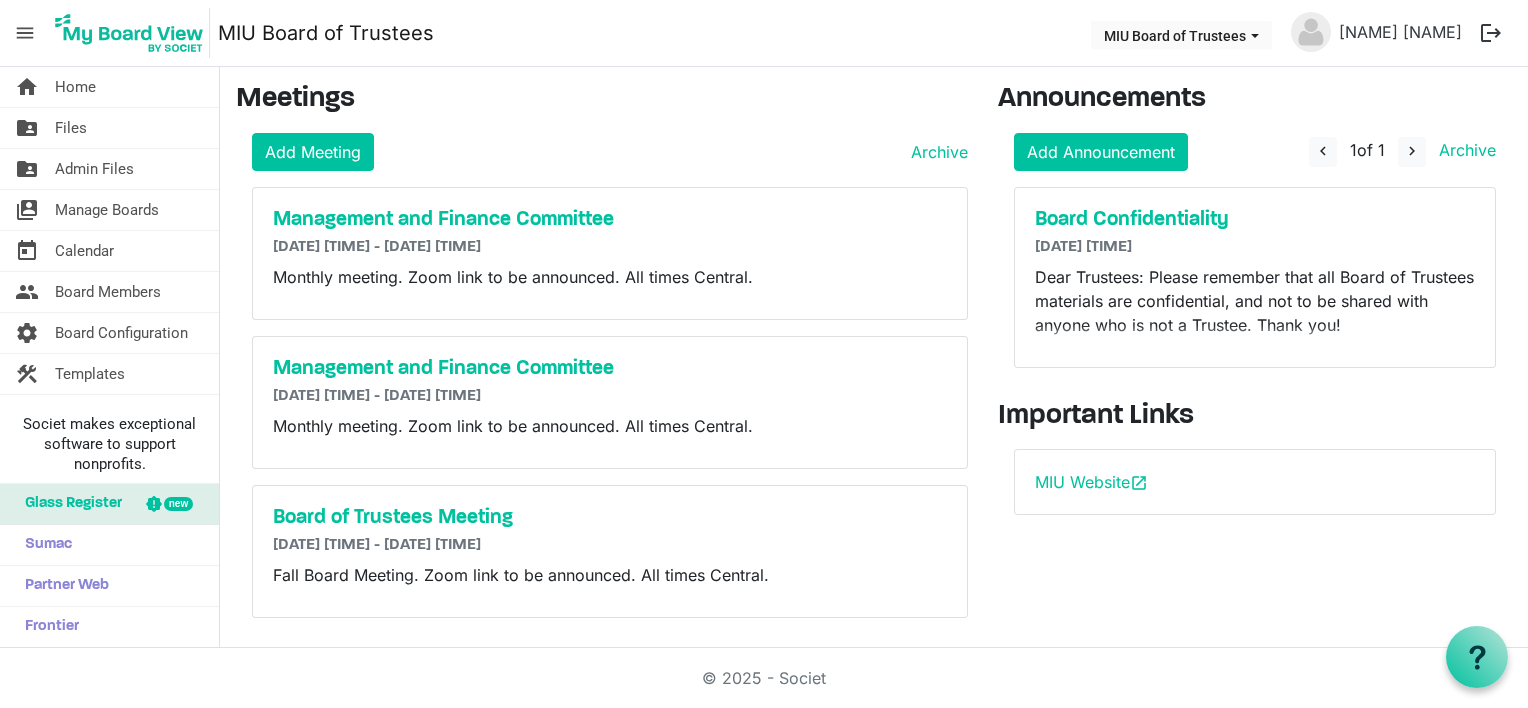 scroll, scrollTop: 0, scrollLeft: 0, axis: both 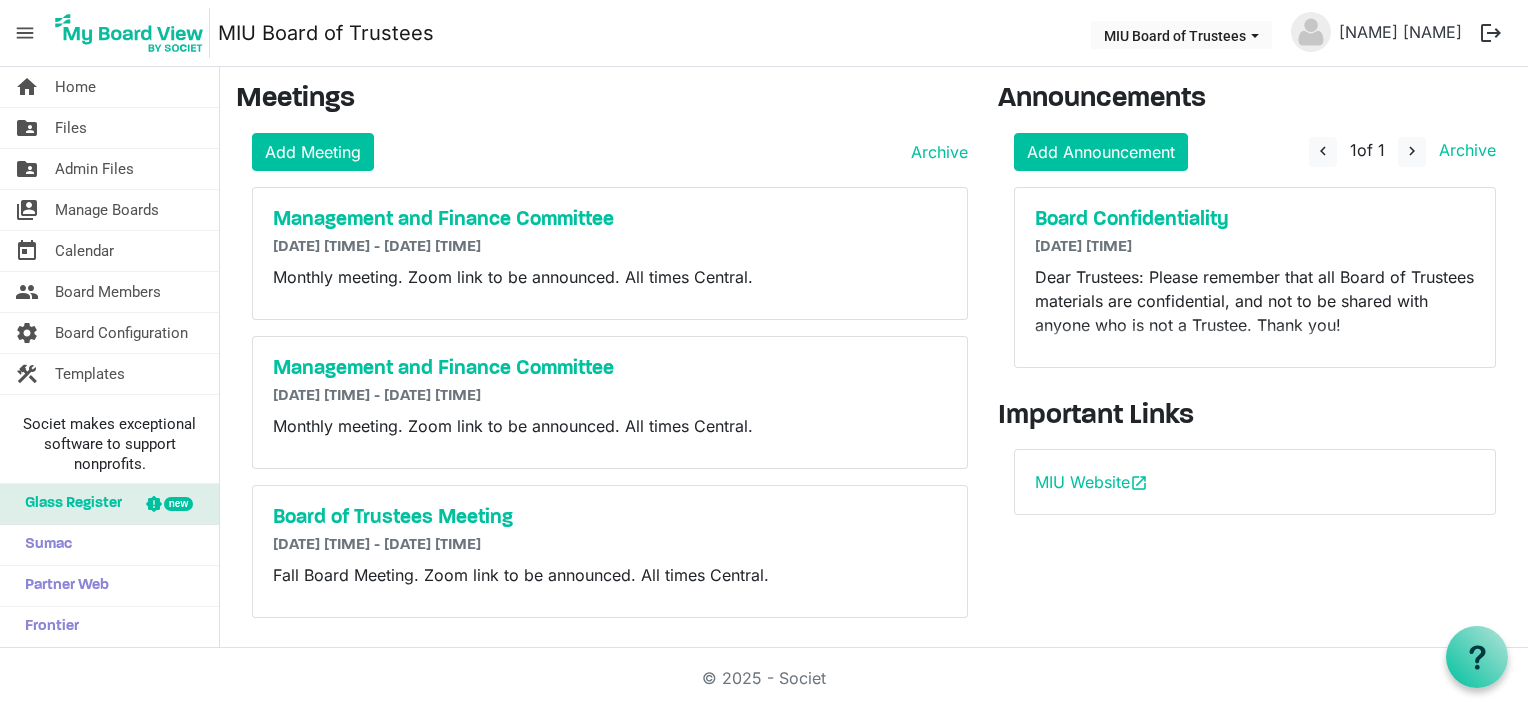 click on "logout" at bounding box center (1491, 33) 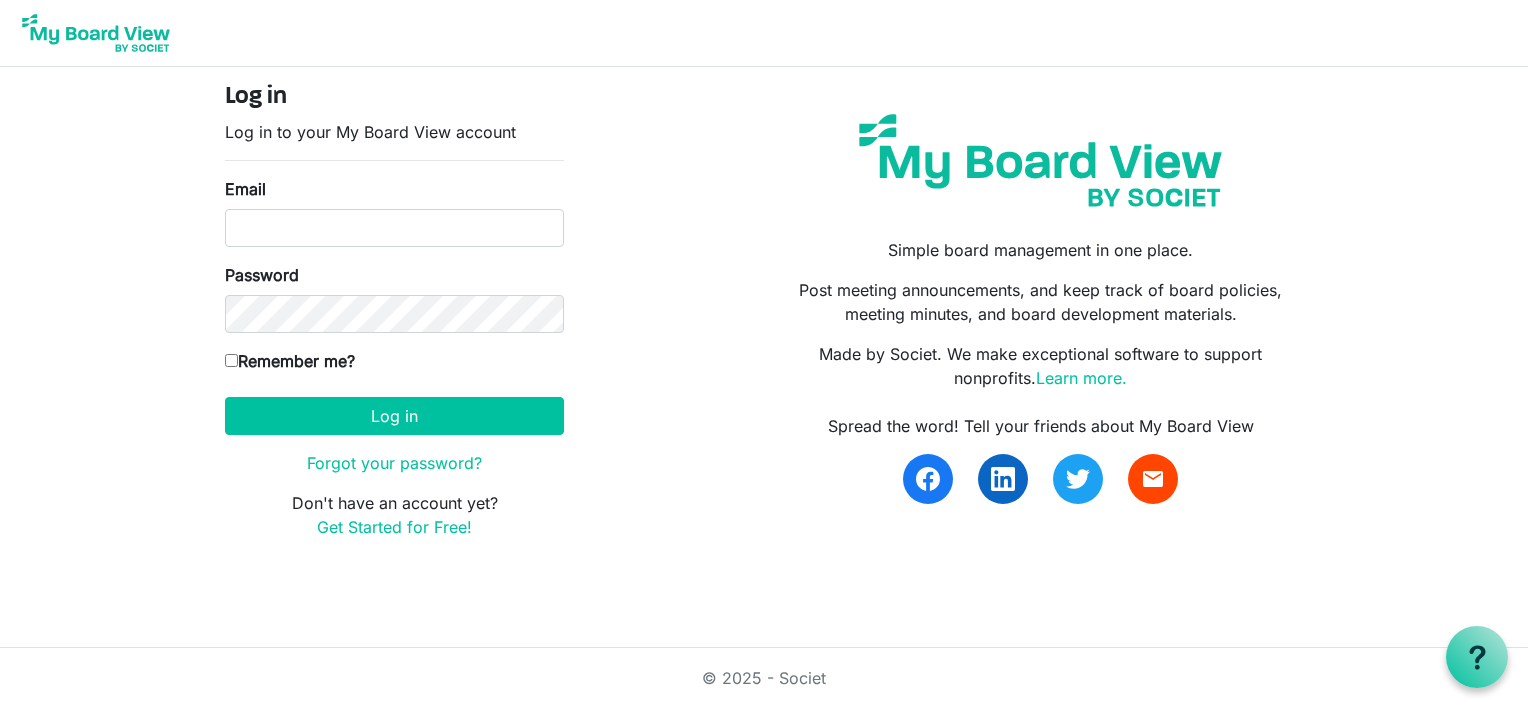 scroll, scrollTop: 0, scrollLeft: 0, axis: both 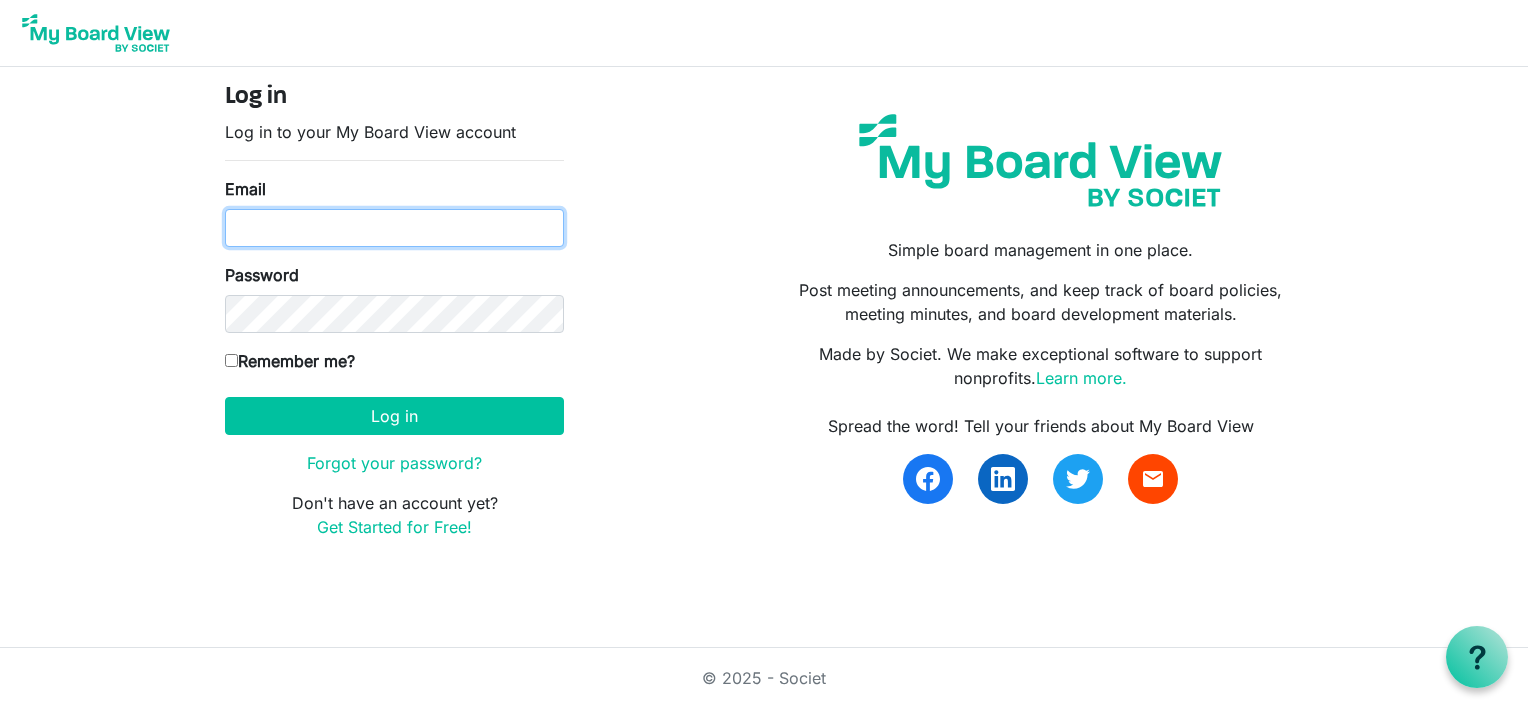 click on "Email" at bounding box center [394, 228] 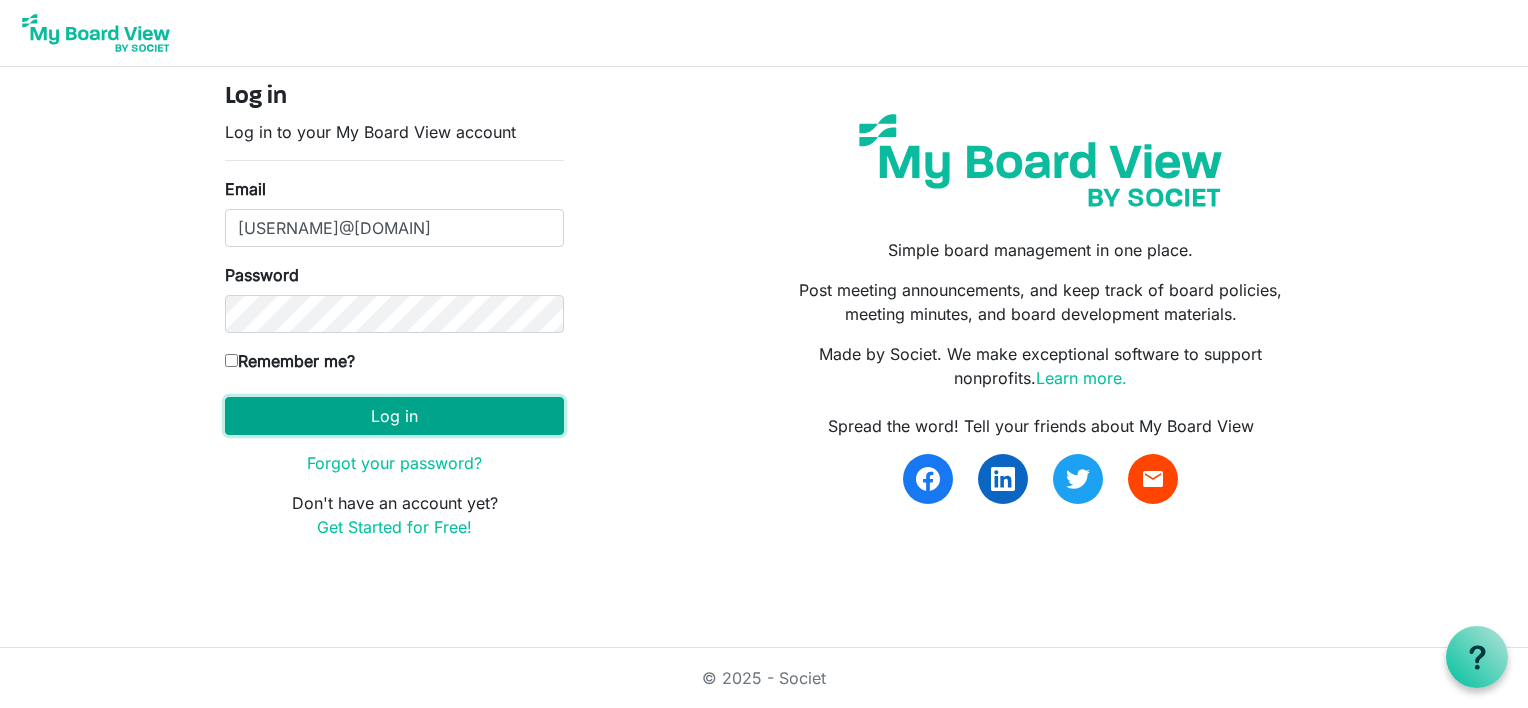 click on "Log in" at bounding box center (394, 416) 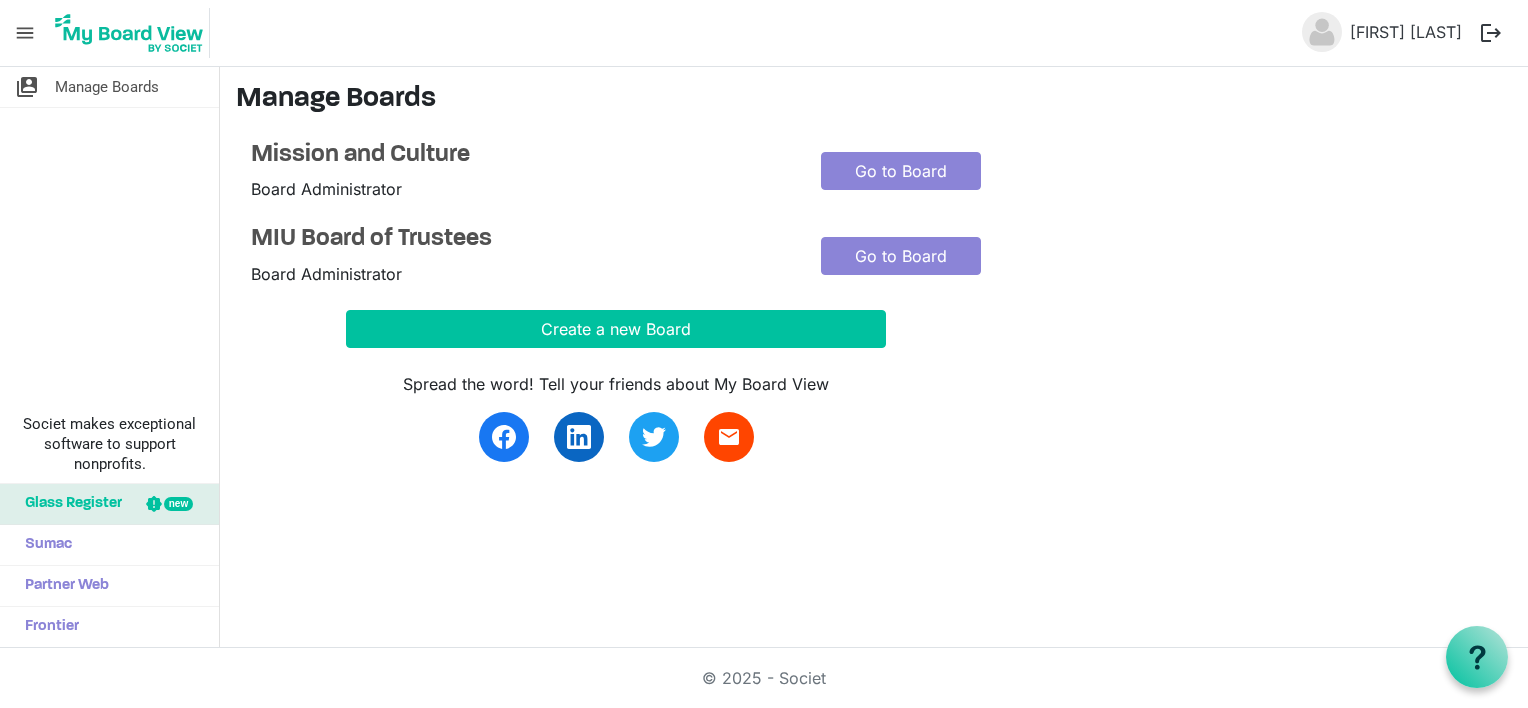 scroll, scrollTop: 0, scrollLeft: 0, axis: both 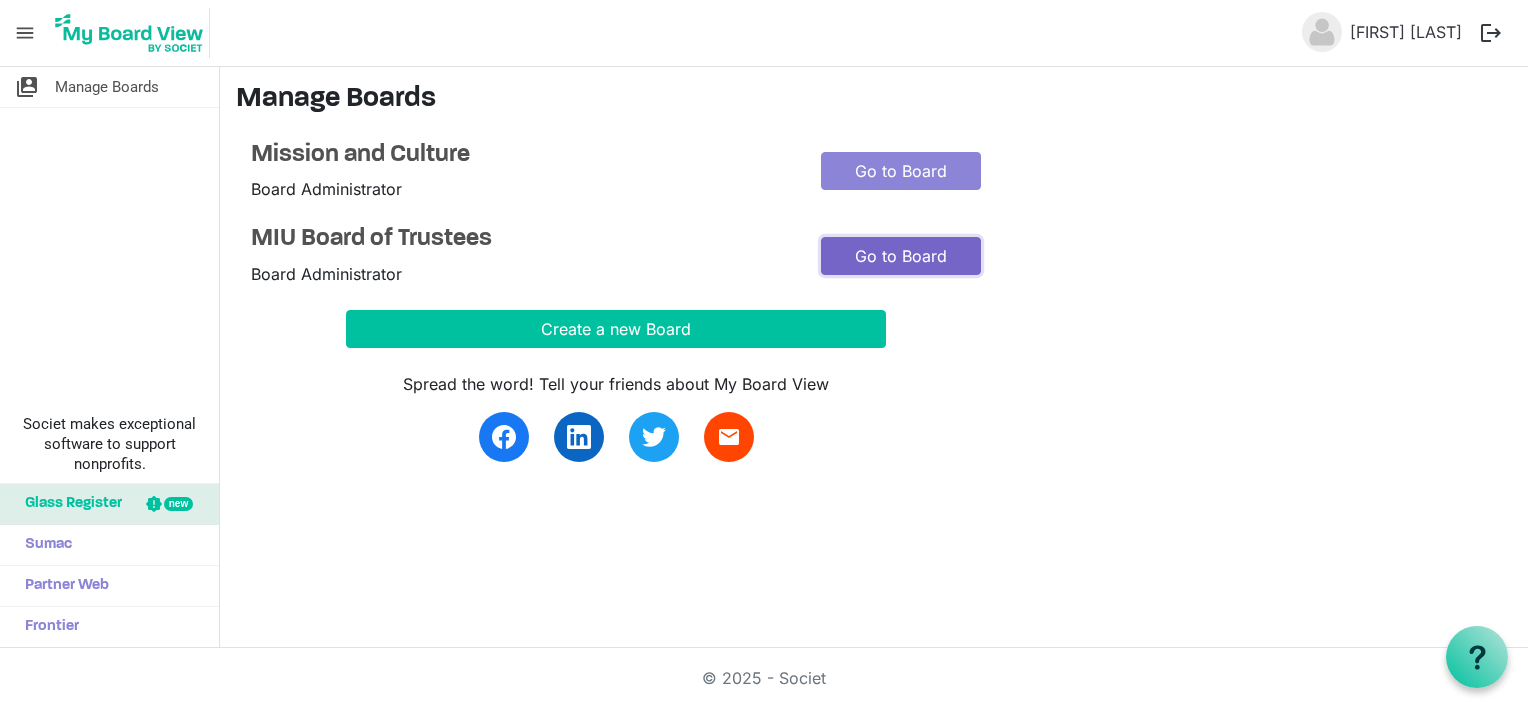 click on "Go to Board" at bounding box center [901, 256] 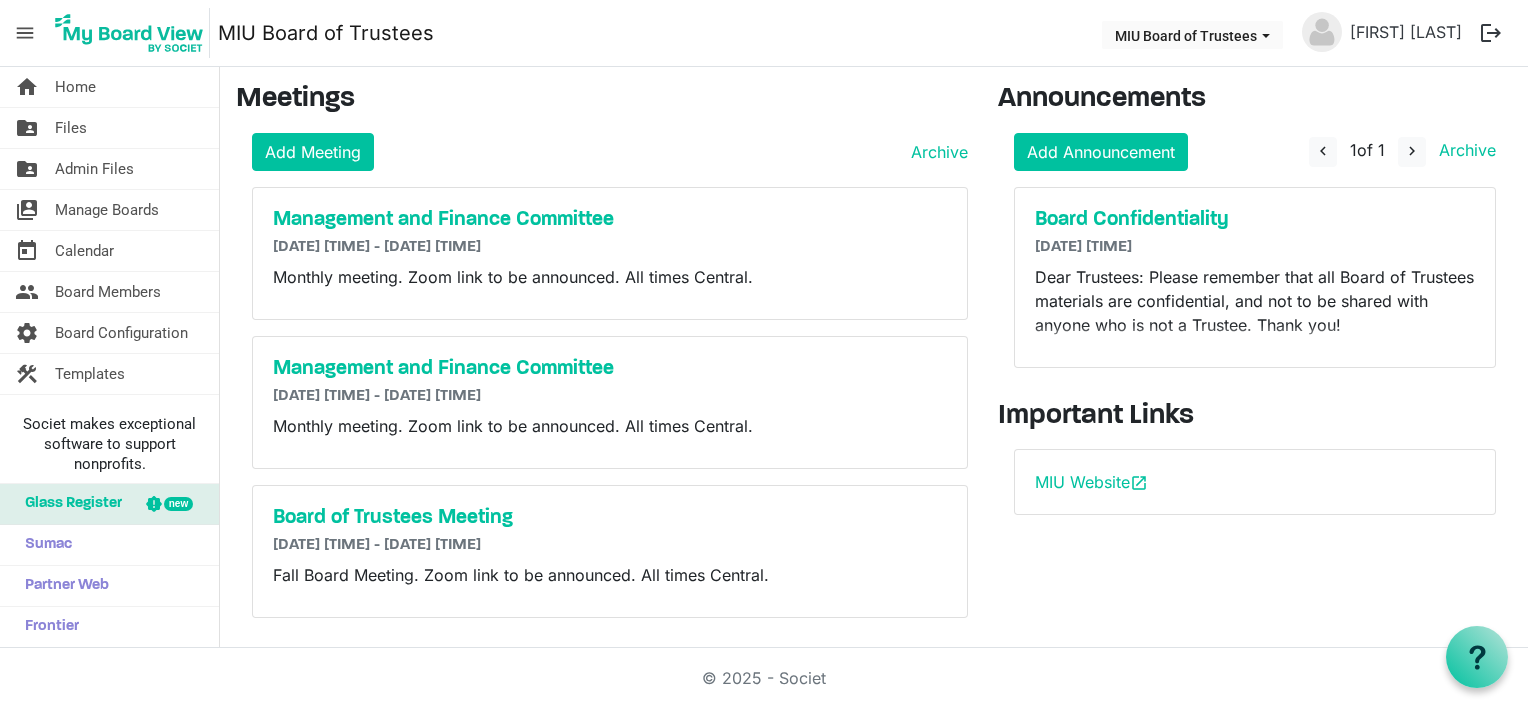 scroll, scrollTop: 0, scrollLeft: 0, axis: both 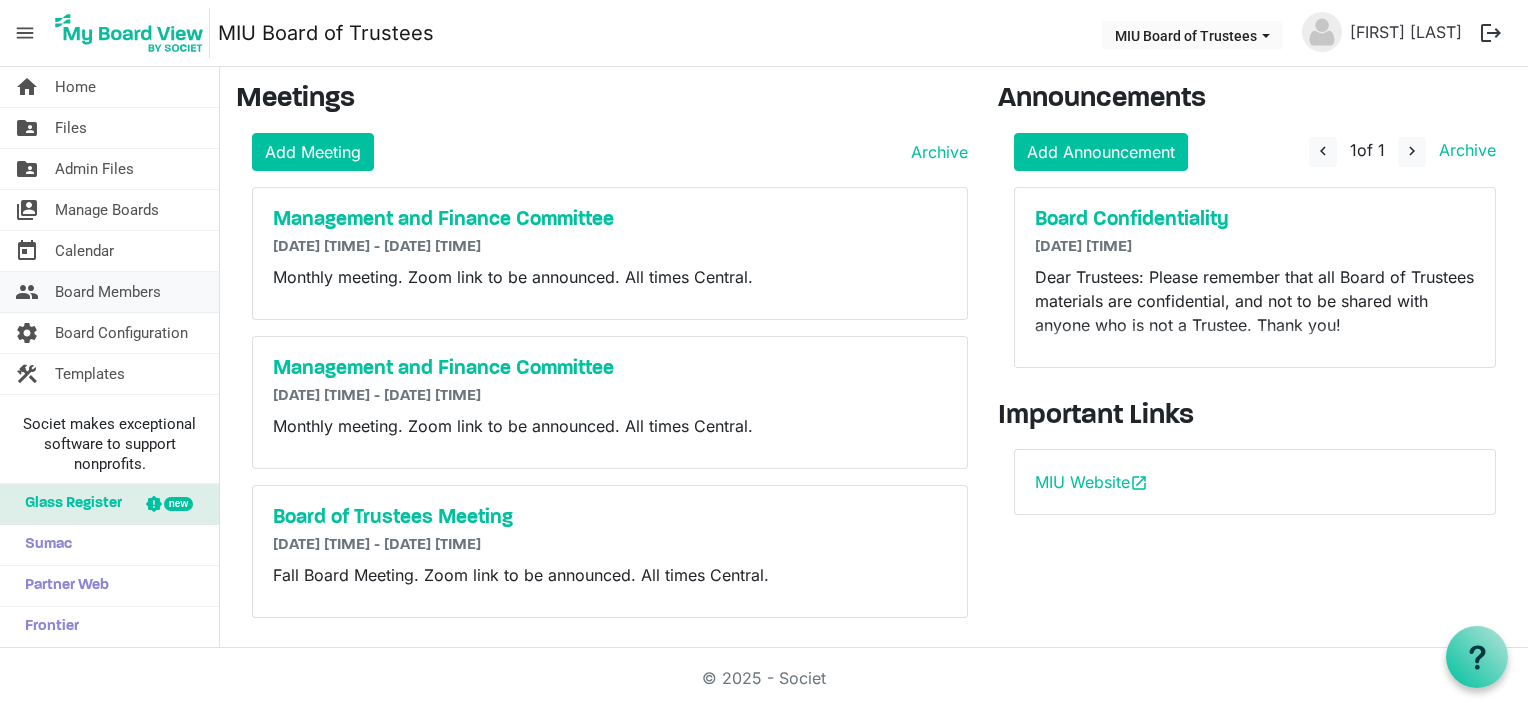 click on "Board Members" at bounding box center (108, 292) 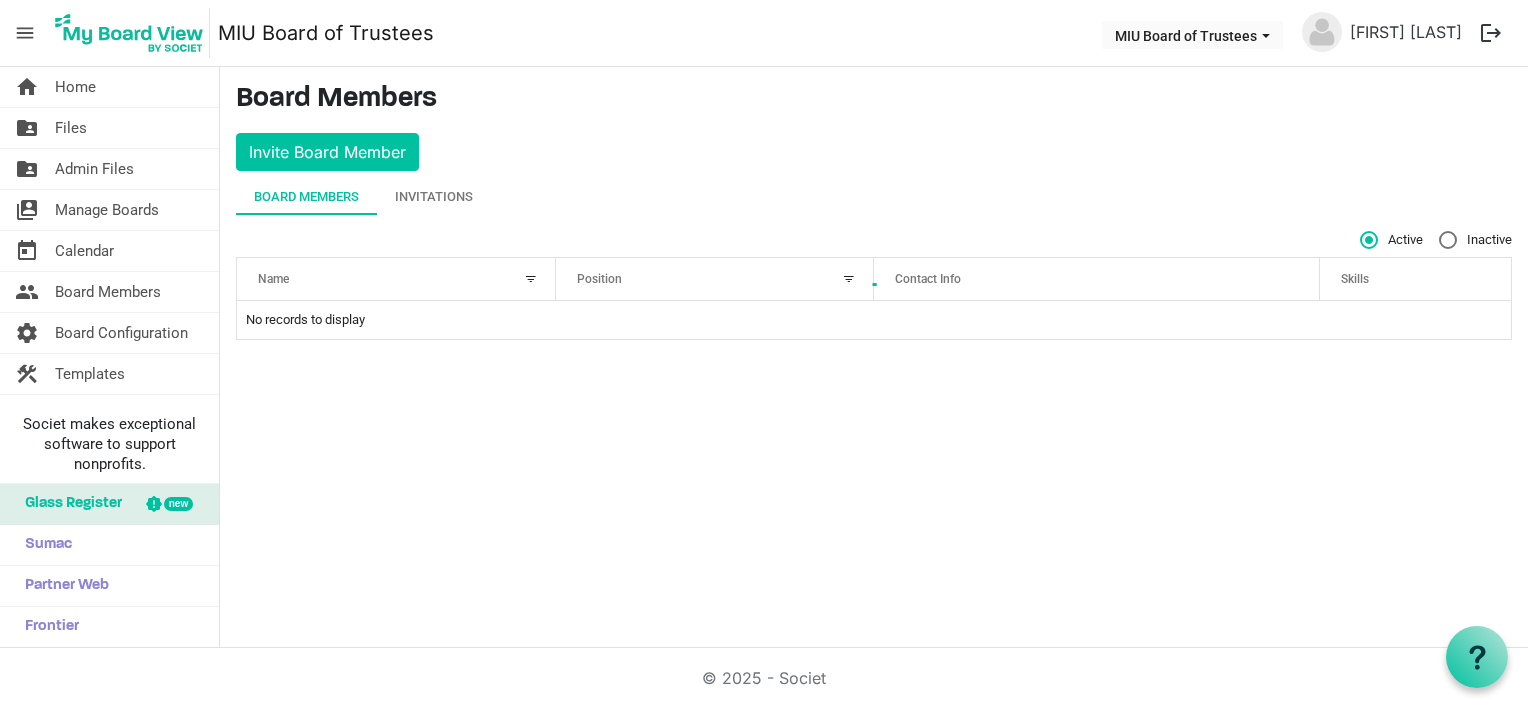 scroll, scrollTop: 0, scrollLeft: 0, axis: both 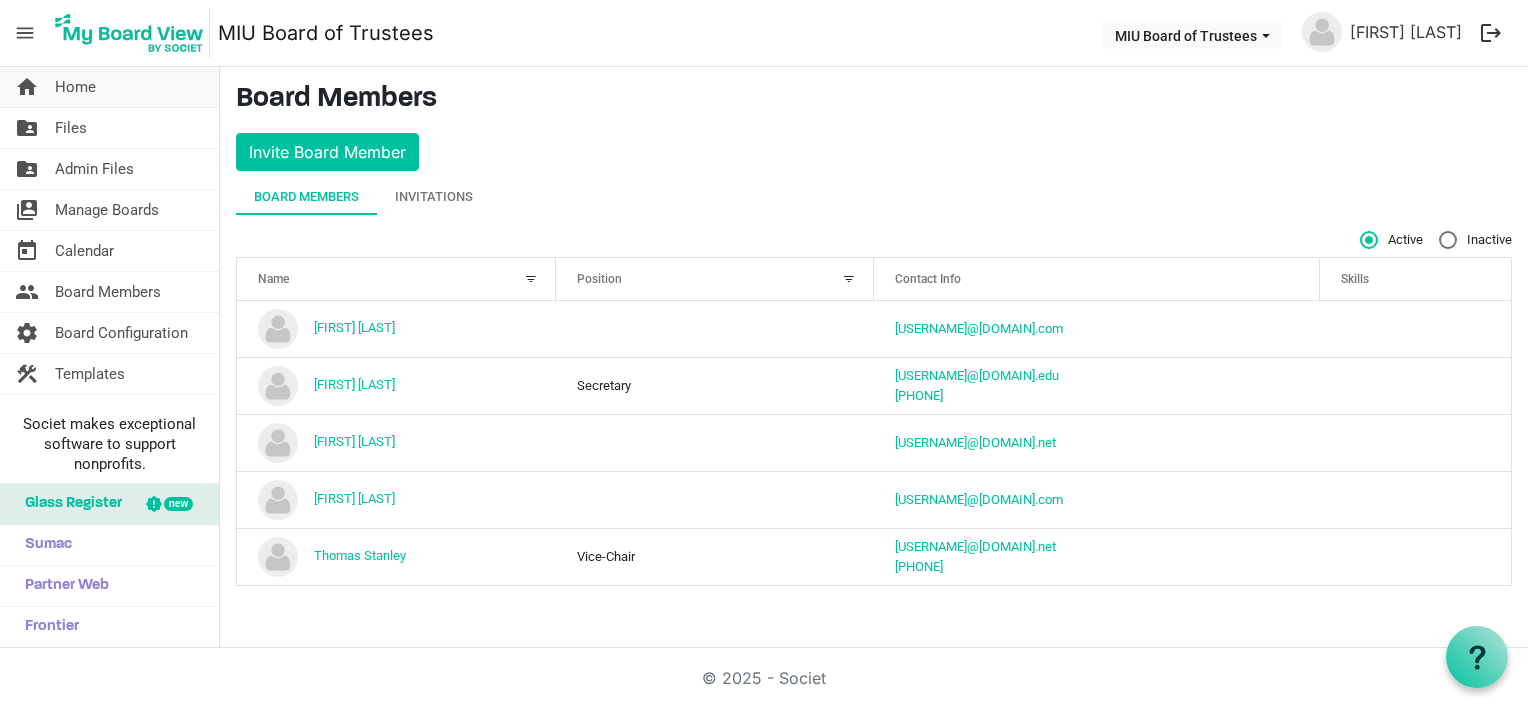 click on "Home" at bounding box center (75, 87) 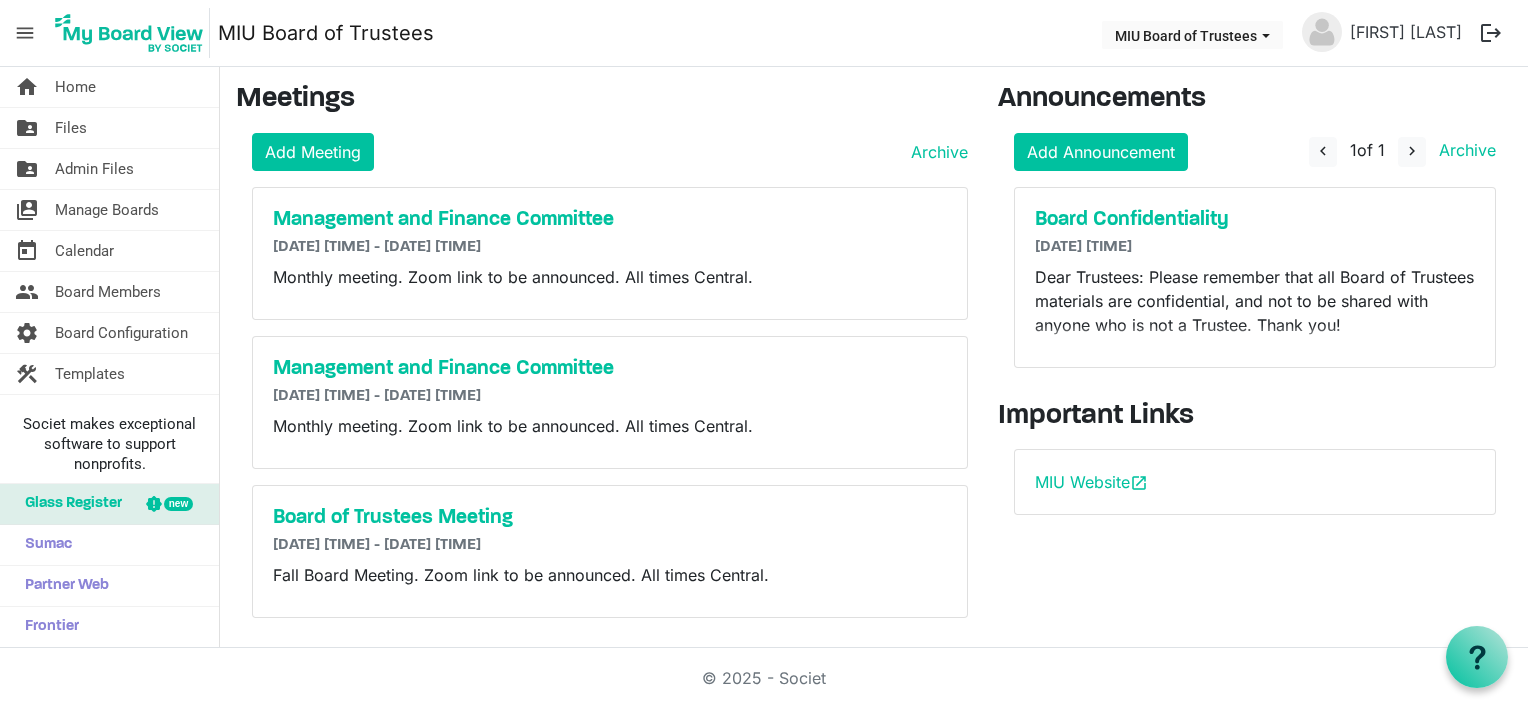 scroll, scrollTop: 0, scrollLeft: 0, axis: both 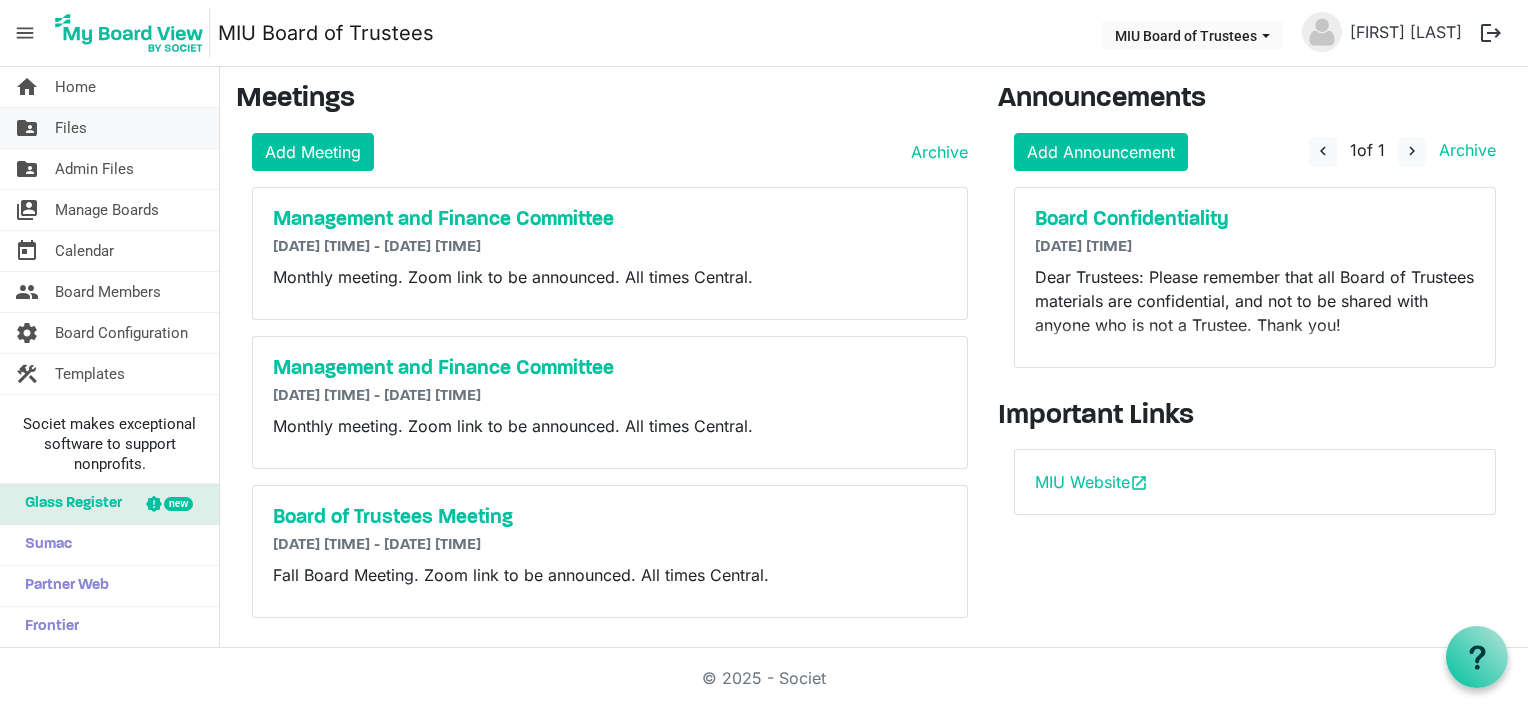 click on "Files" at bounding box center [71, 128] 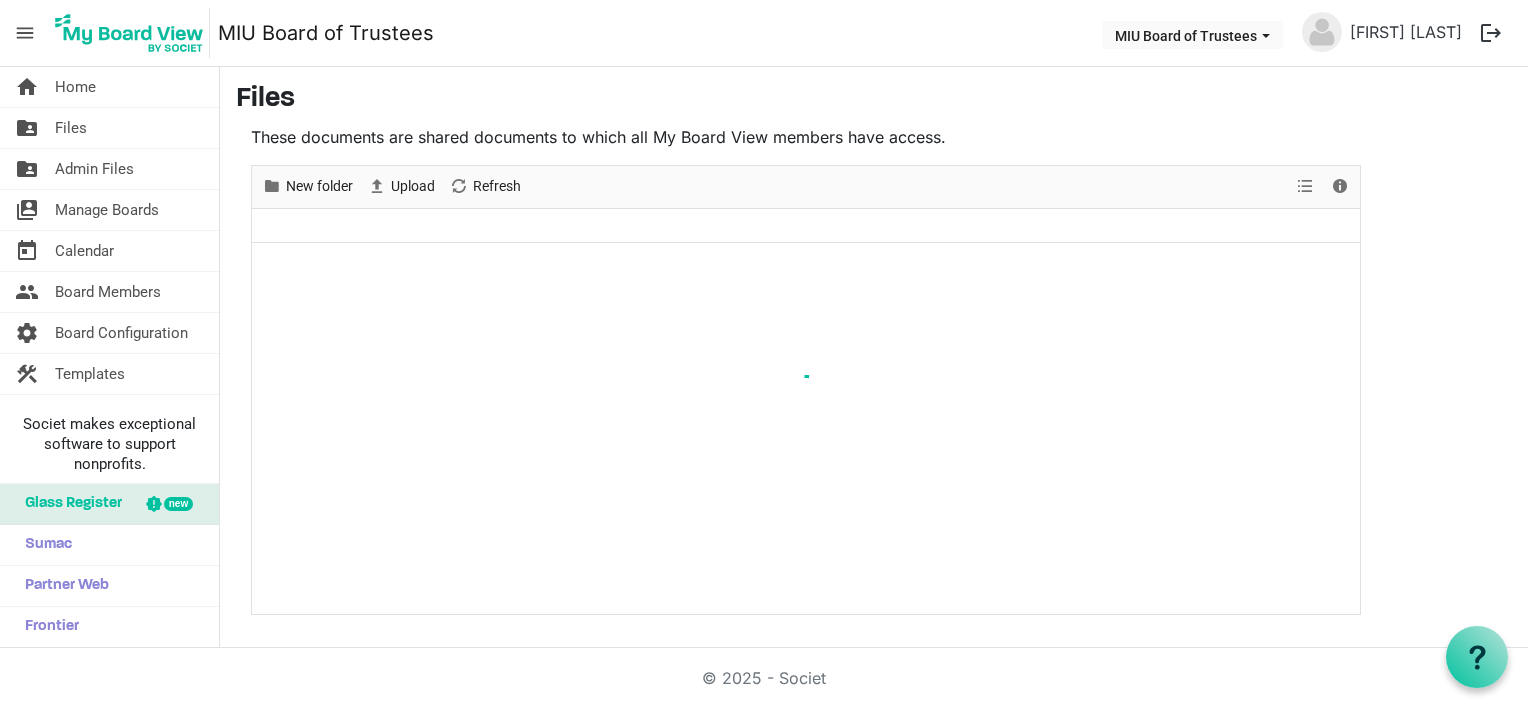 scroll, scrollTop: 0, scrollLeft: 0, axis: both 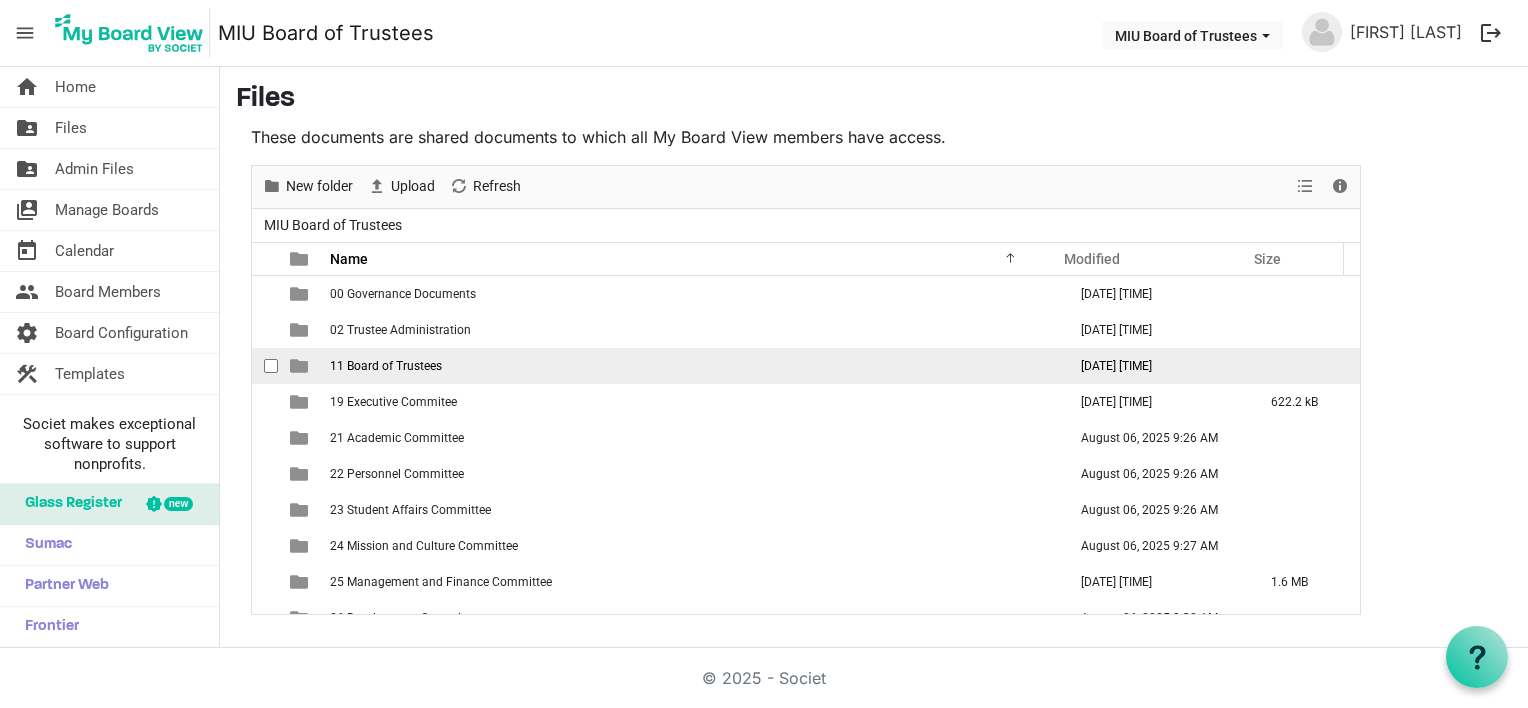 click on "11 Board of Trustees" at bounding box center [386, 366] 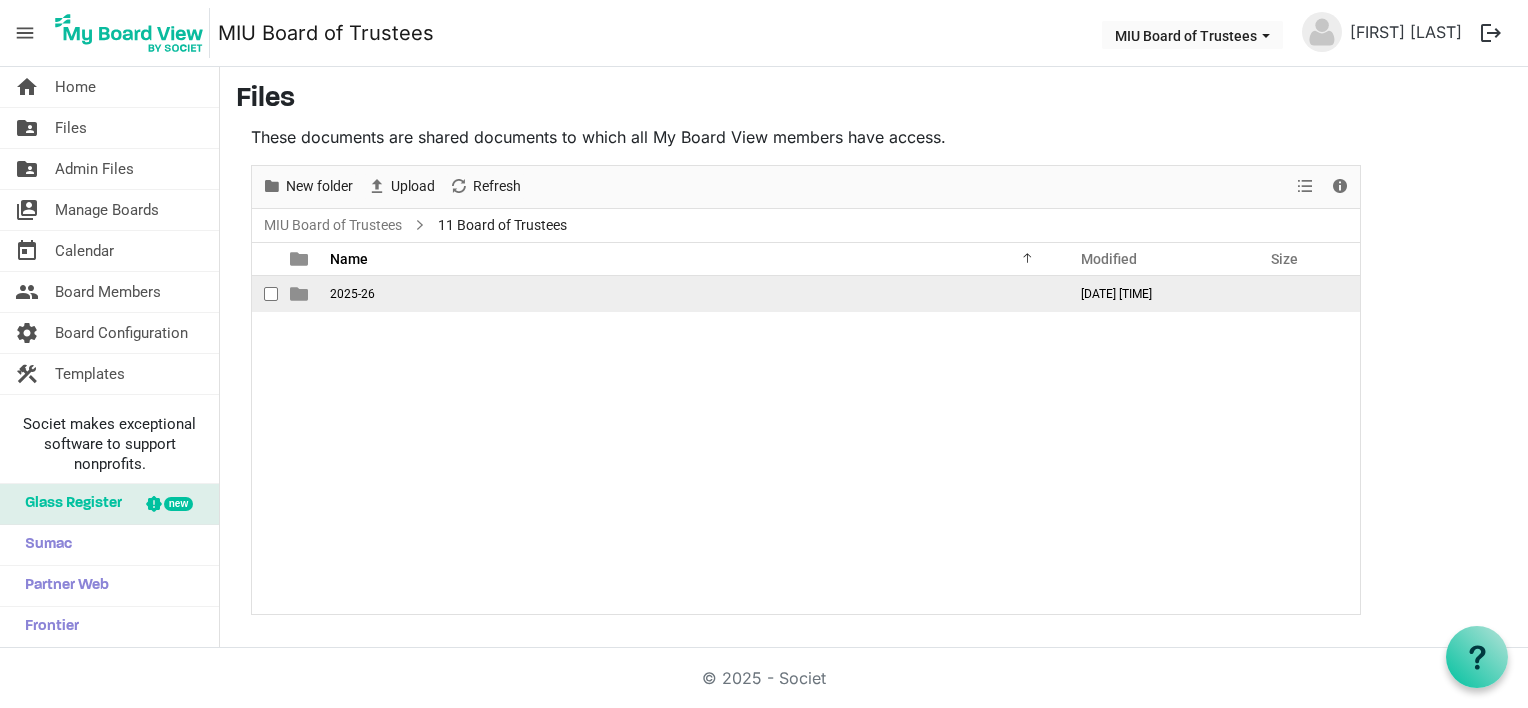 click at bounding box center [299, 294] 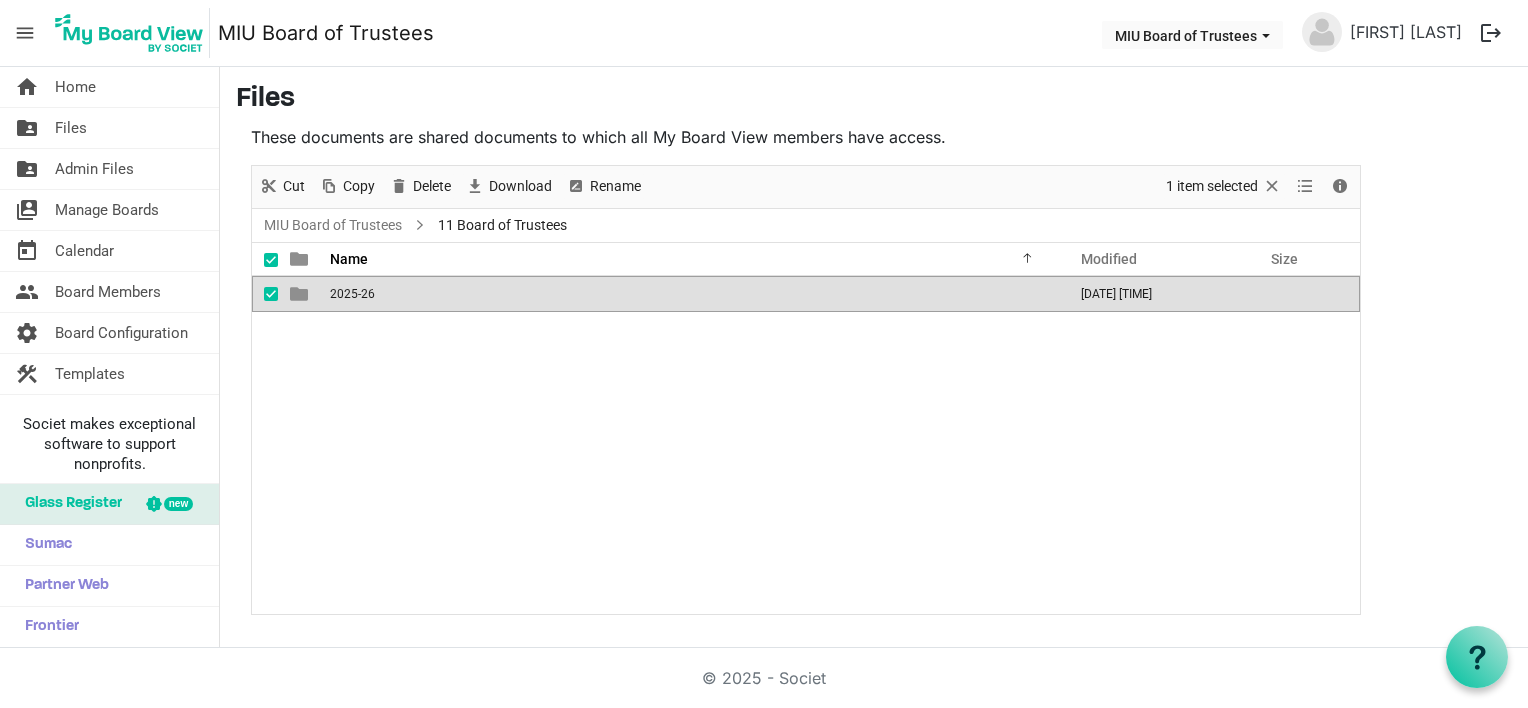 click at bounding box center (299, 294) 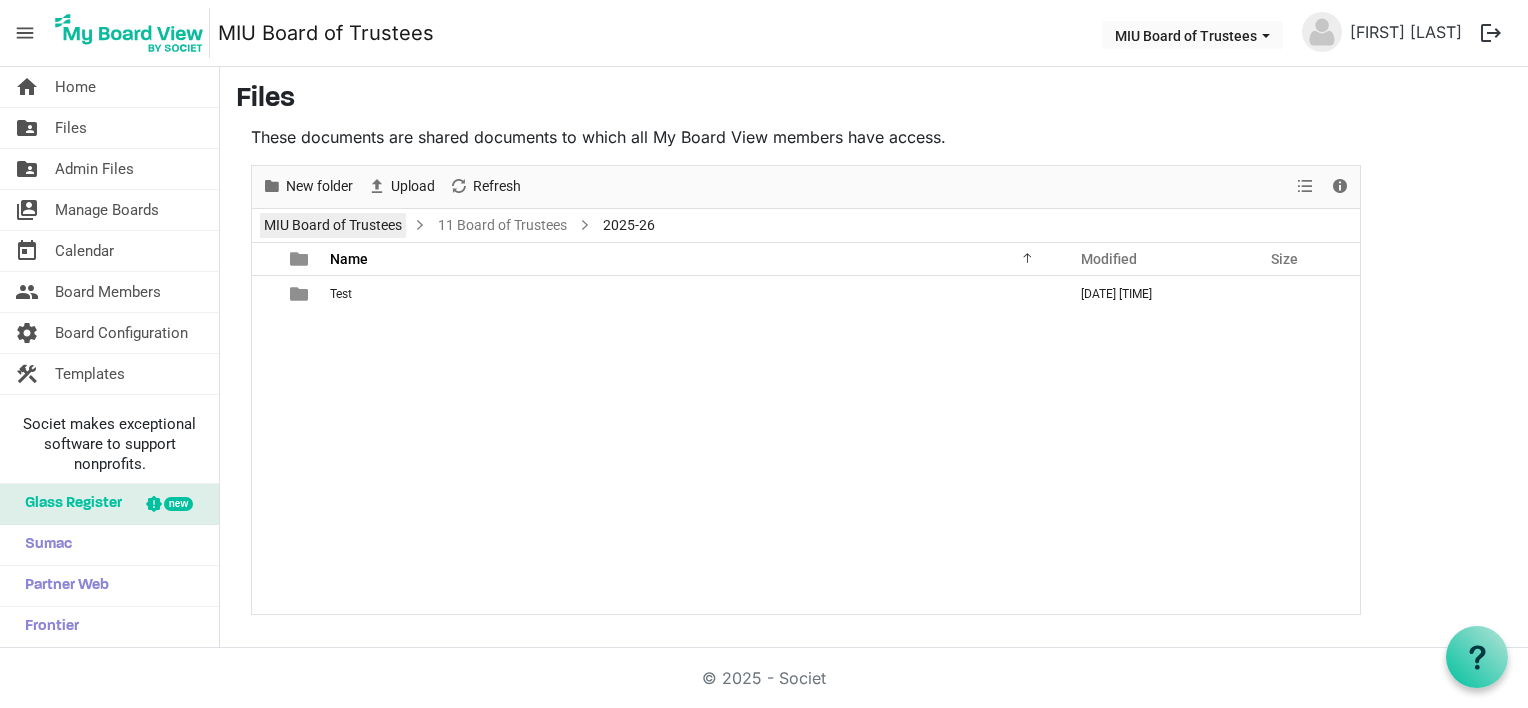 click on "MIU Board of Trustees" at bounding box center [333, 225] 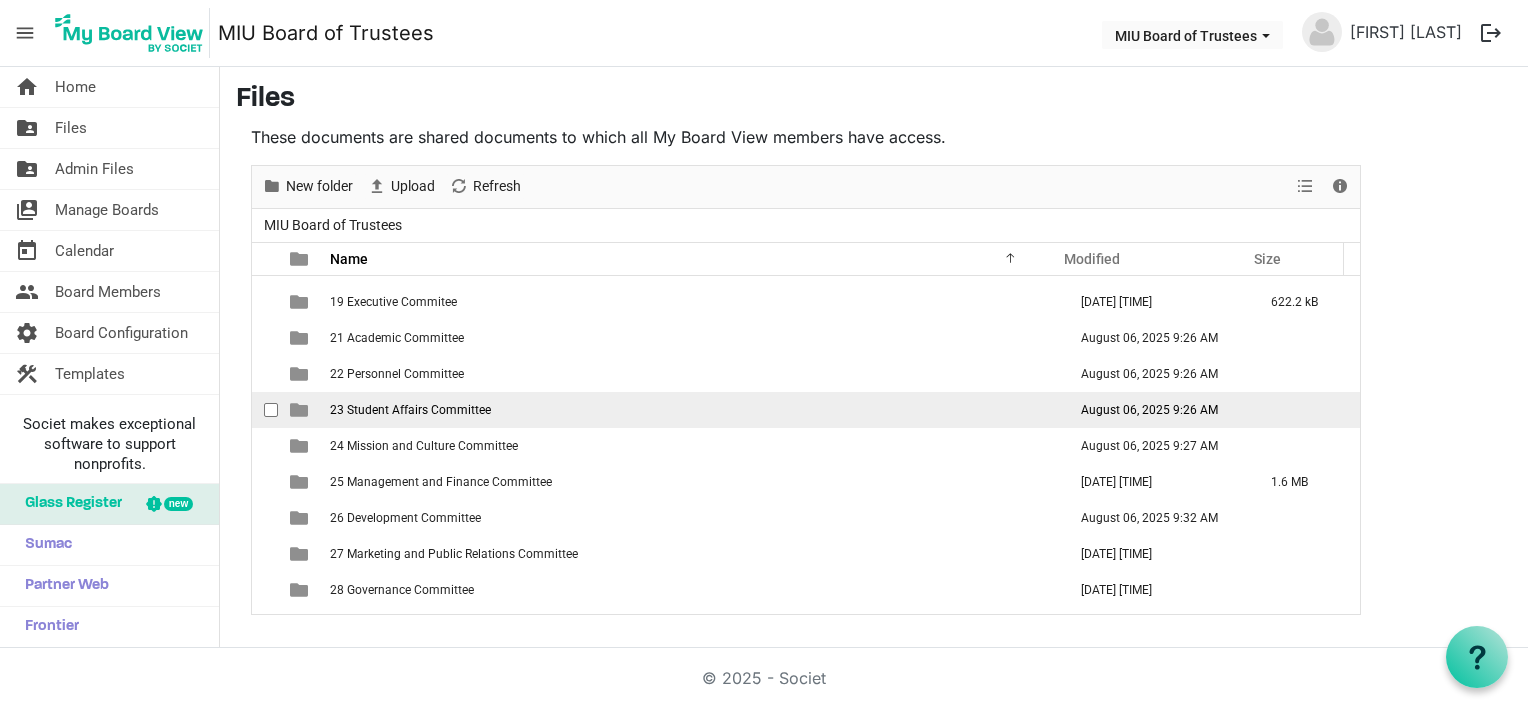 scroll, scrollTop: 129, scrollLeft: 0, axis: vertical 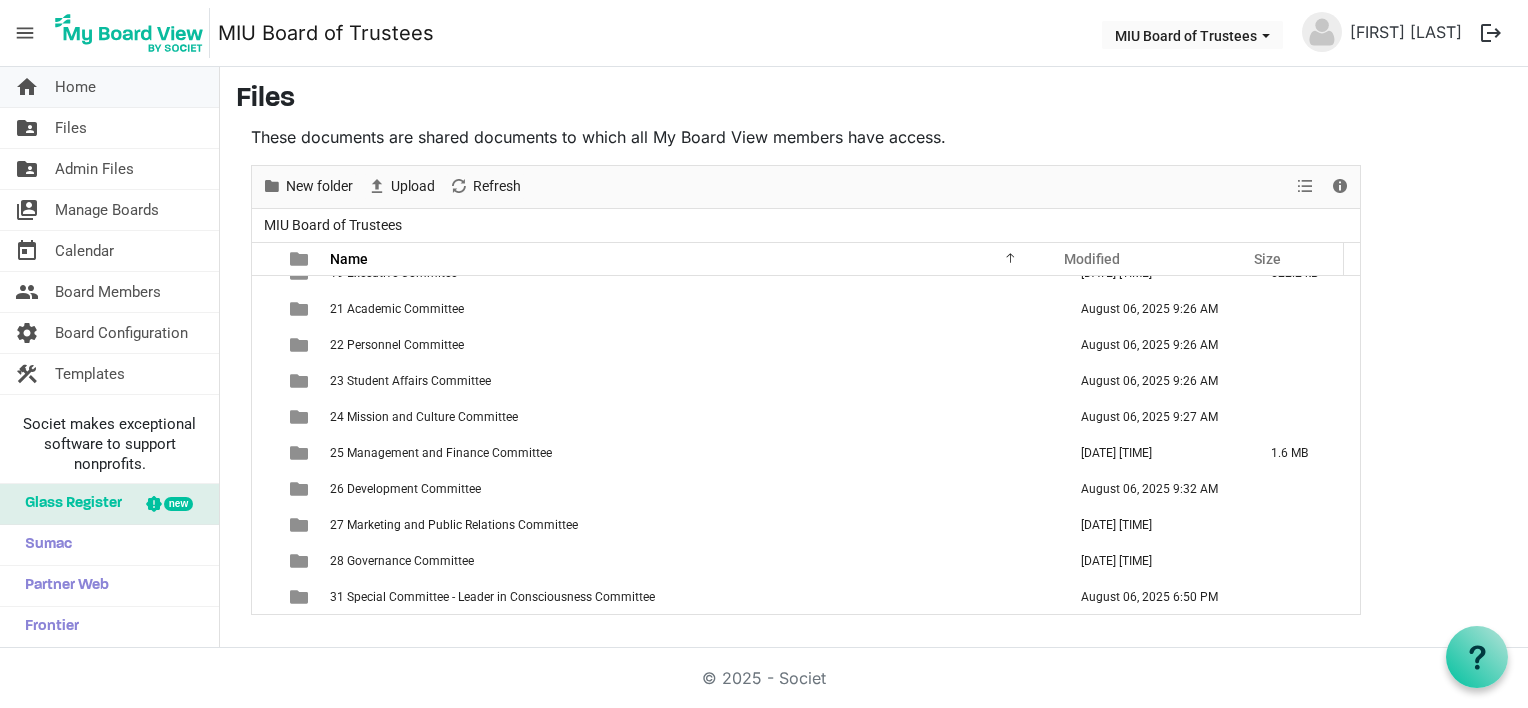 click on "Home" at bounding box center (75, 87) 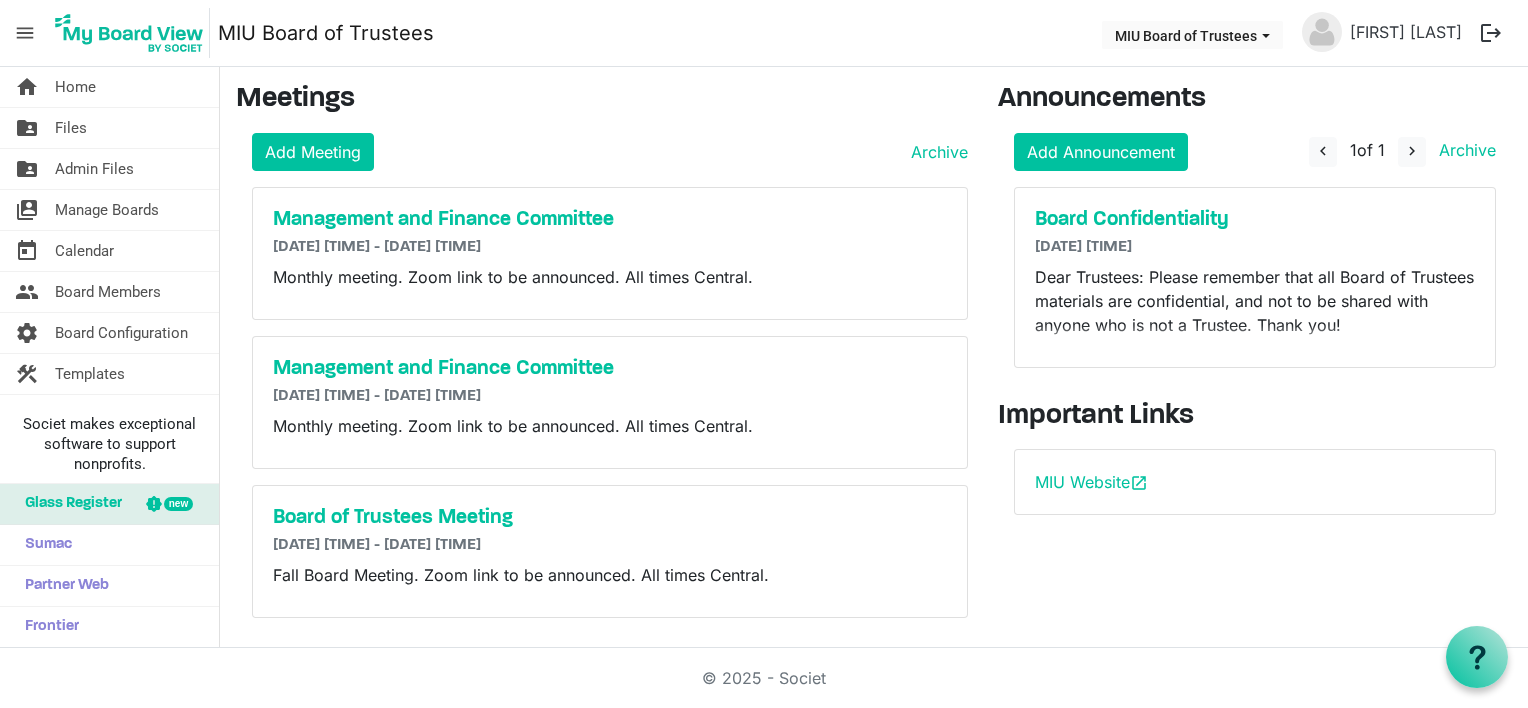scroll, scrollTop: 0, scrollLeft: 0, axis: both 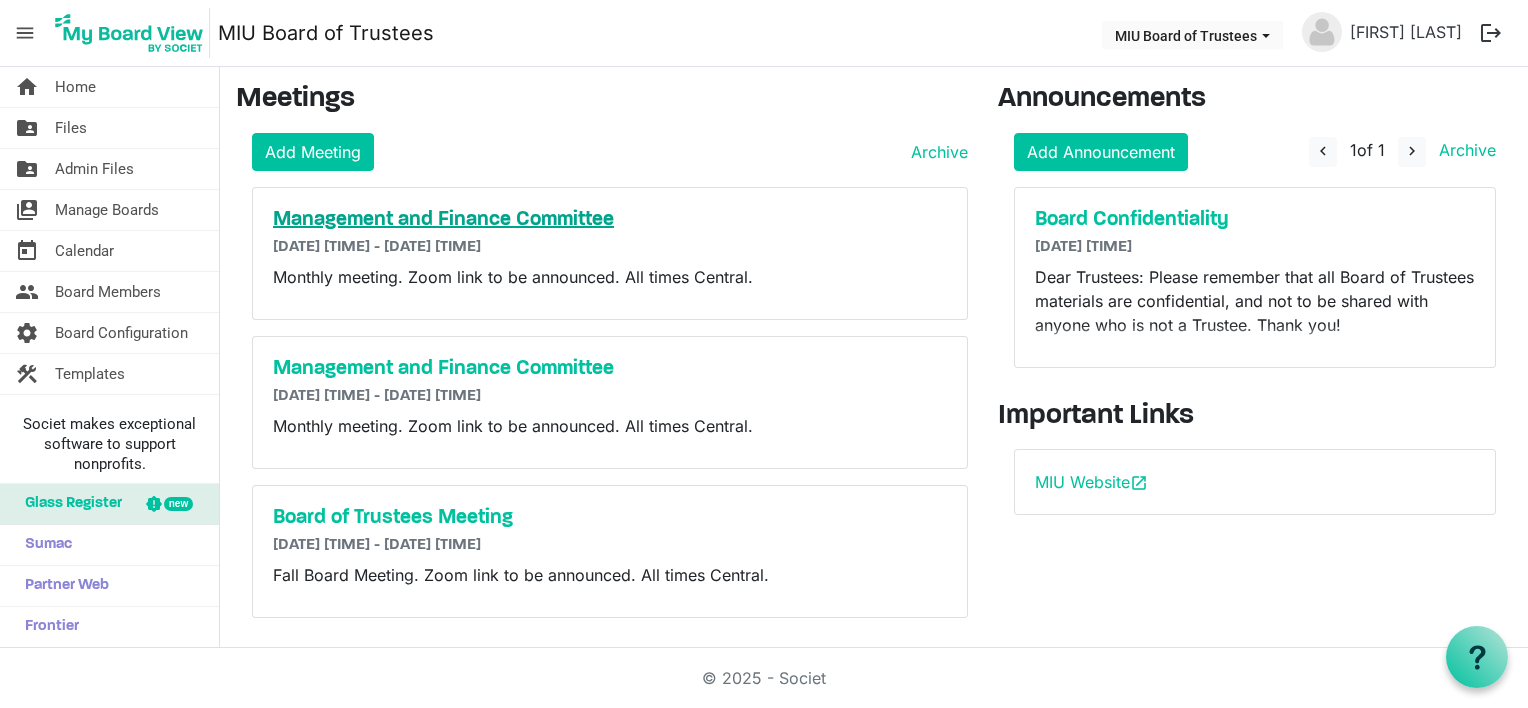 click on "Management and Finance Committee" at bounding box center [610, 220] 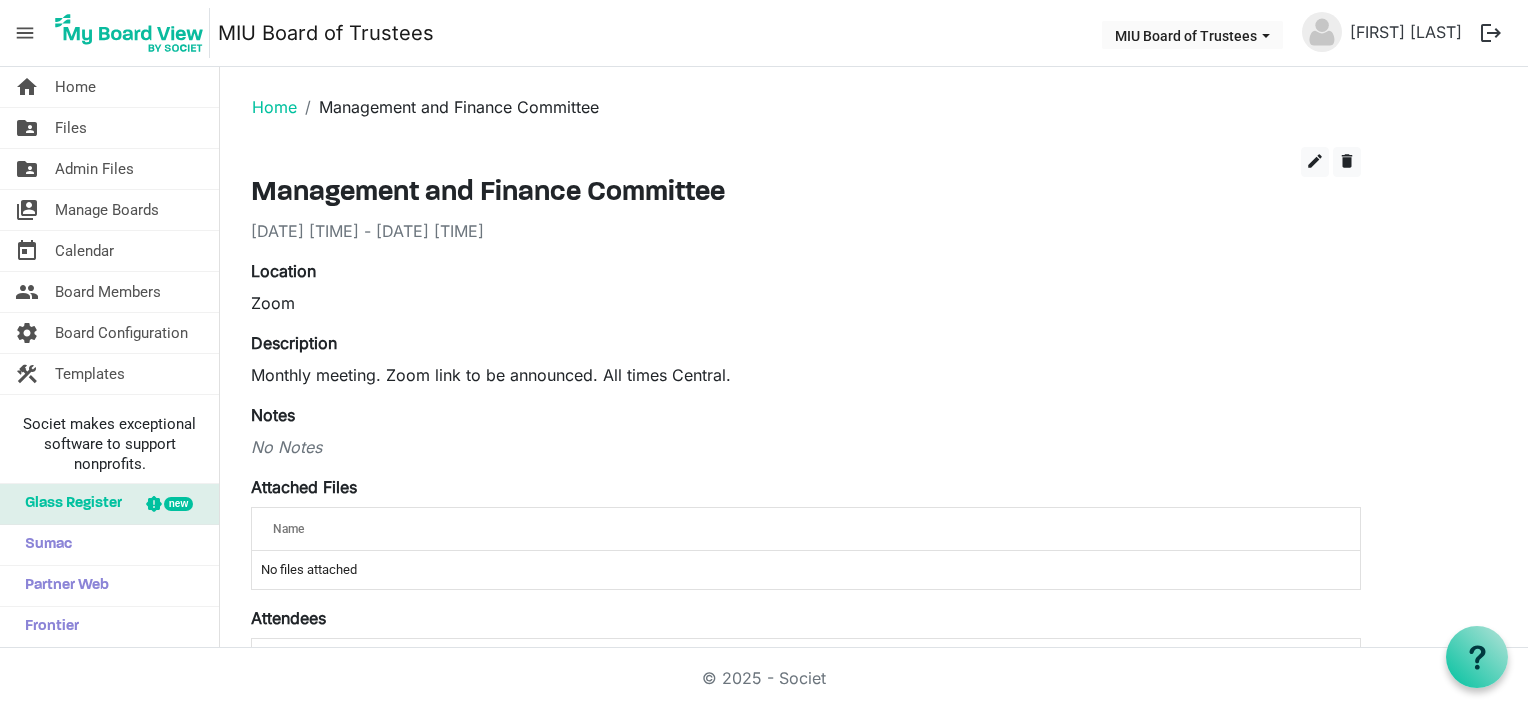 scroll, scrollTop: 0, scrollLeft: 0, axis: both 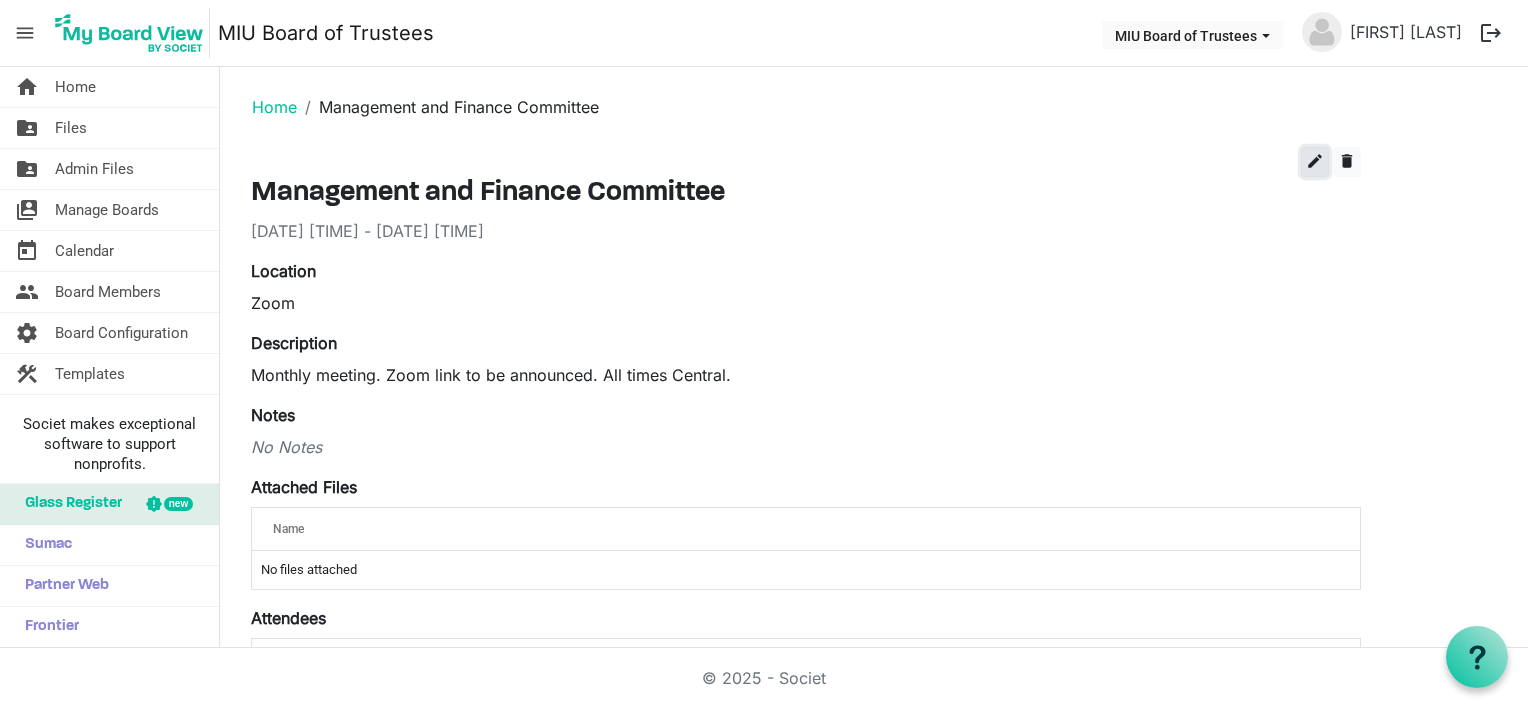 click on "edit" at bounding box center [1315, 161] 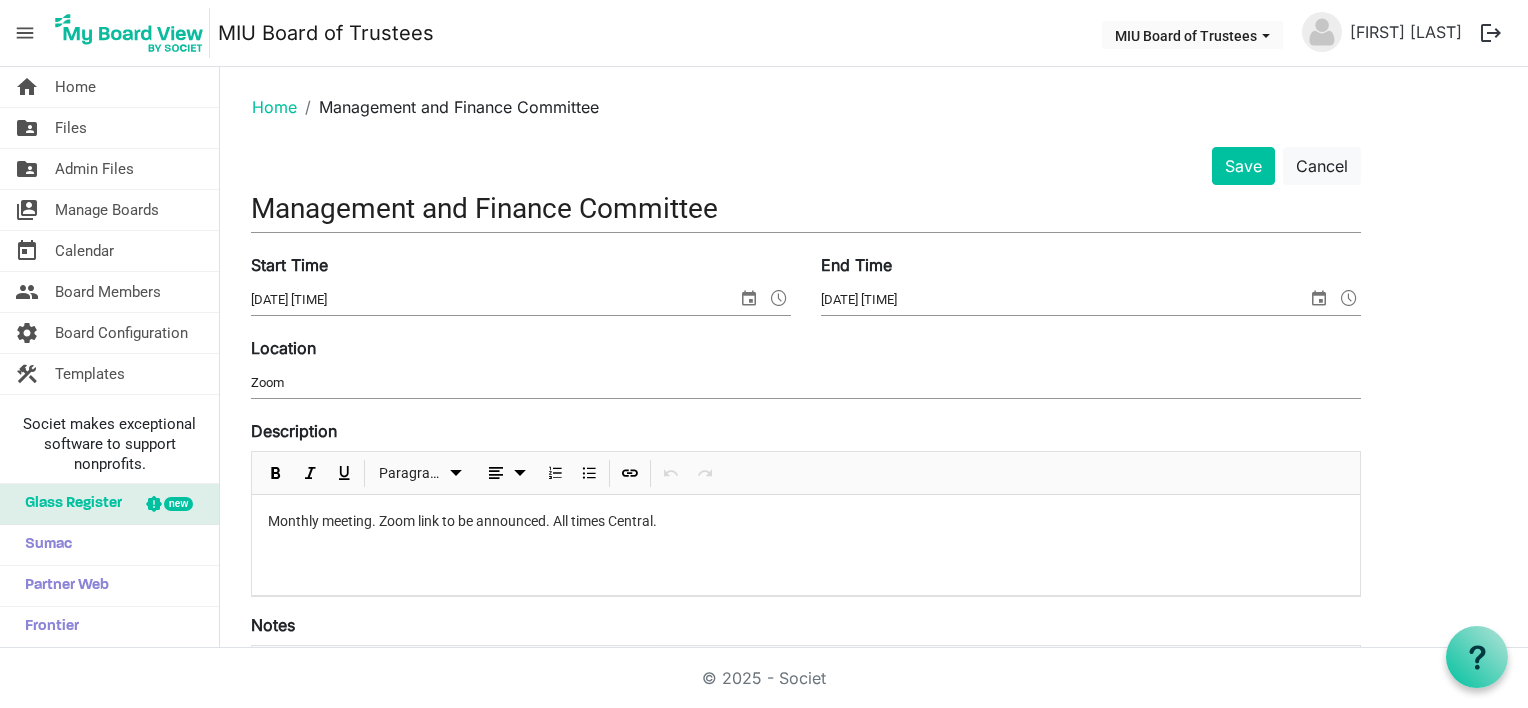 click at bounding box center (779, 298) 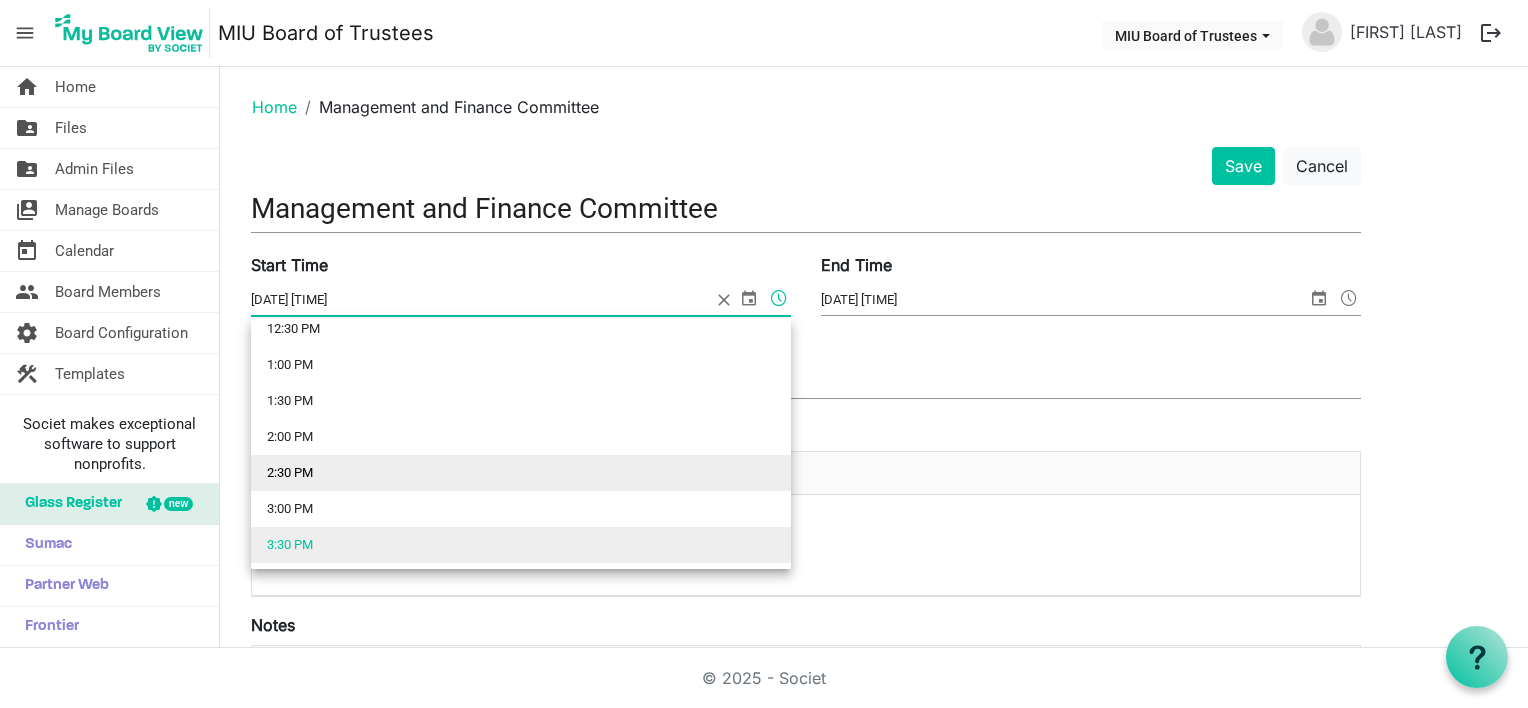 scroll, scrollTop: 816, scrollLeft: 0, axis: vertical 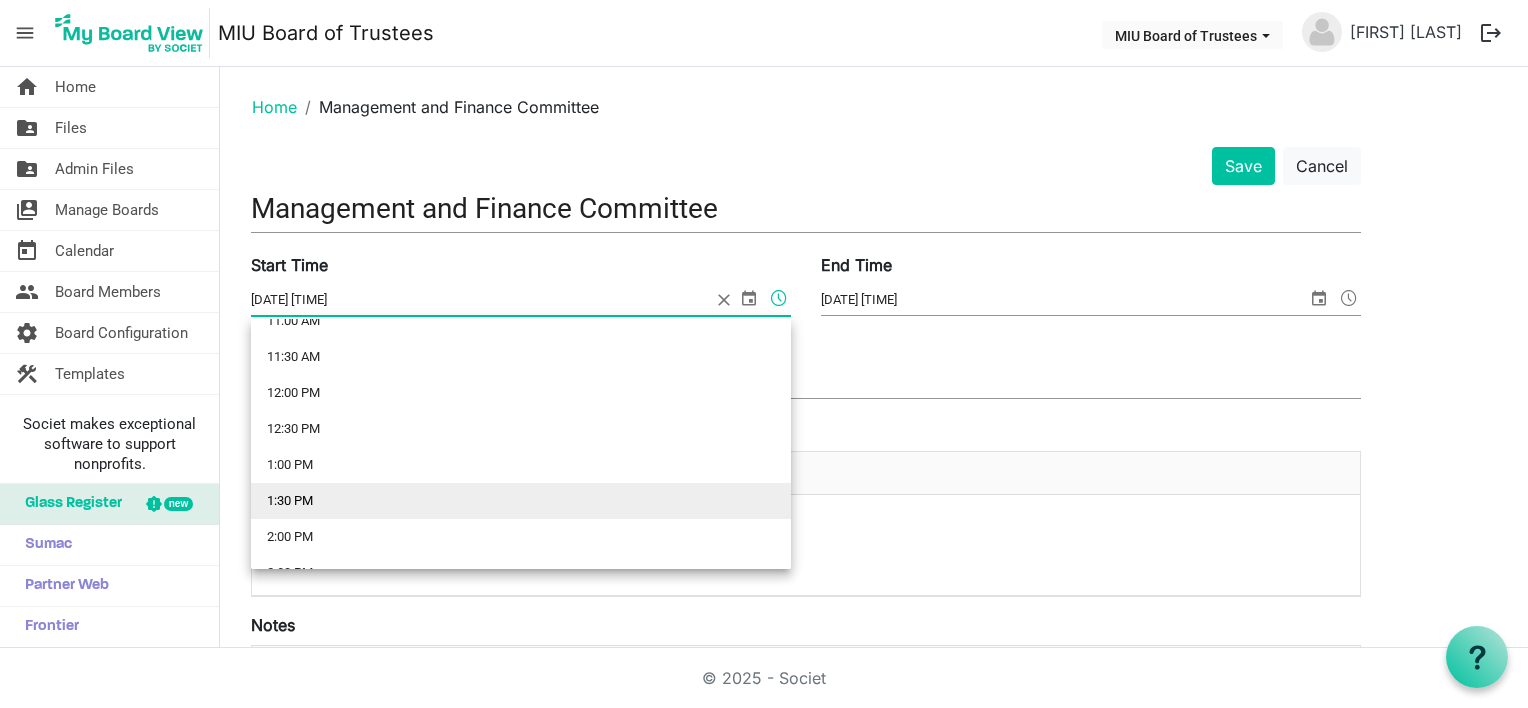 click on "1:30 PM" at bounding box center [521, 501] 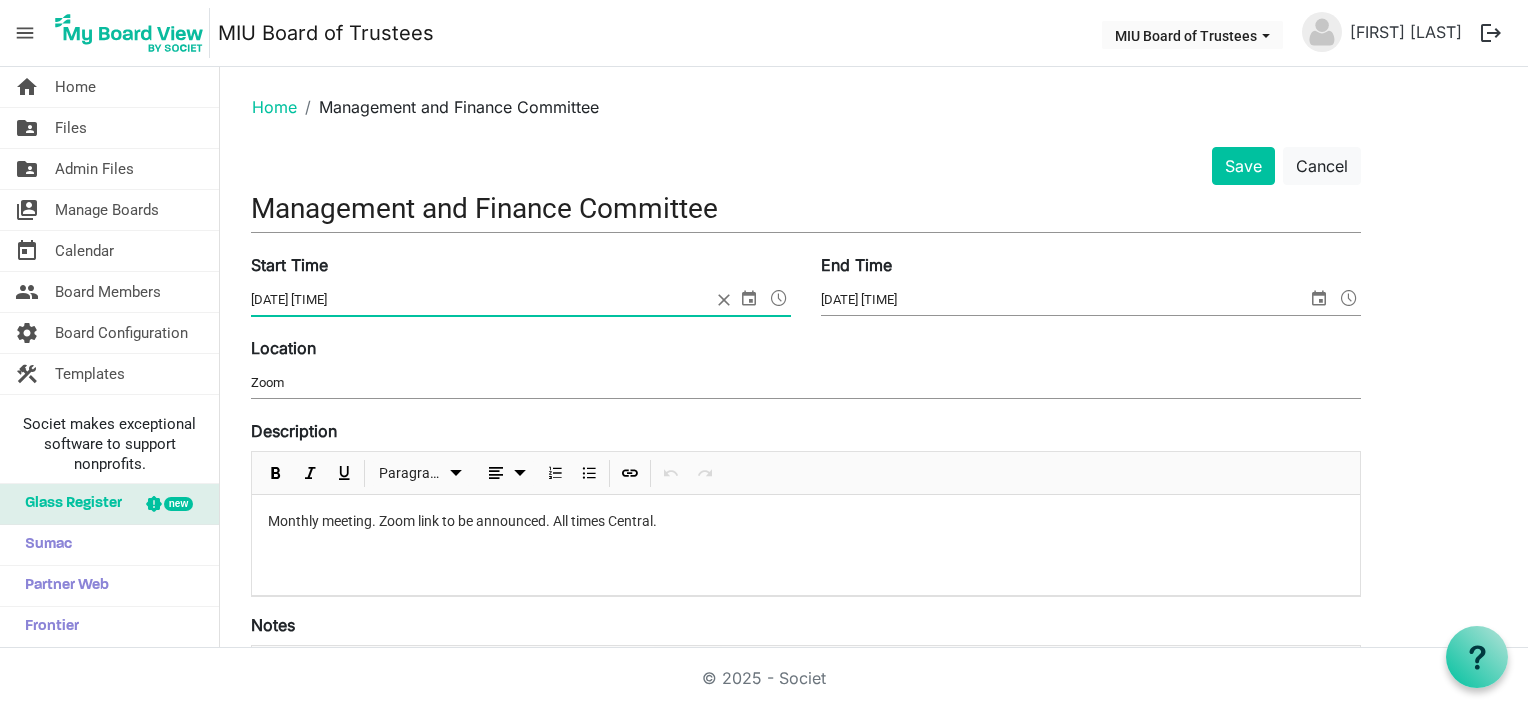 click at bounding box center [1349, 298] 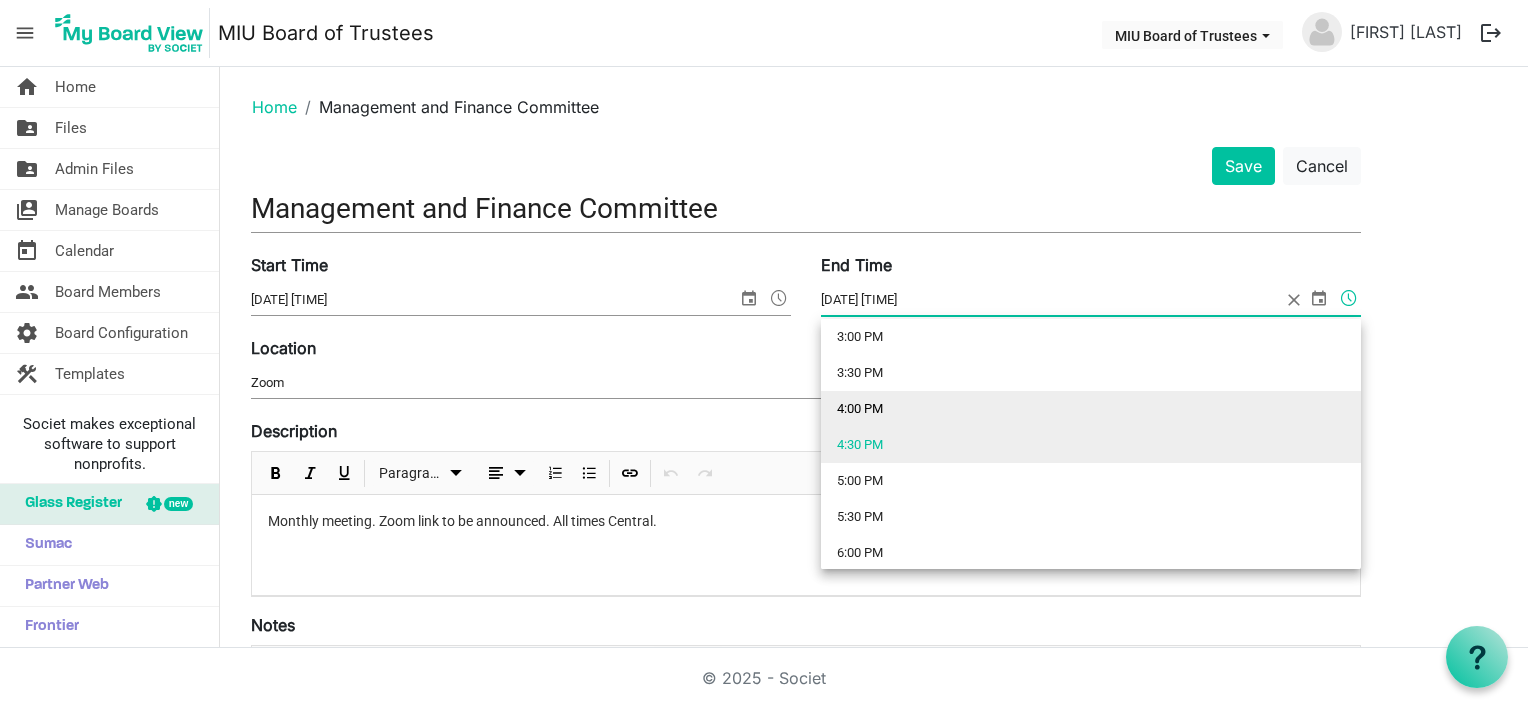 scroll, scrollTop: 988, scrollLeft: 0, axis: vertical 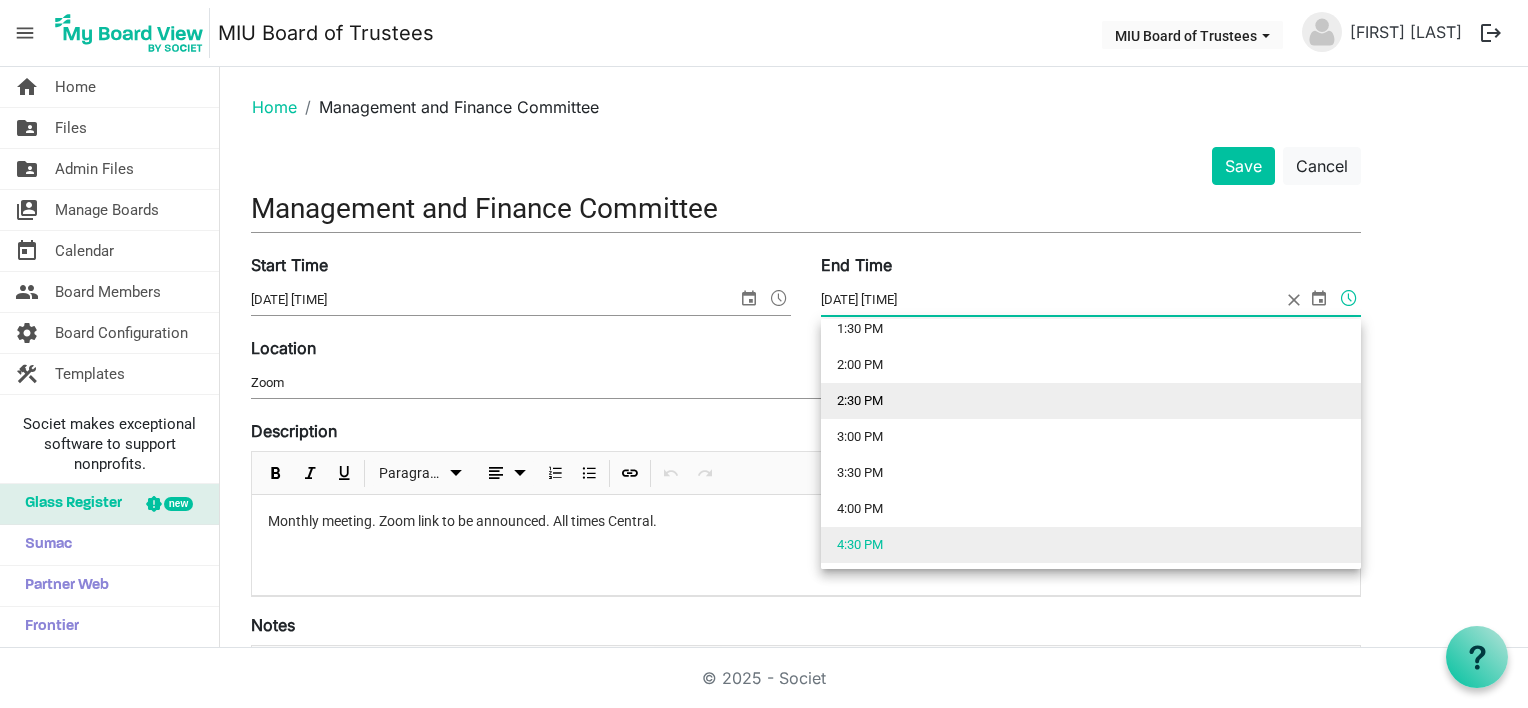 click on "2:30 PM" at bounding box center [1091, 401] 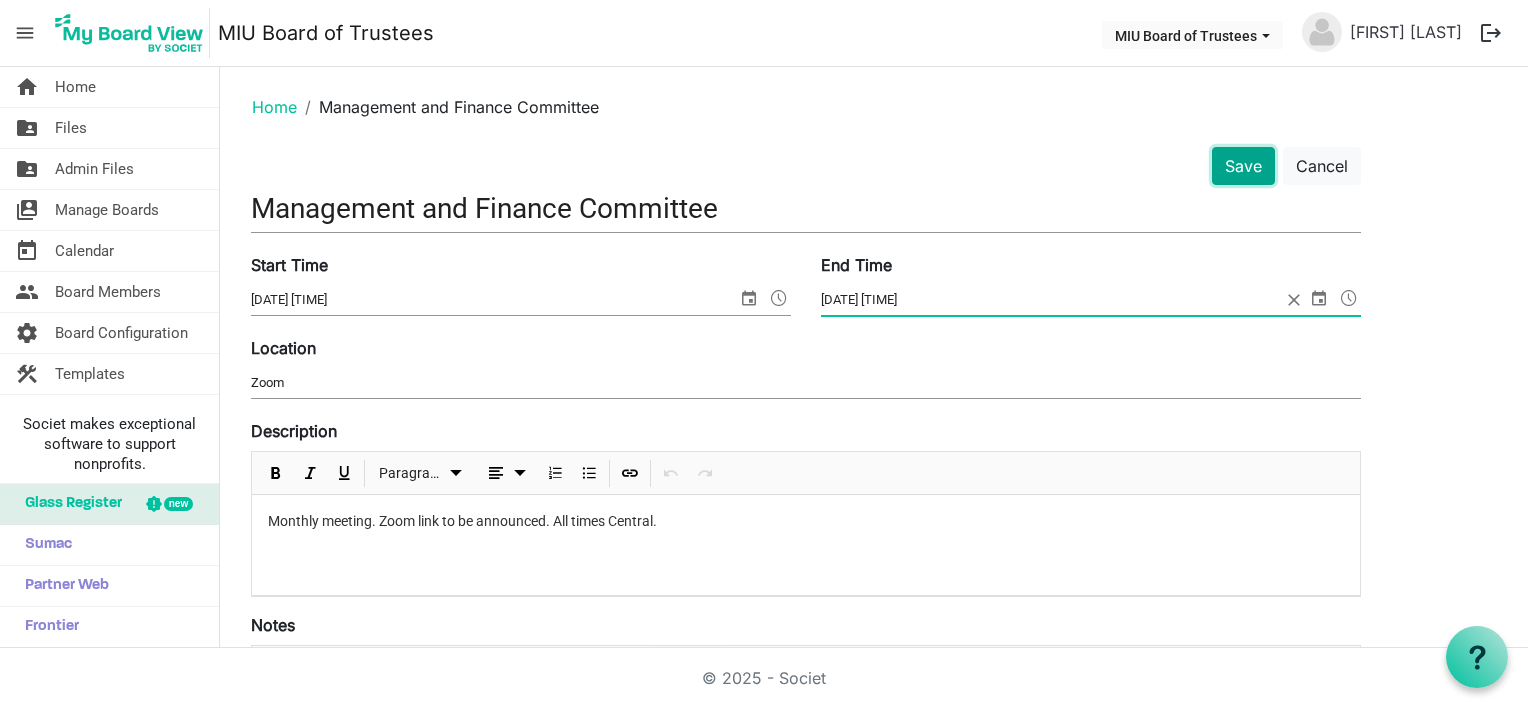 click on "Save" at bounding box center [1243, 166] 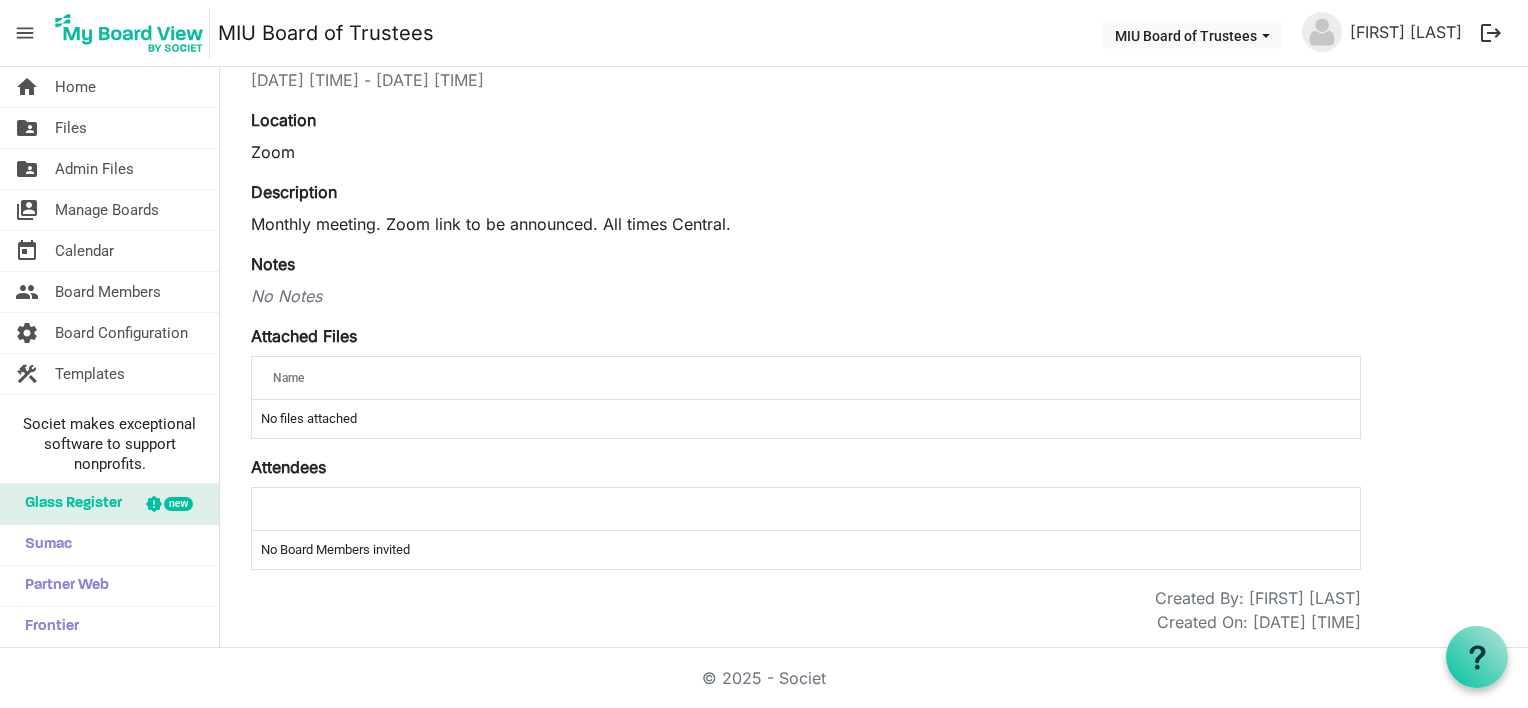 scroll, scrollTop: 0, scrollLeft: 0, axis: both 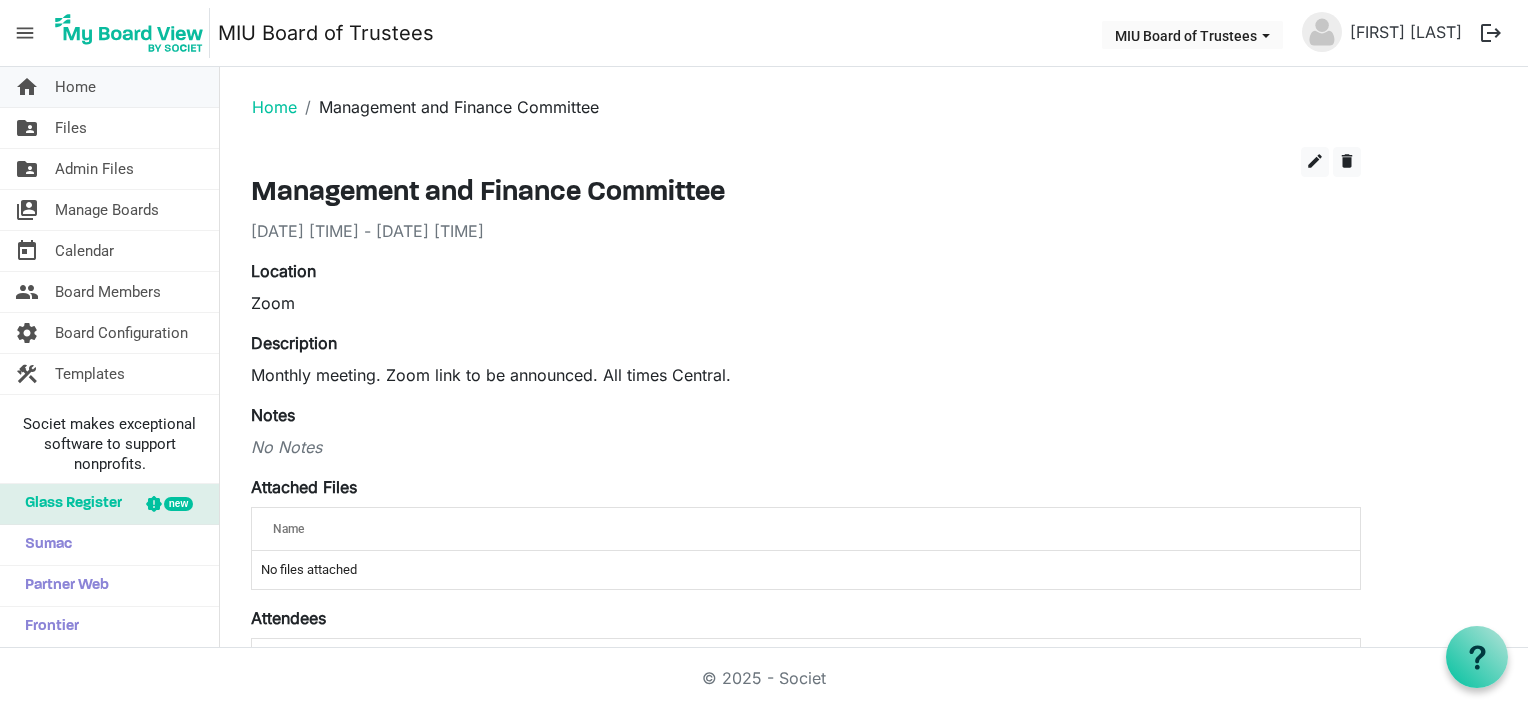 click on "Home" at bounding box center (75, 87) 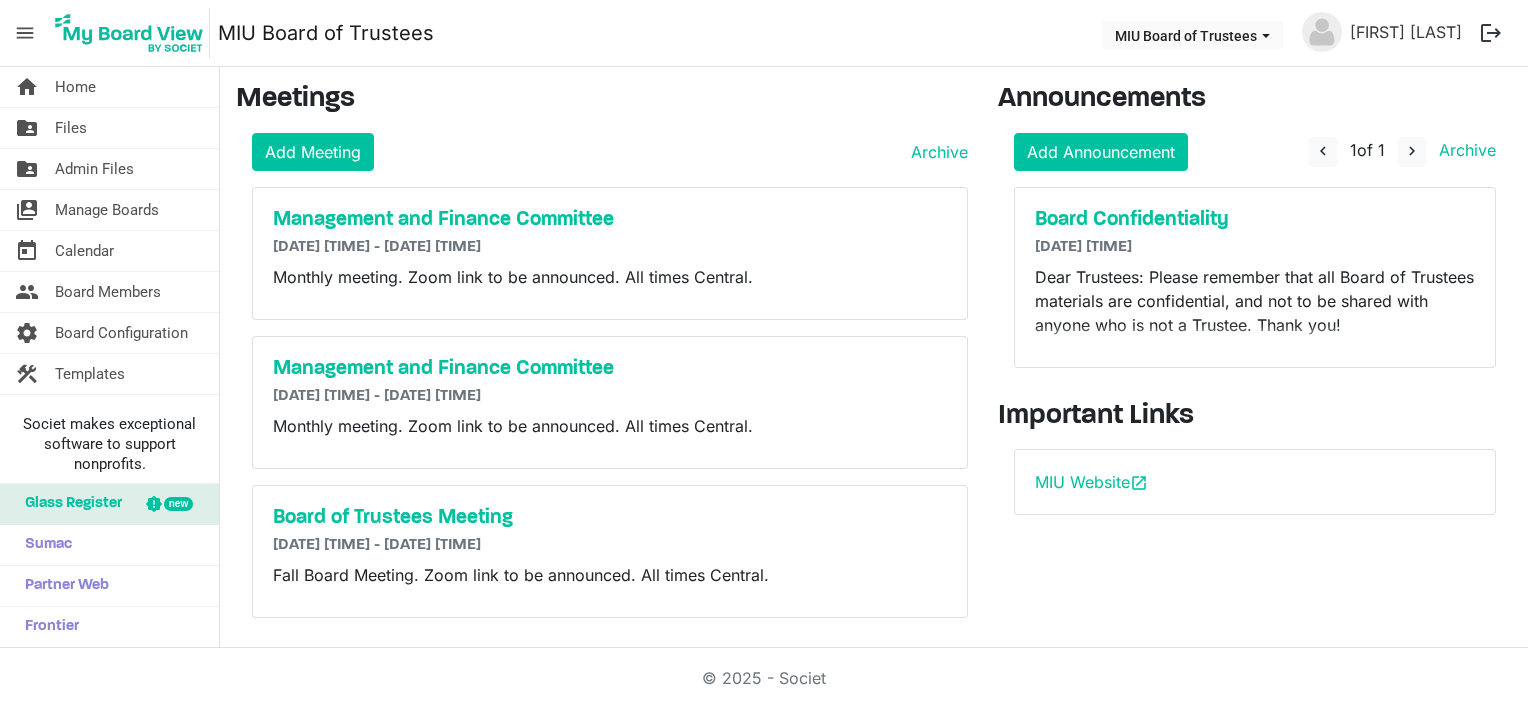 scroll, scrollTop: 0, scrollLeft: 0, axis: both 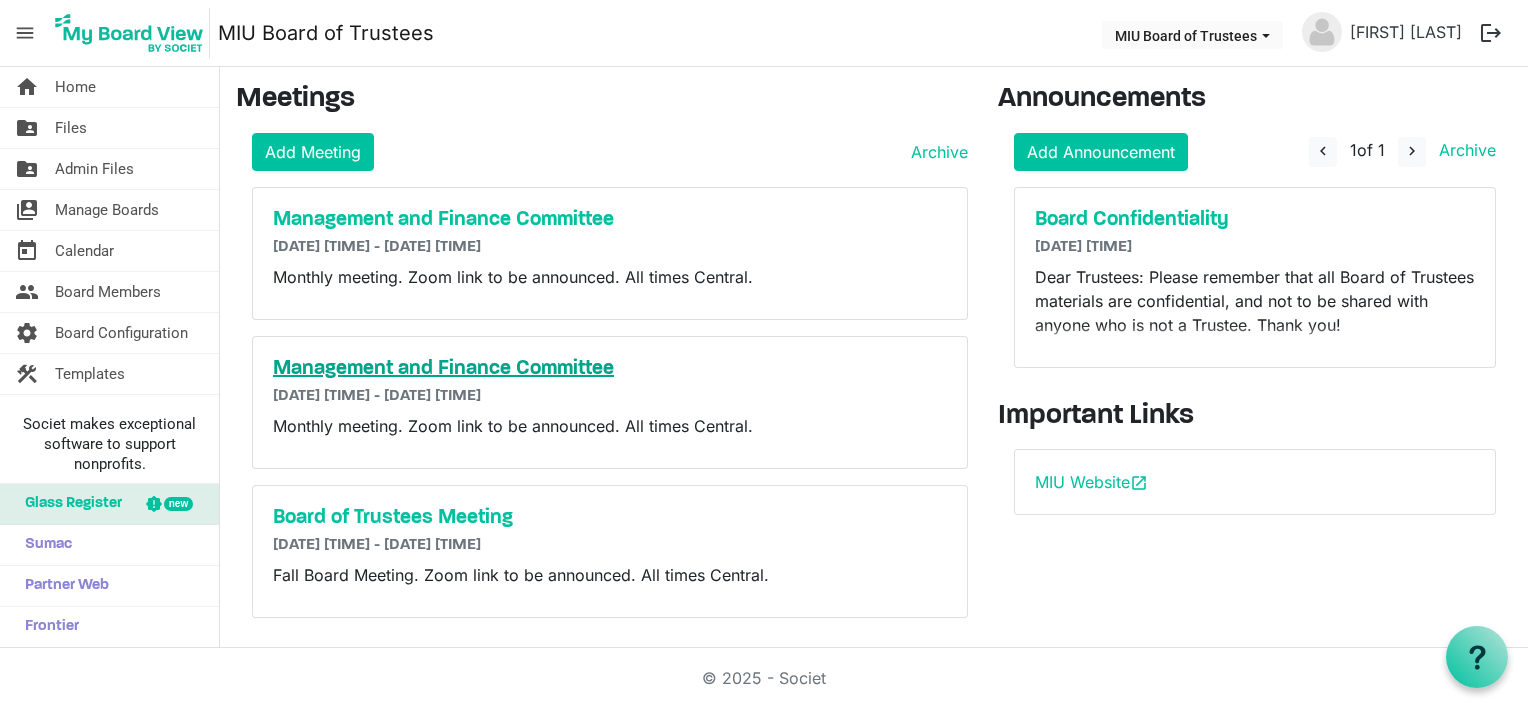 click on "Management and Finance Committee" at bounding box center (610, 369) 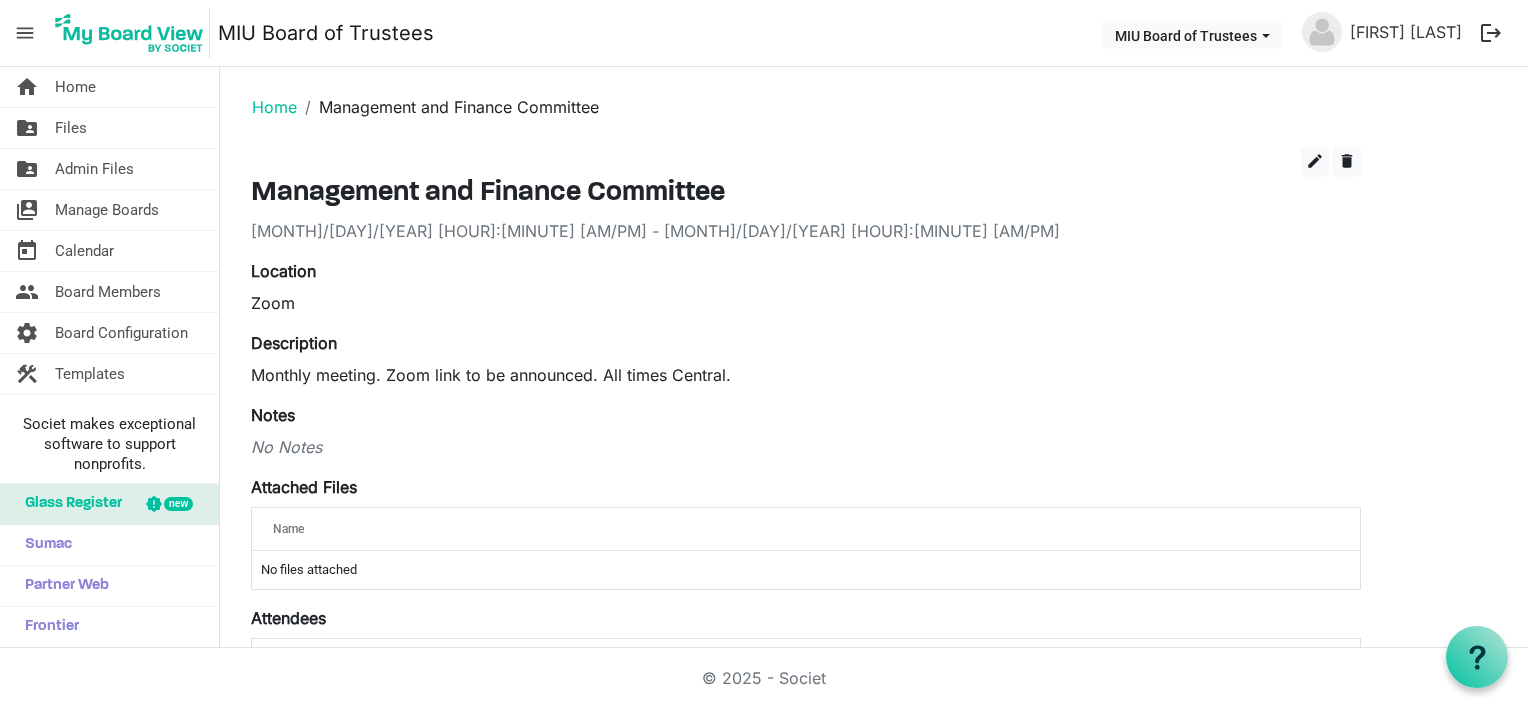 scroll, scrollTop: 0, scrollLeft: 0, axis: both 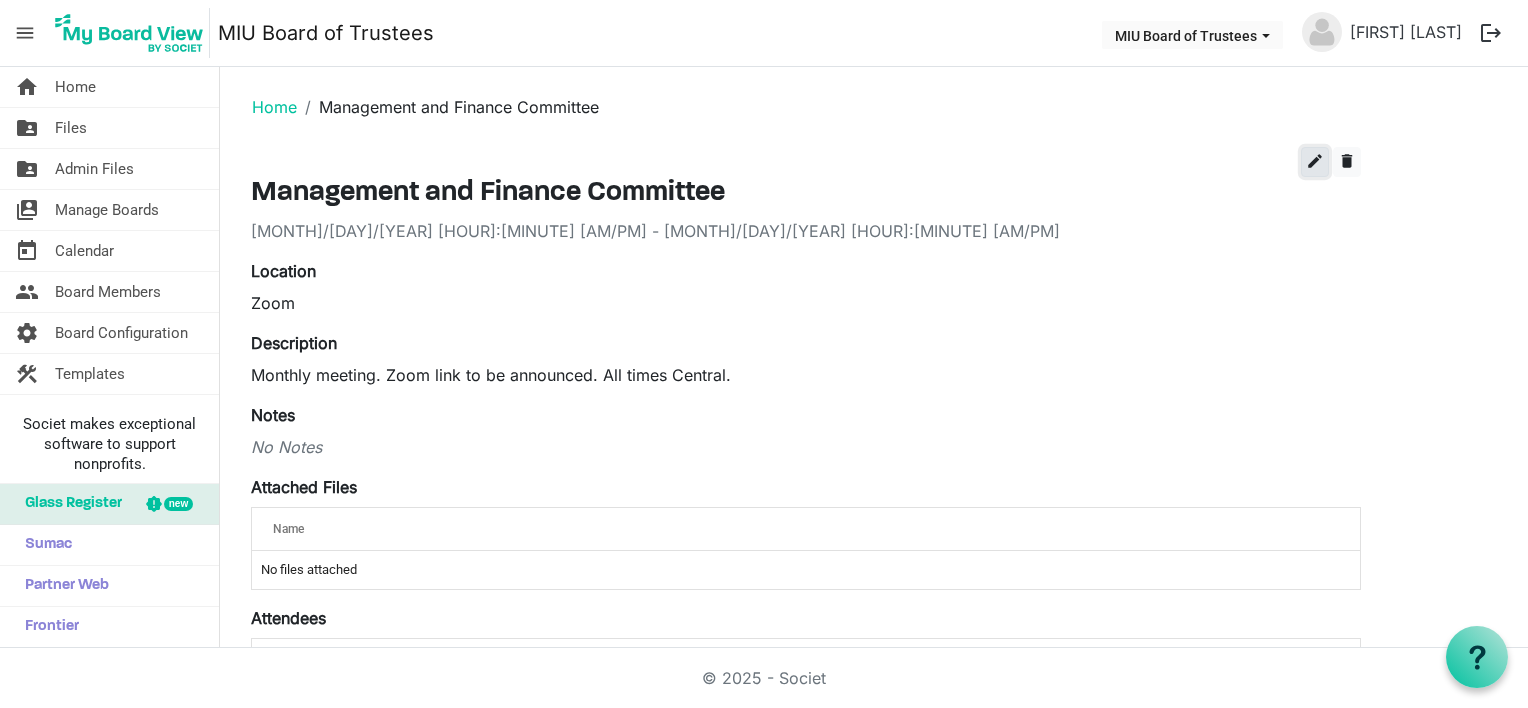 click on "edit" at bounding box center (1315, 161) 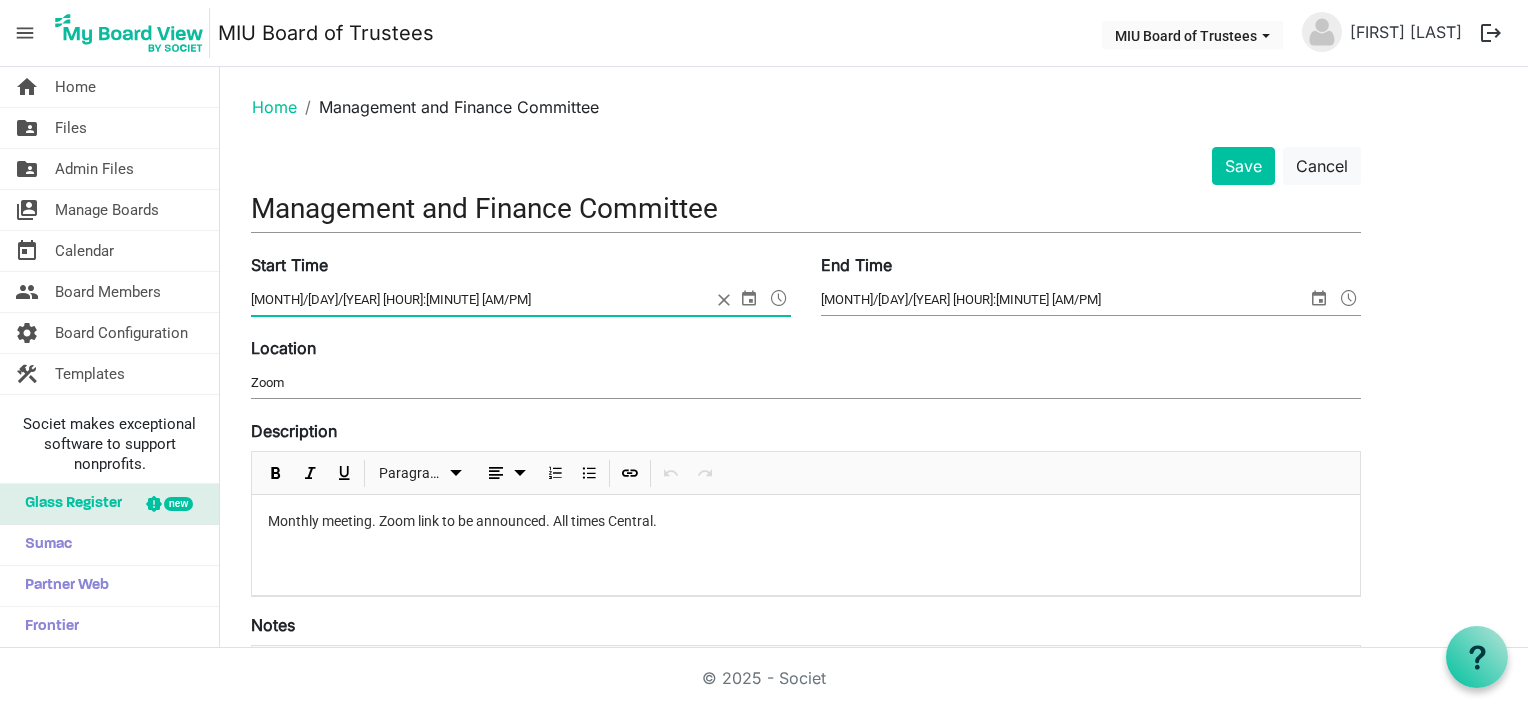 click at bounding box center (779, 298) 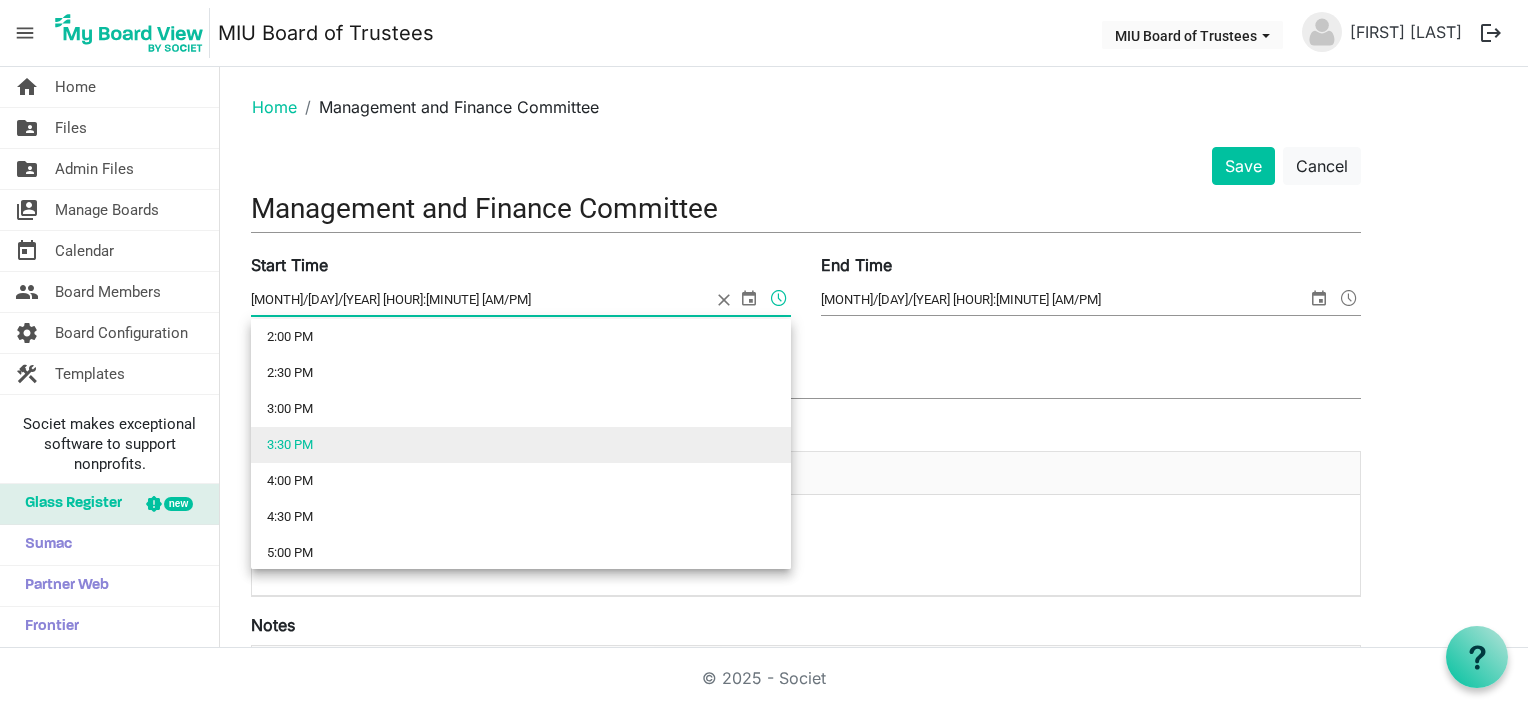 scroll, scrollTop: 916, scrollLeft: 0, axis: vertical 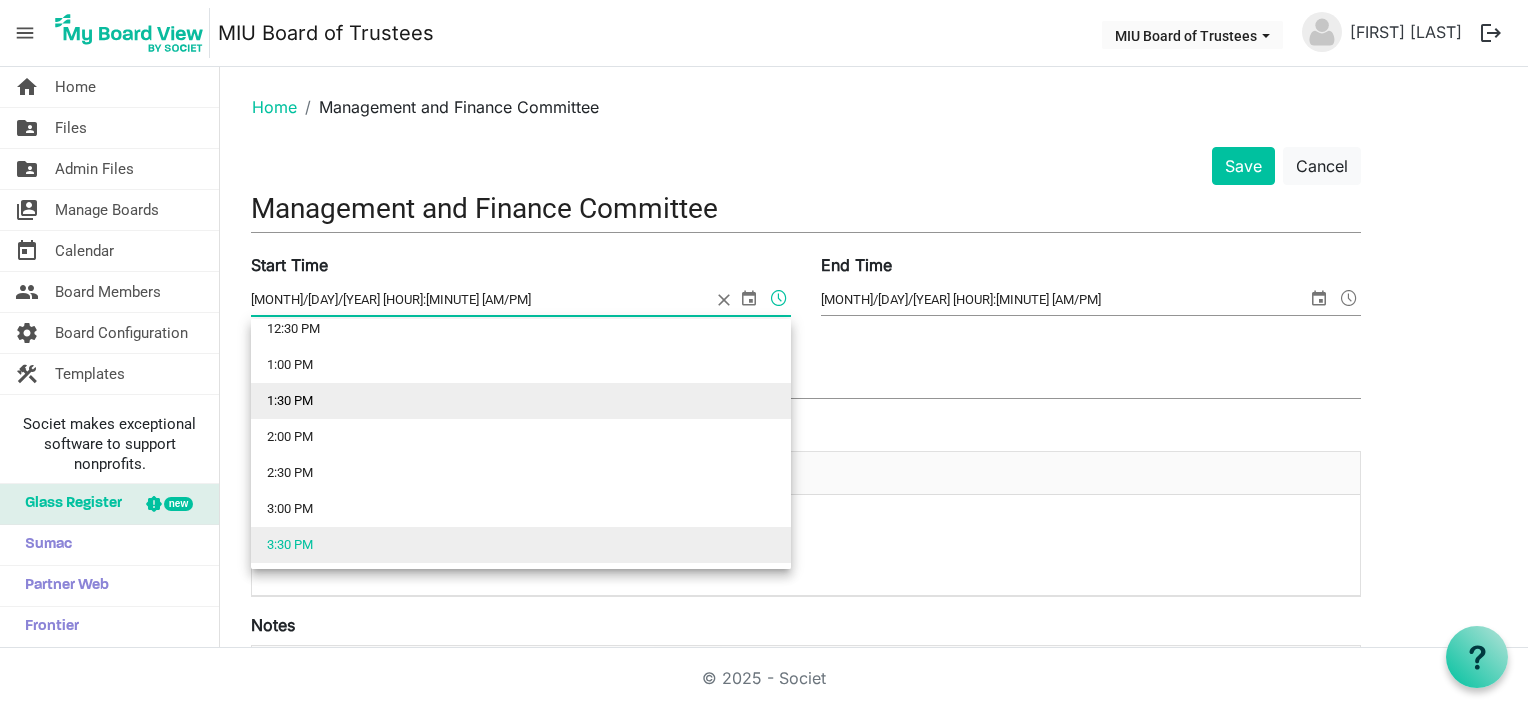 click on "1:30 PM" at bounding box center [521, 401] 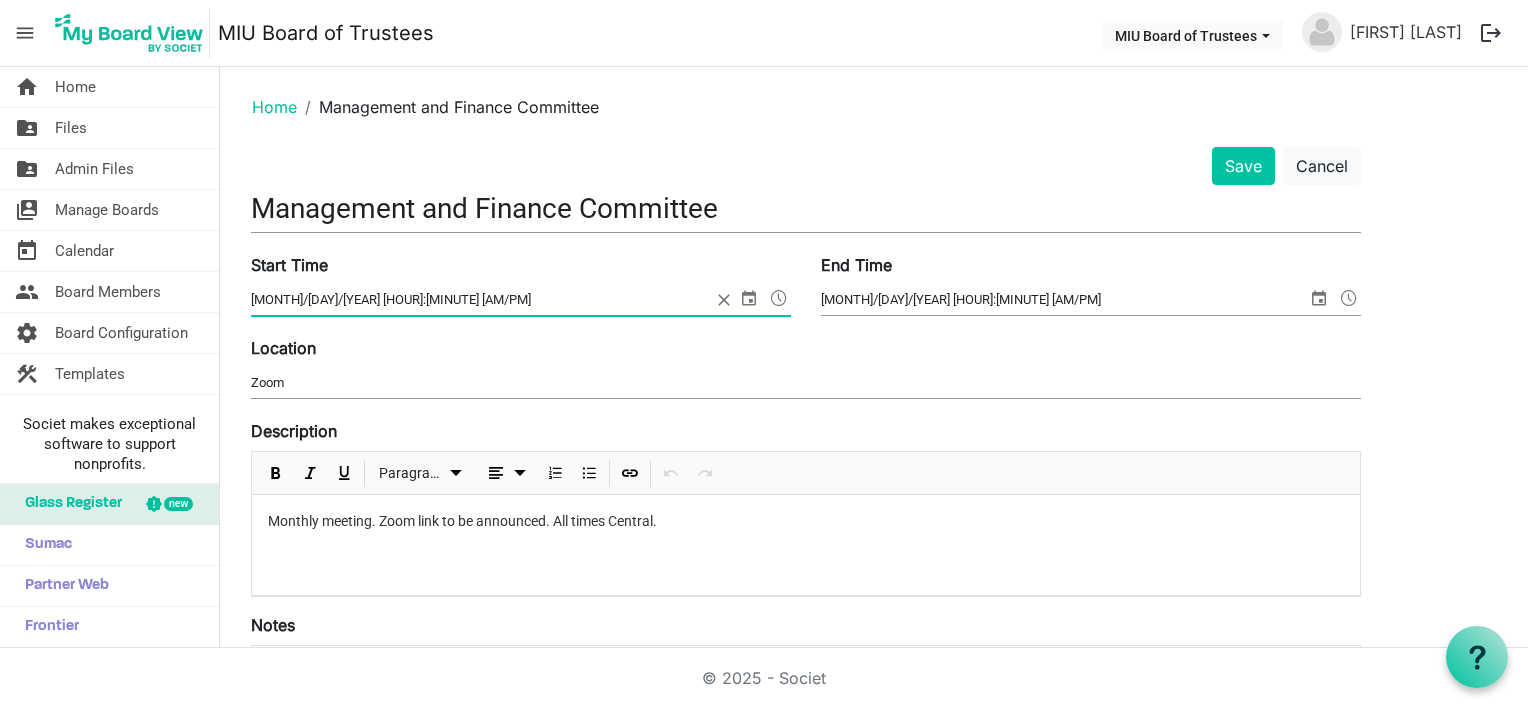 click at bounding box center [1349, 298] 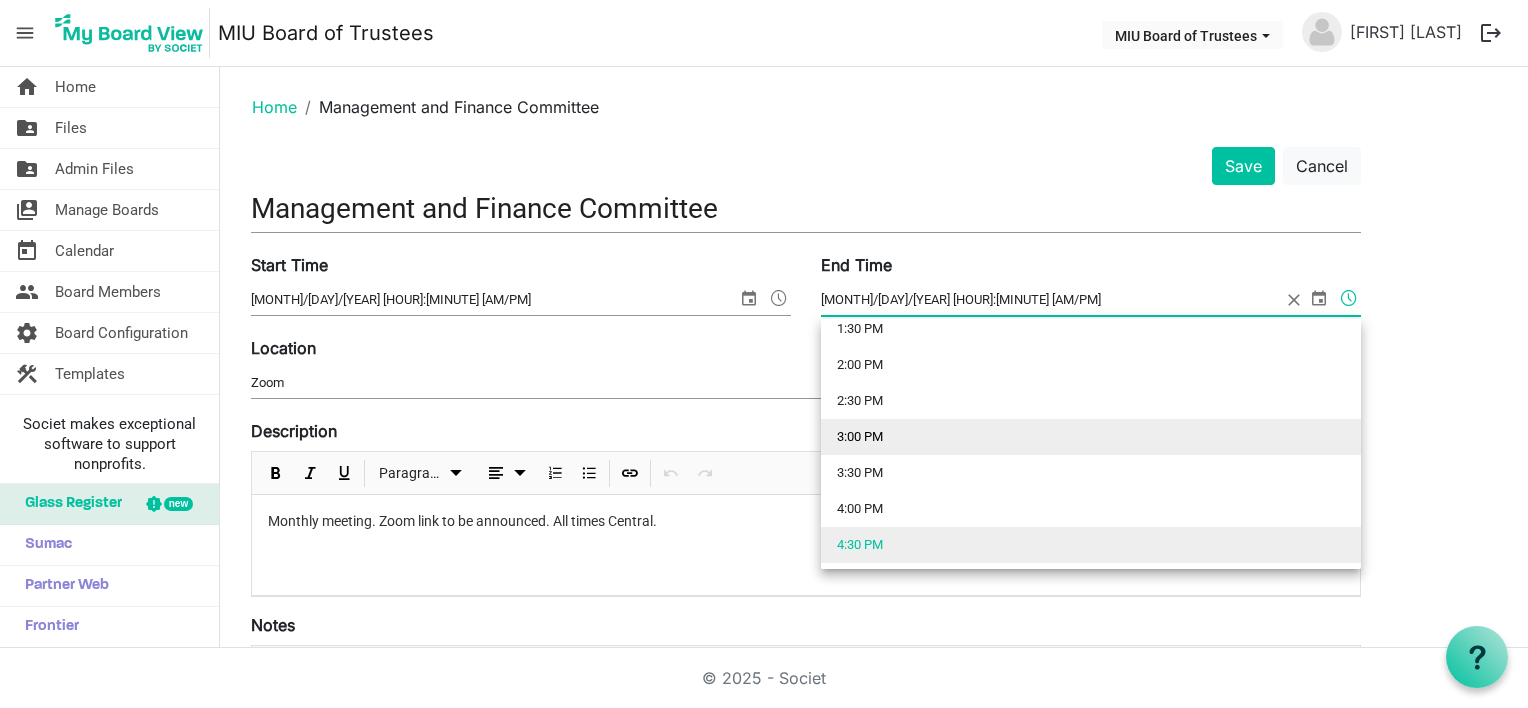 scroll, scrollTop: 888, scrollLeft: 0, axis: vertical 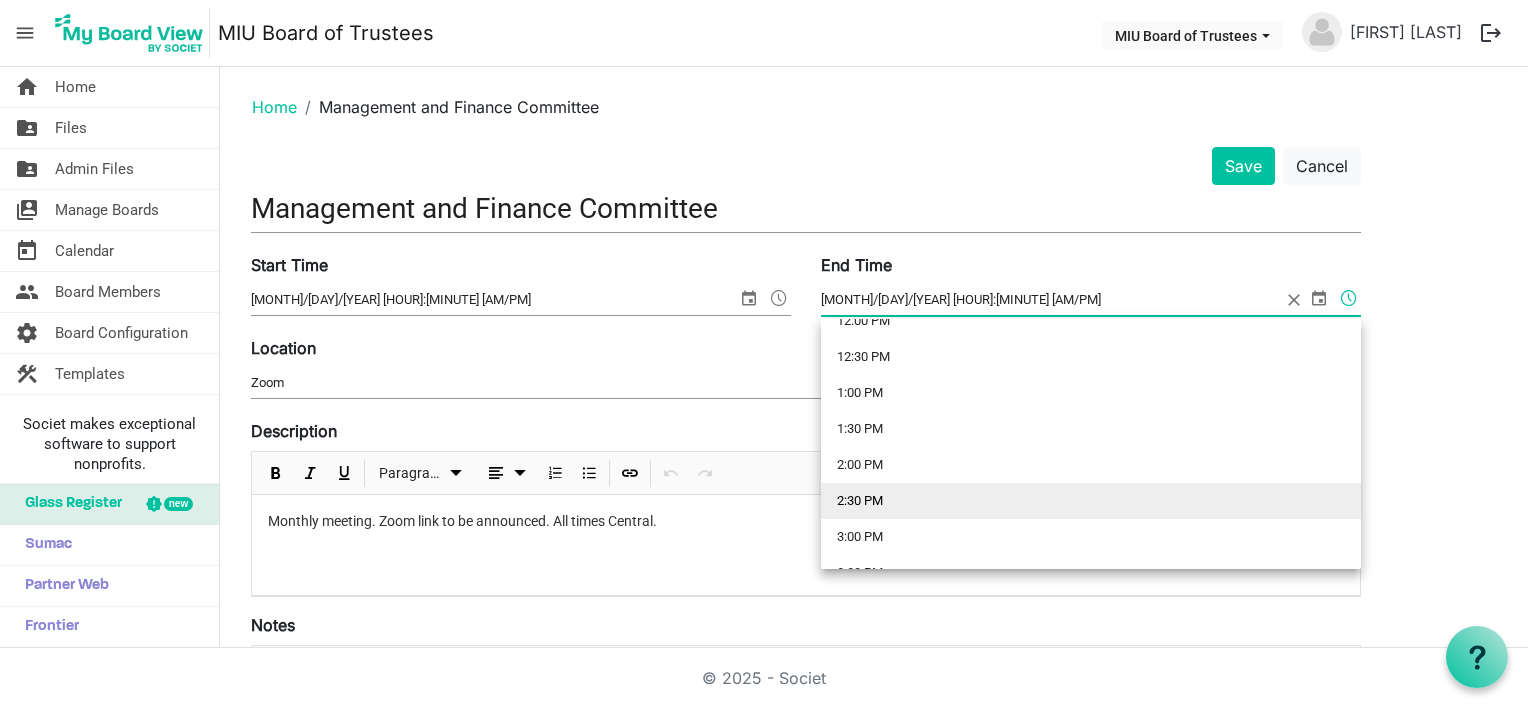 click on "2:30 PM" at bounding box center (1091, 501) 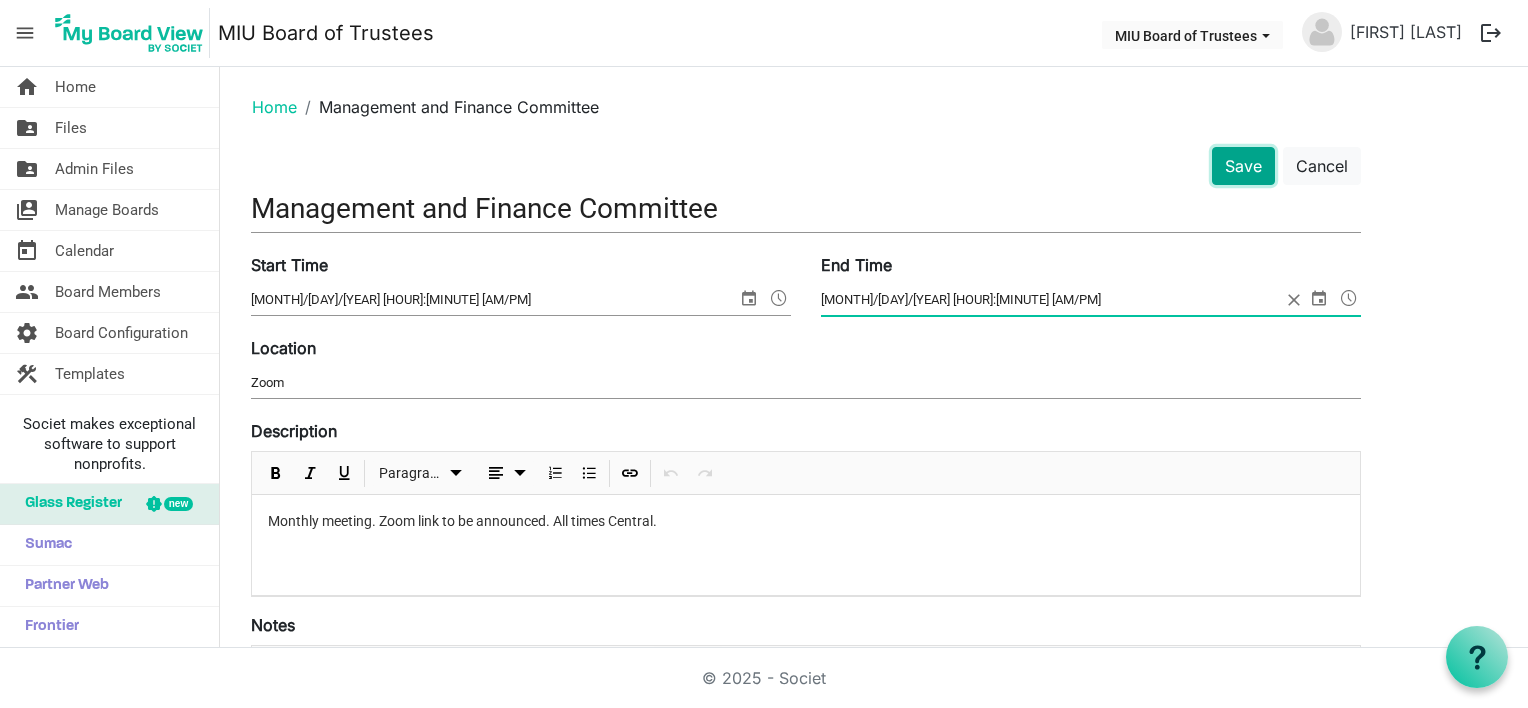 click on "Save" at bounding box center [1243, 166] 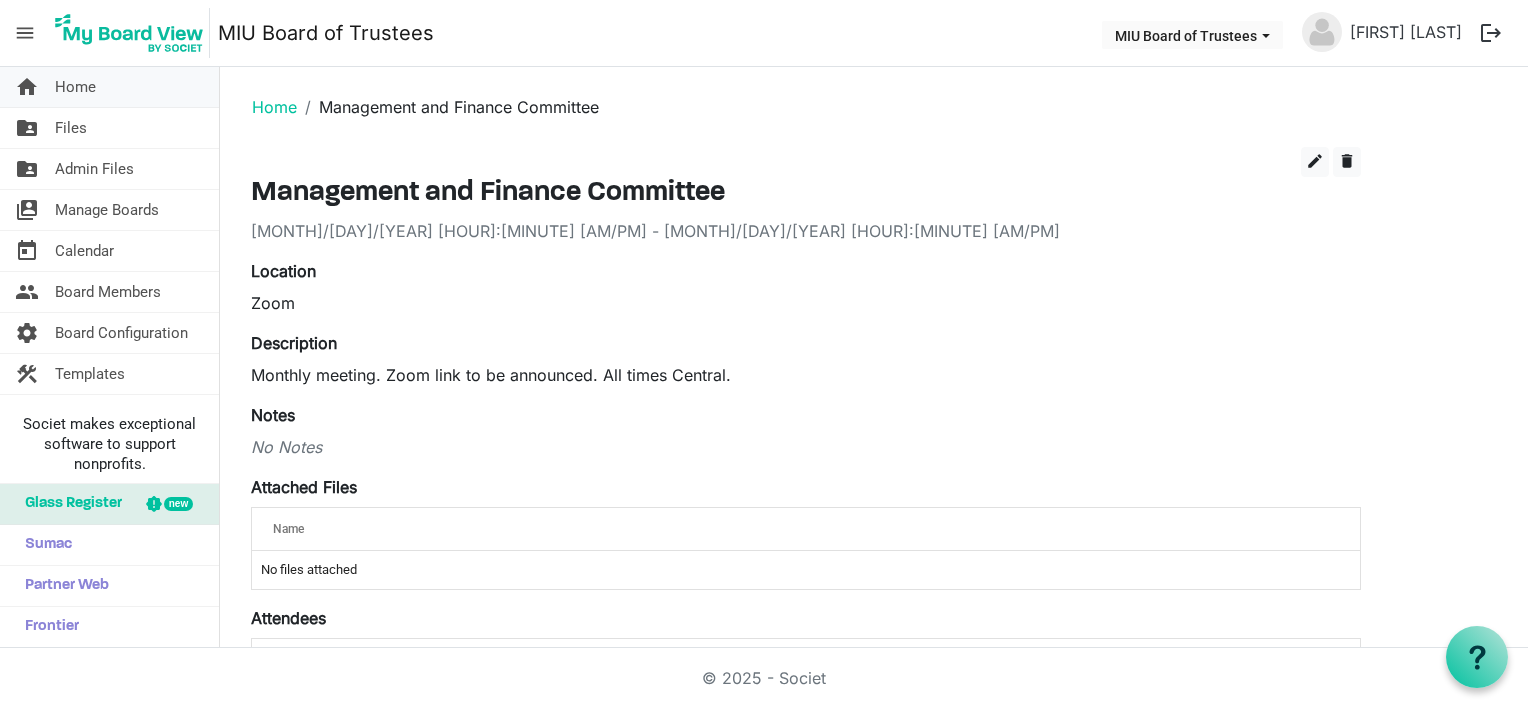 click on "Home" at bounding box center (75, 87) 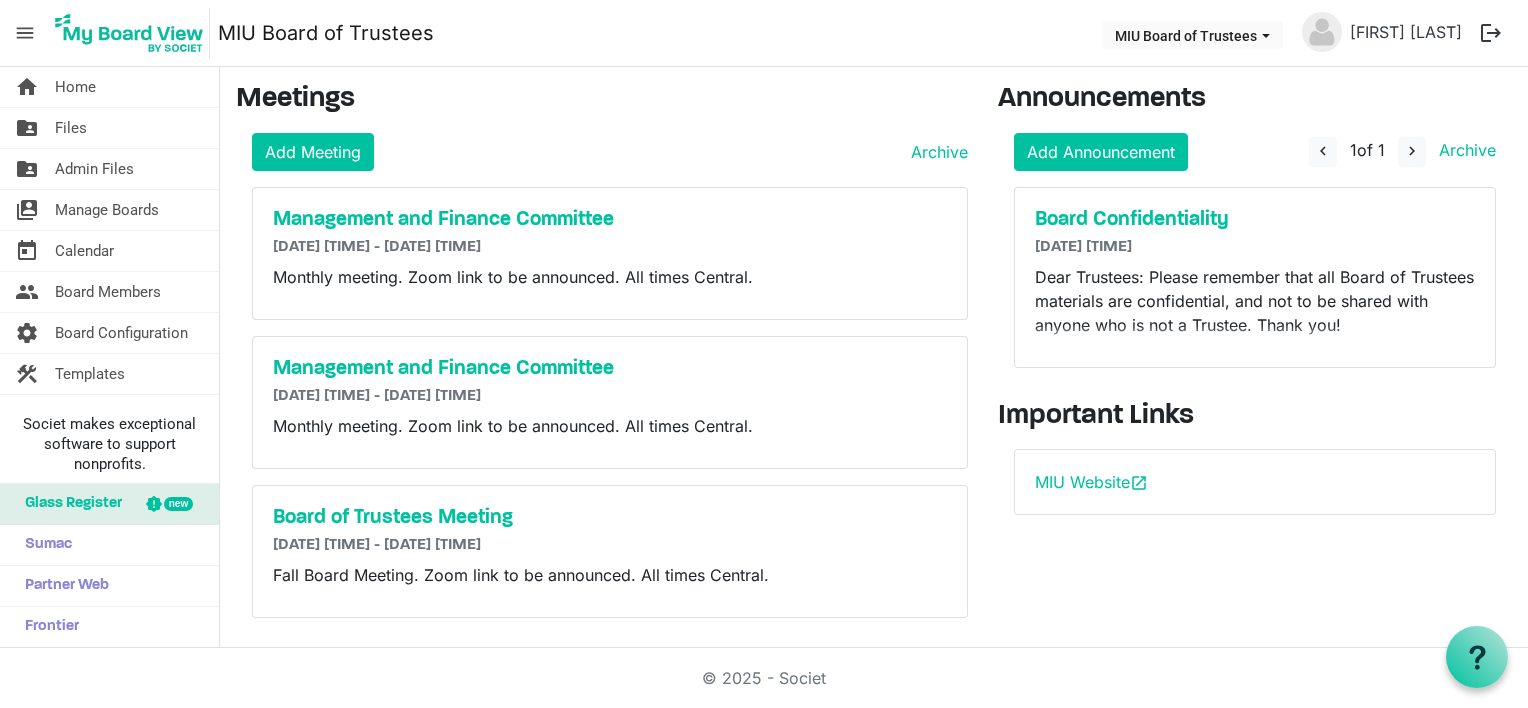 scroll, scrollTop: 0, scrollLeft: 0, axis: both 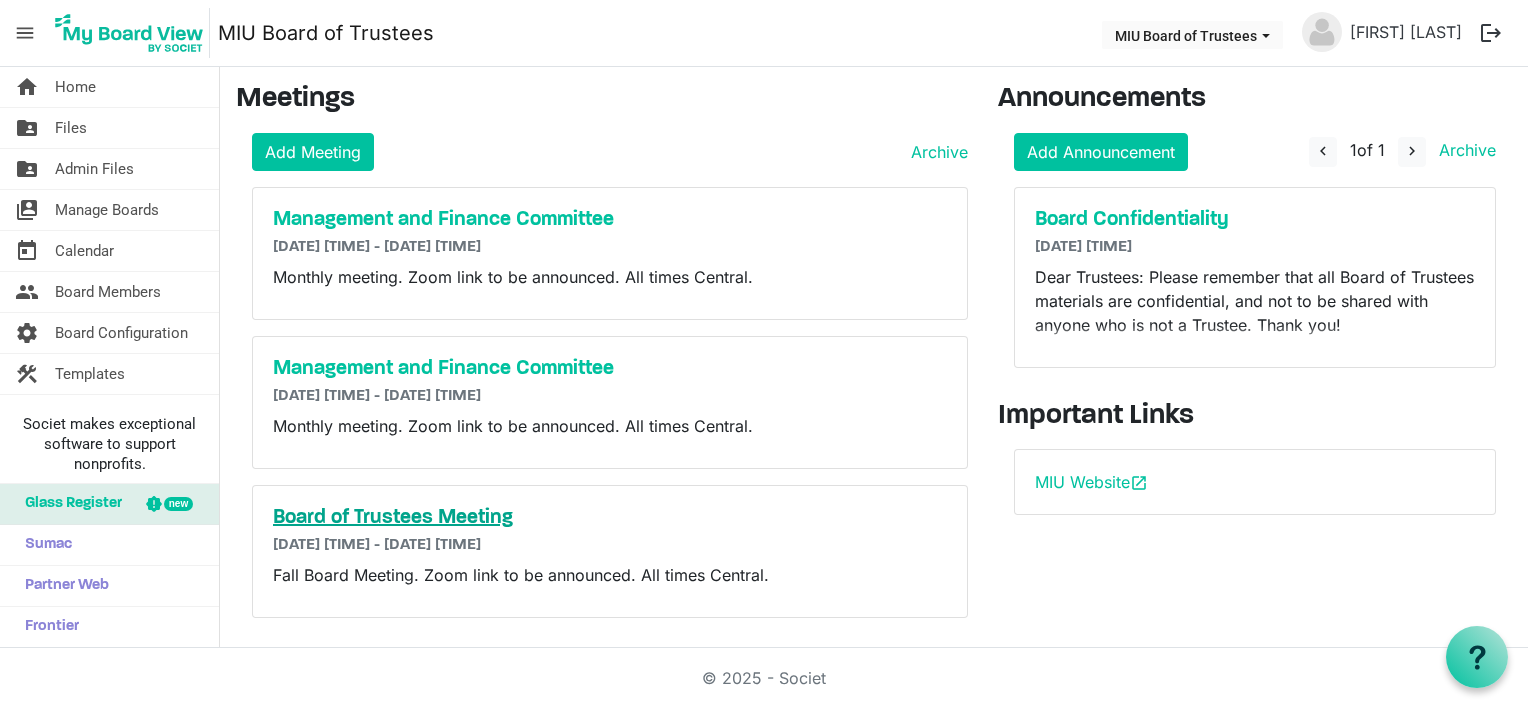 click on "Board of Trustees Meeting" at bounding box center [610, 518] 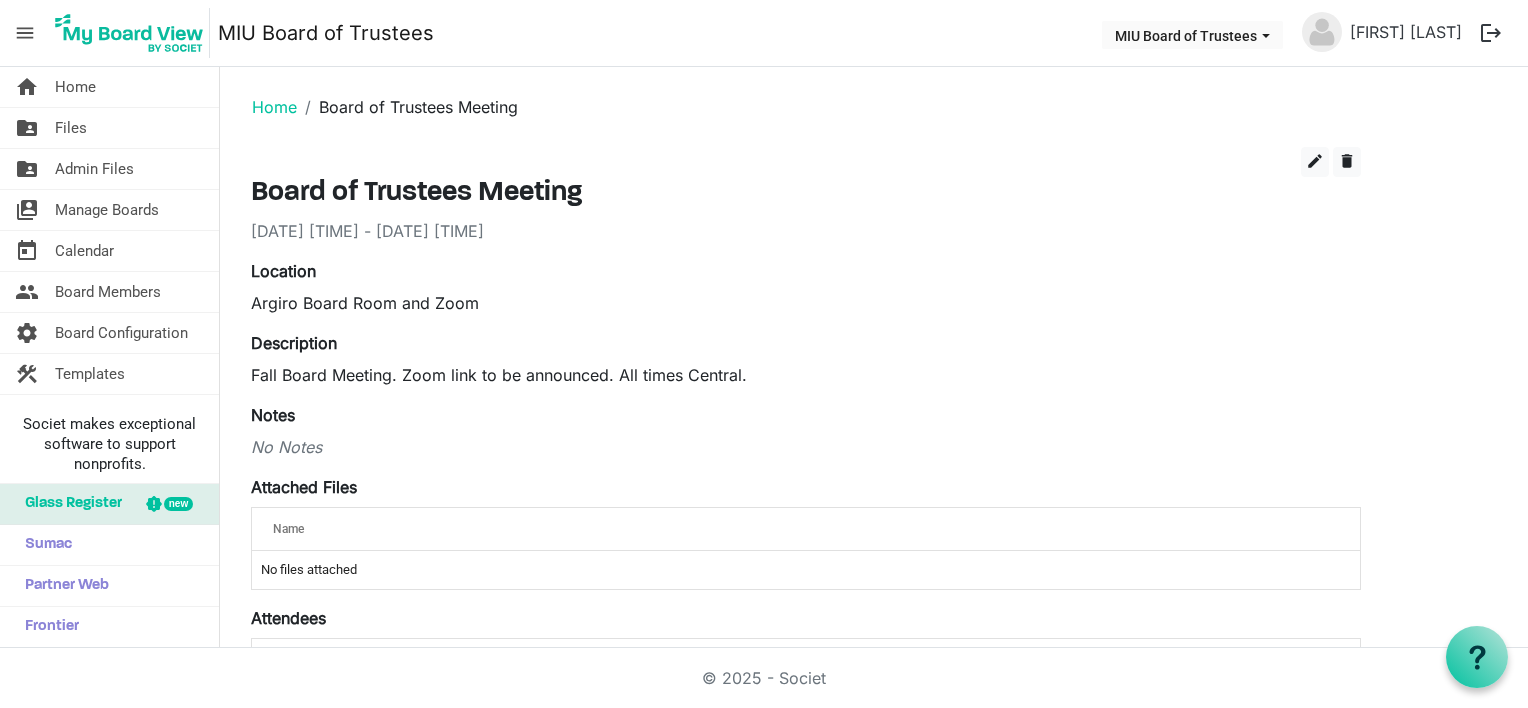 scroll, scrollTop: 0, scrollLeft: 0, axis: both 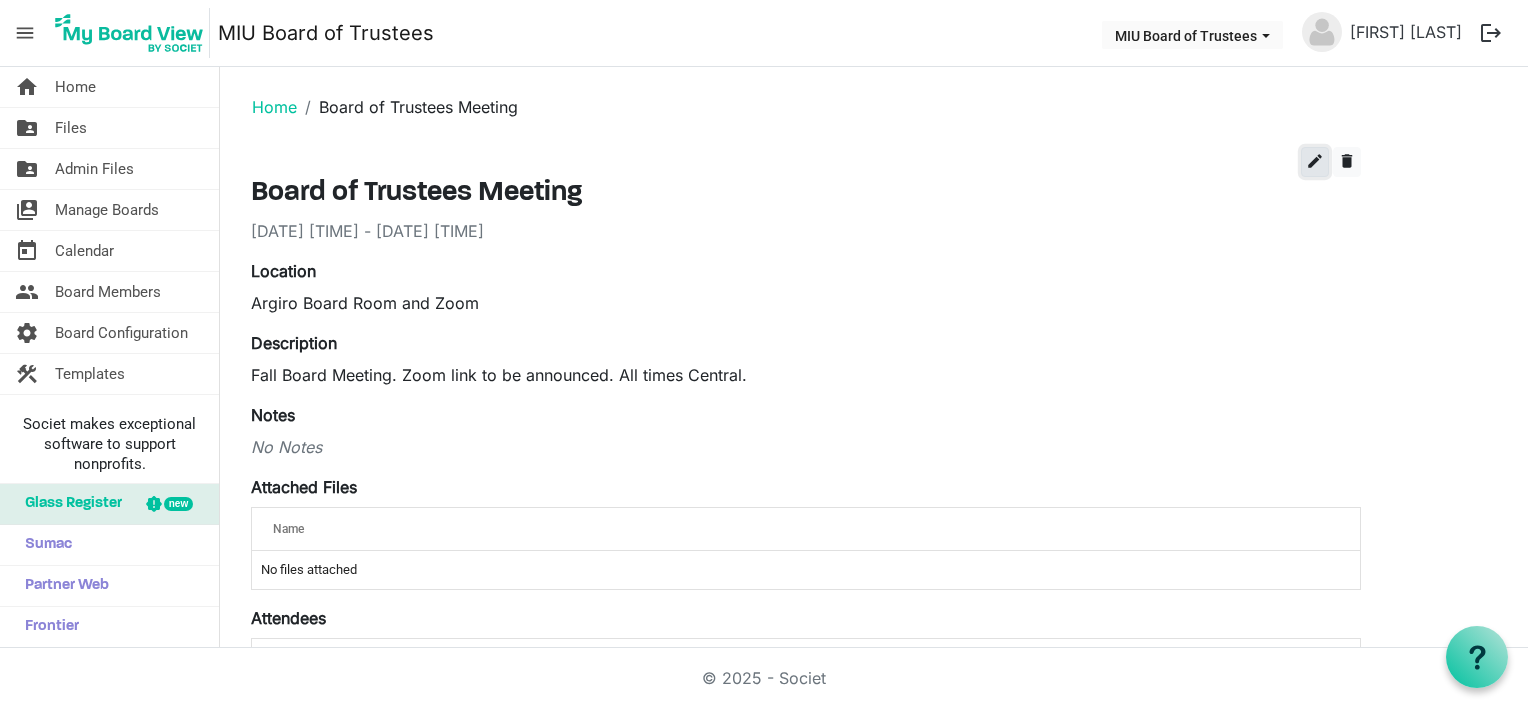click on "edit" at bounding box center (1315, 161) 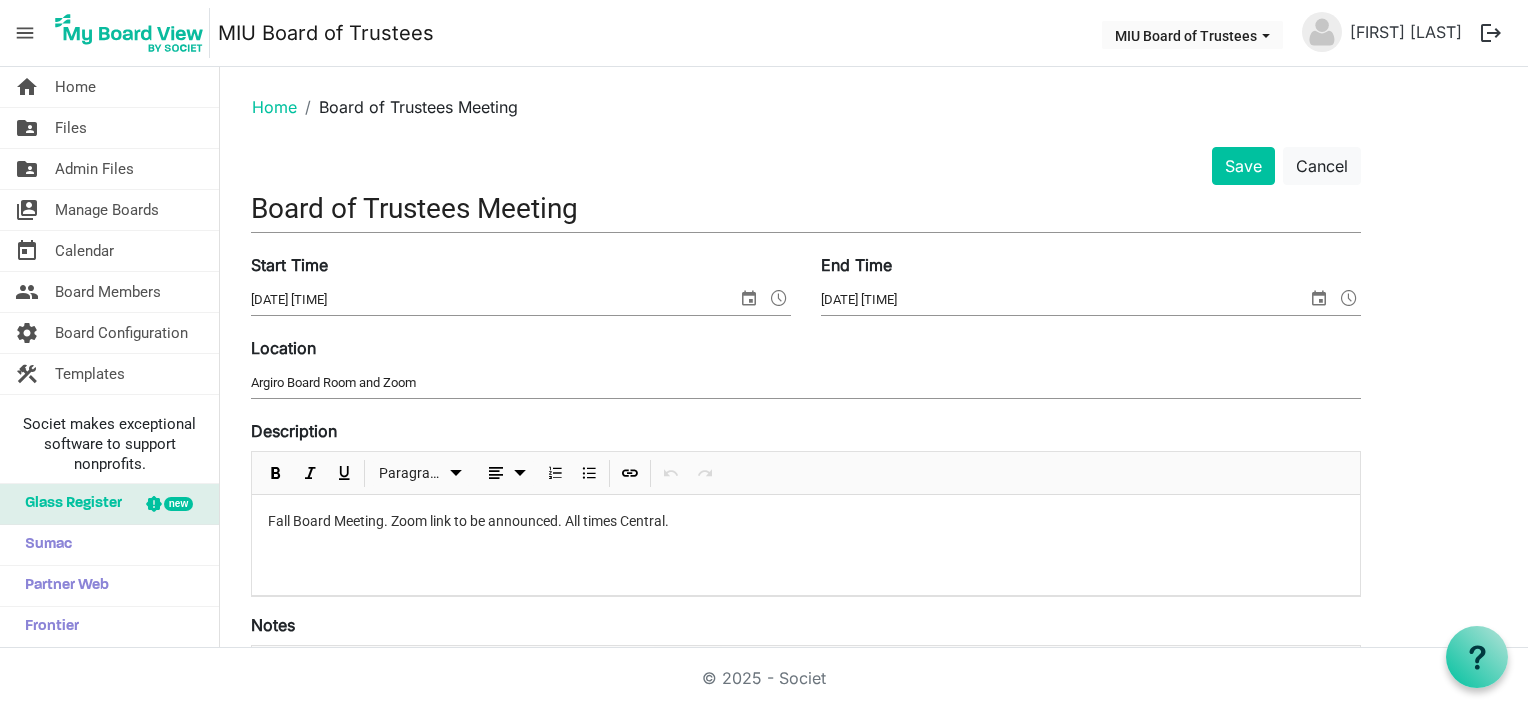 click at bounding box center [779, 298] 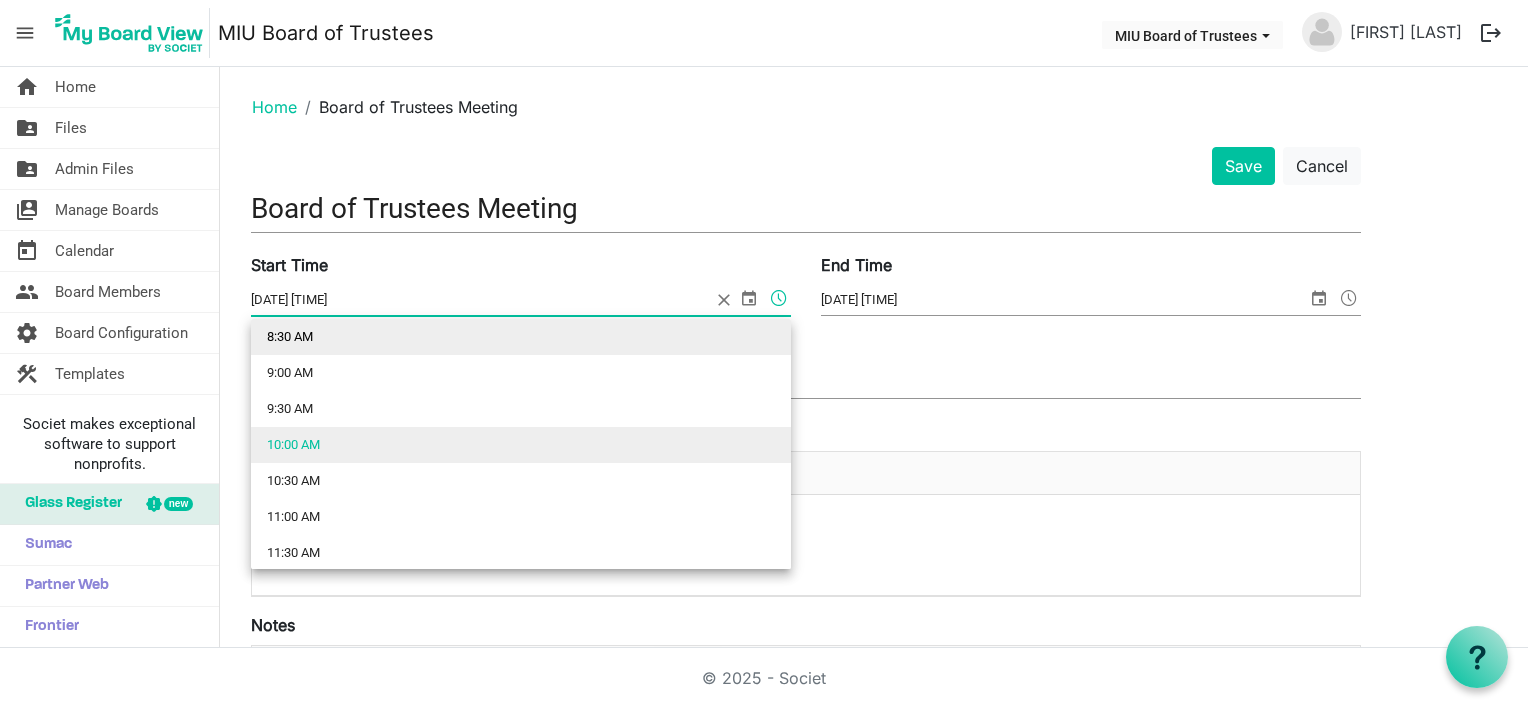 scroll, scrollTop: 520, scrollLeft: 0, axis: vertical 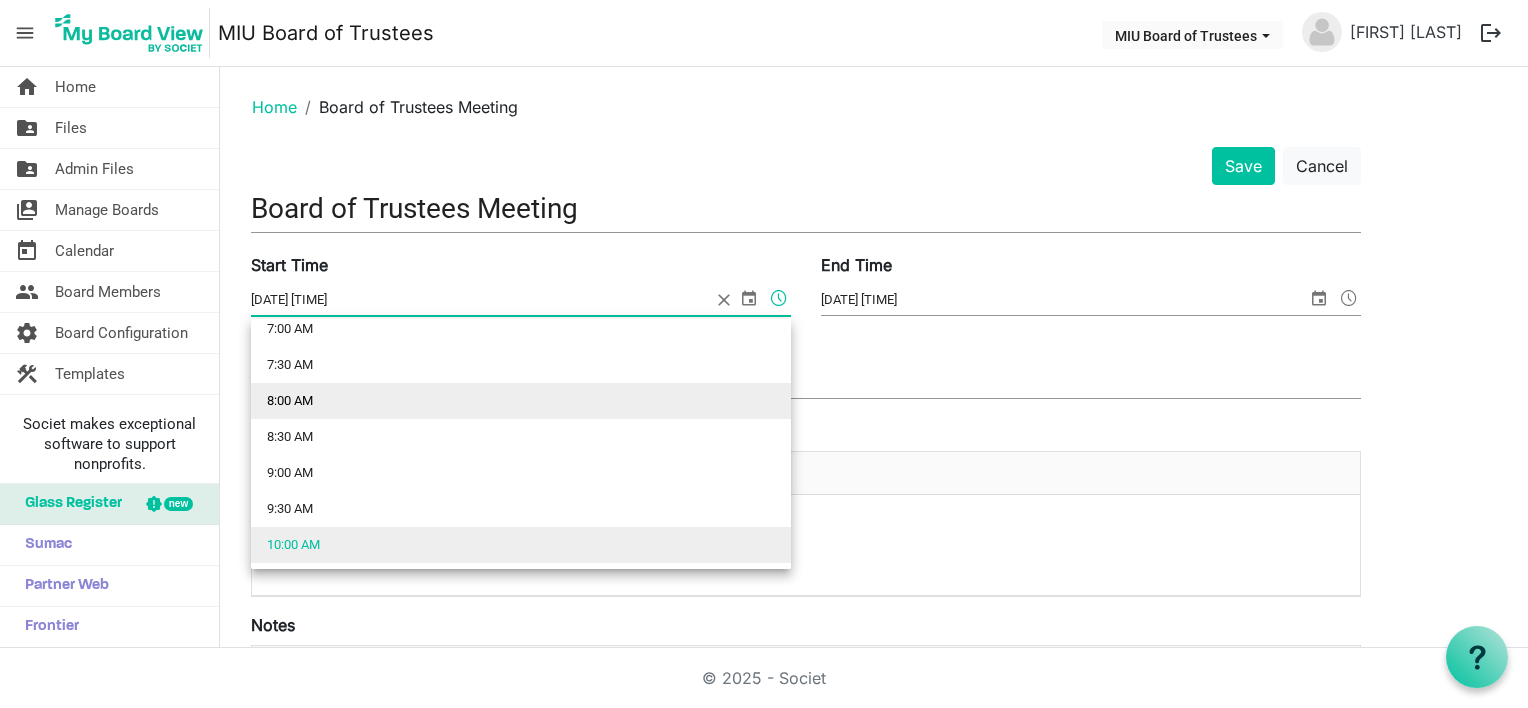 click on "8:00 AM" at bounding box center (521, 401) 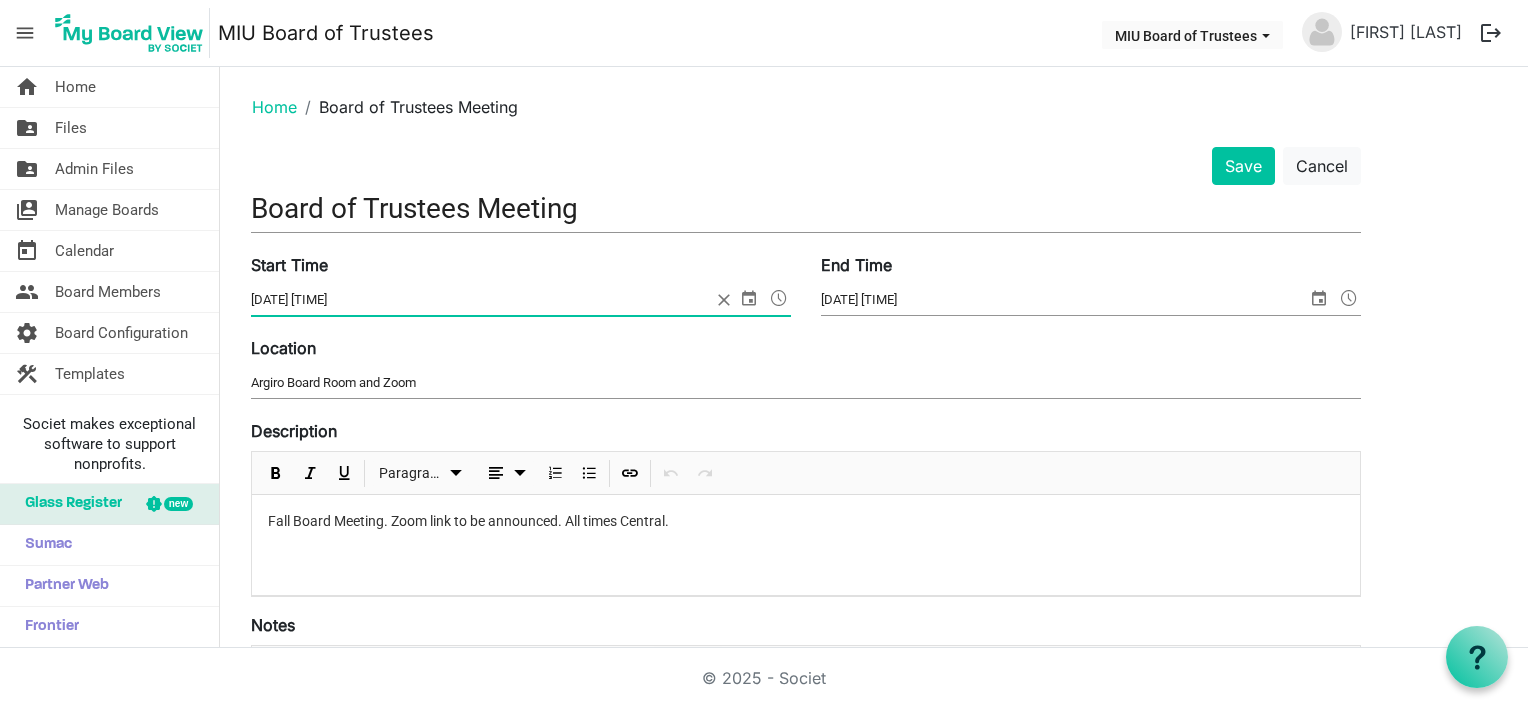 click at bounding box center [1349, 298] 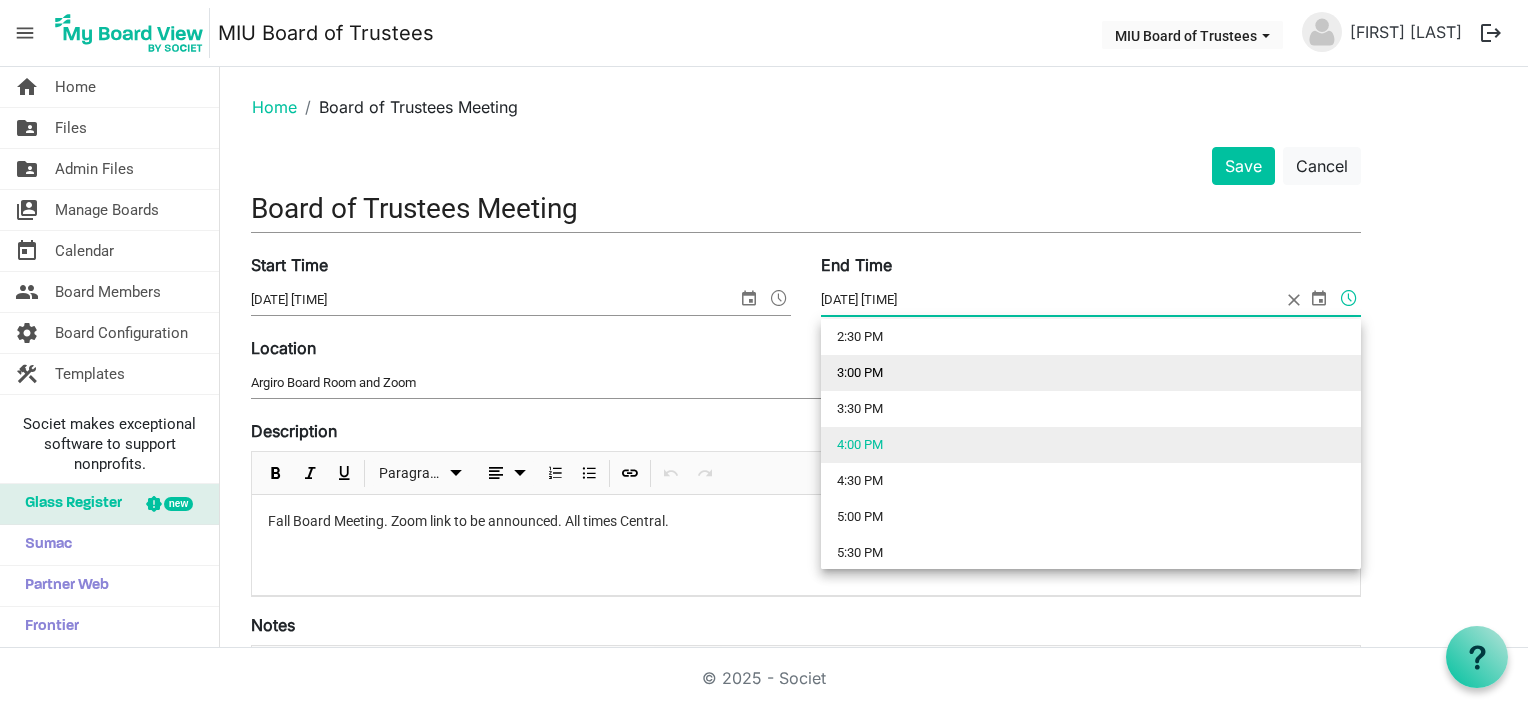 scroll, scrollTop: 952, scrollLeft: 0, axis: vertical 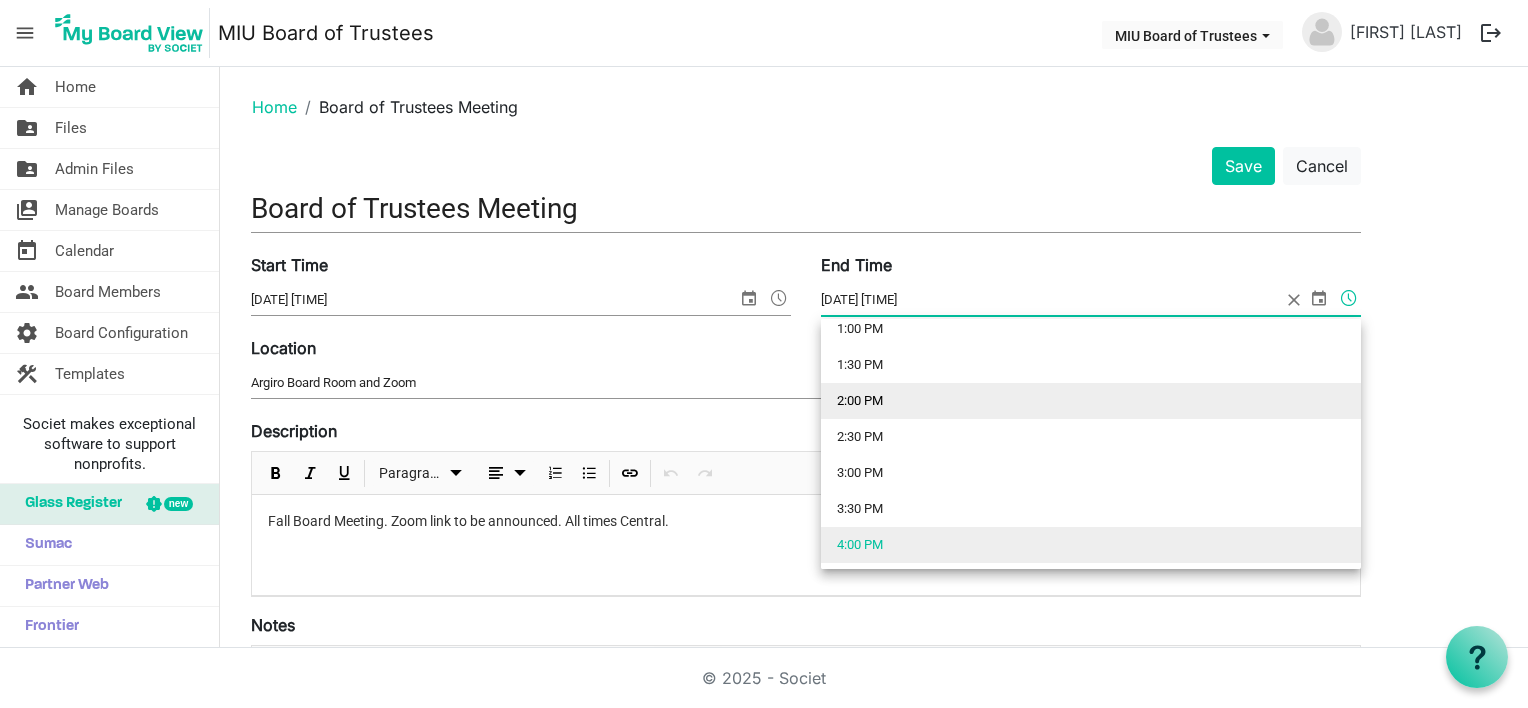 click on "2:00 PM" at bounding box center (1091, 401) 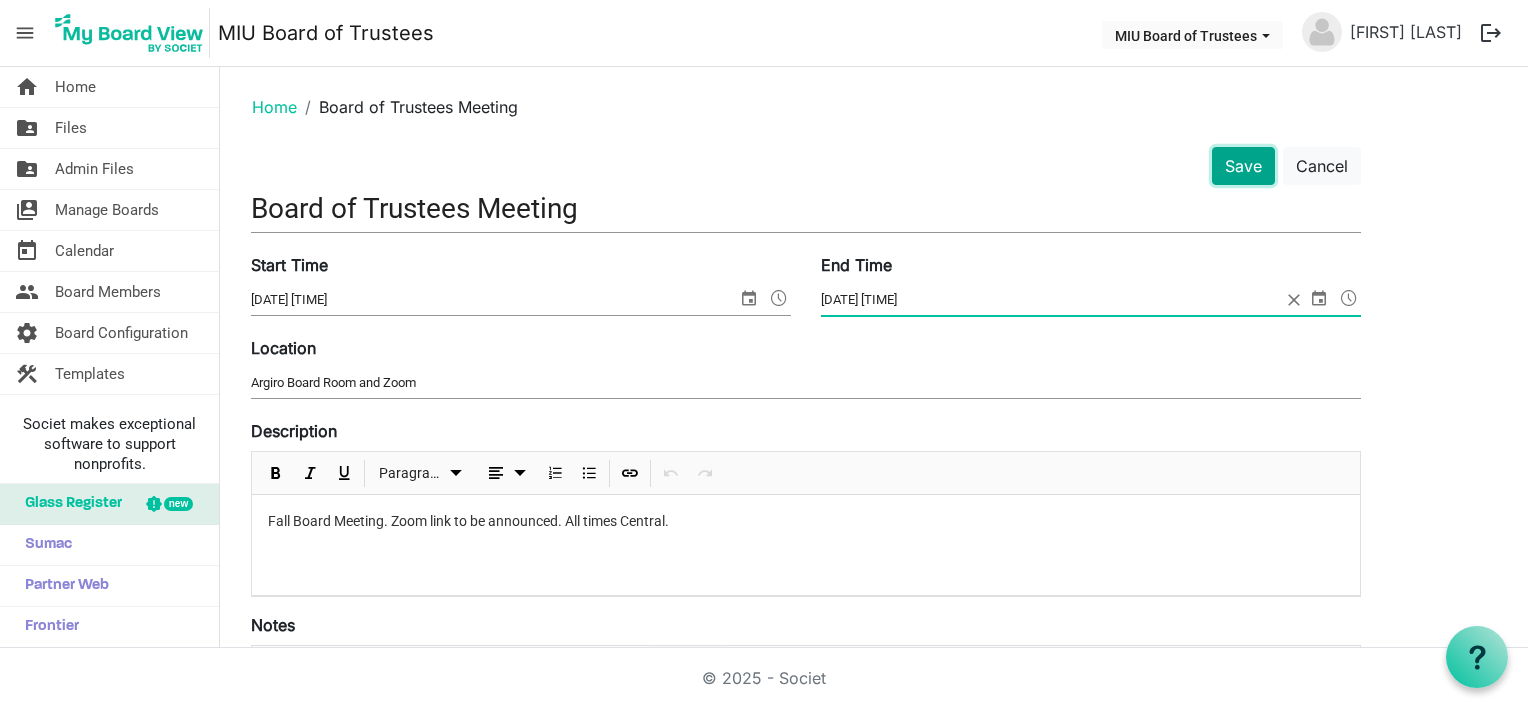 click on "Save" at bounding box center [1243, 166] 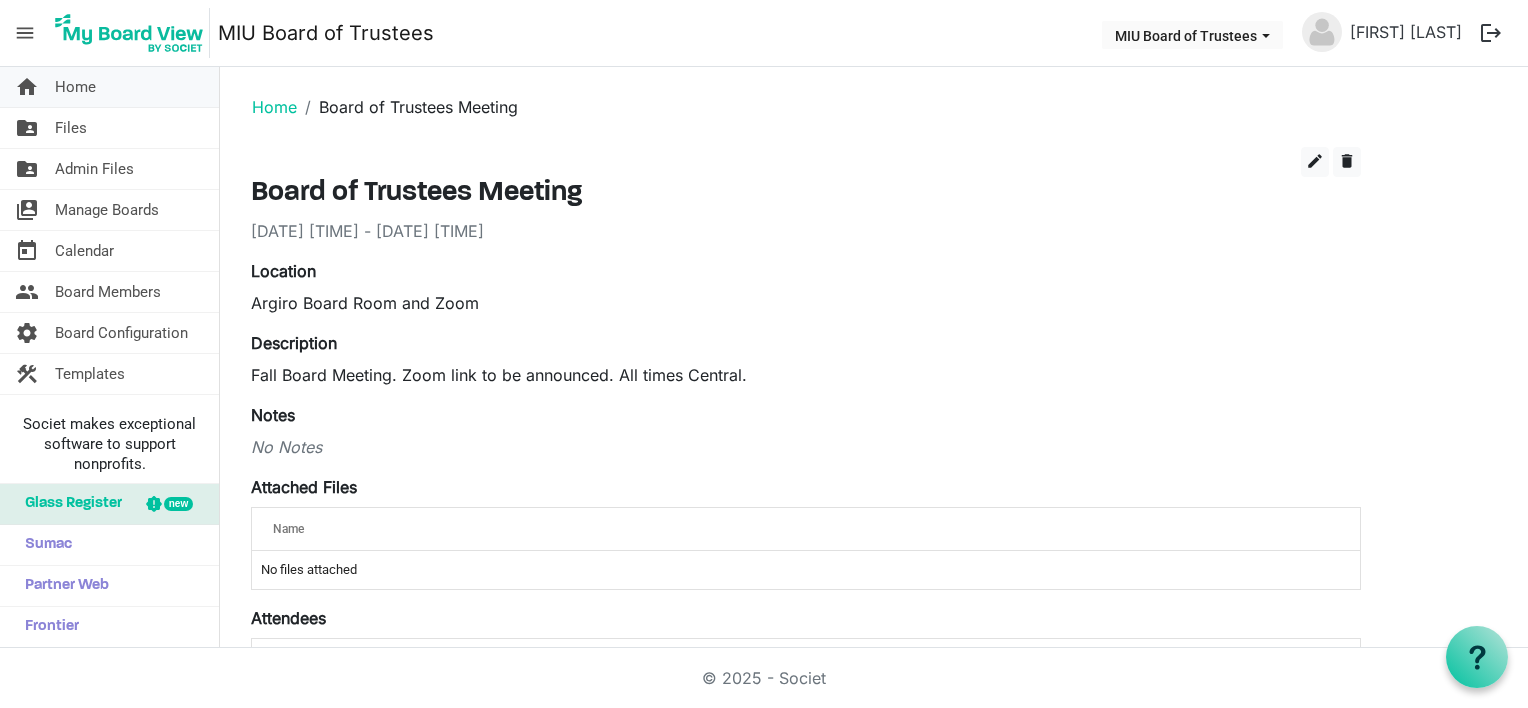 click on "home
Home" at bounding box center [109, 87] 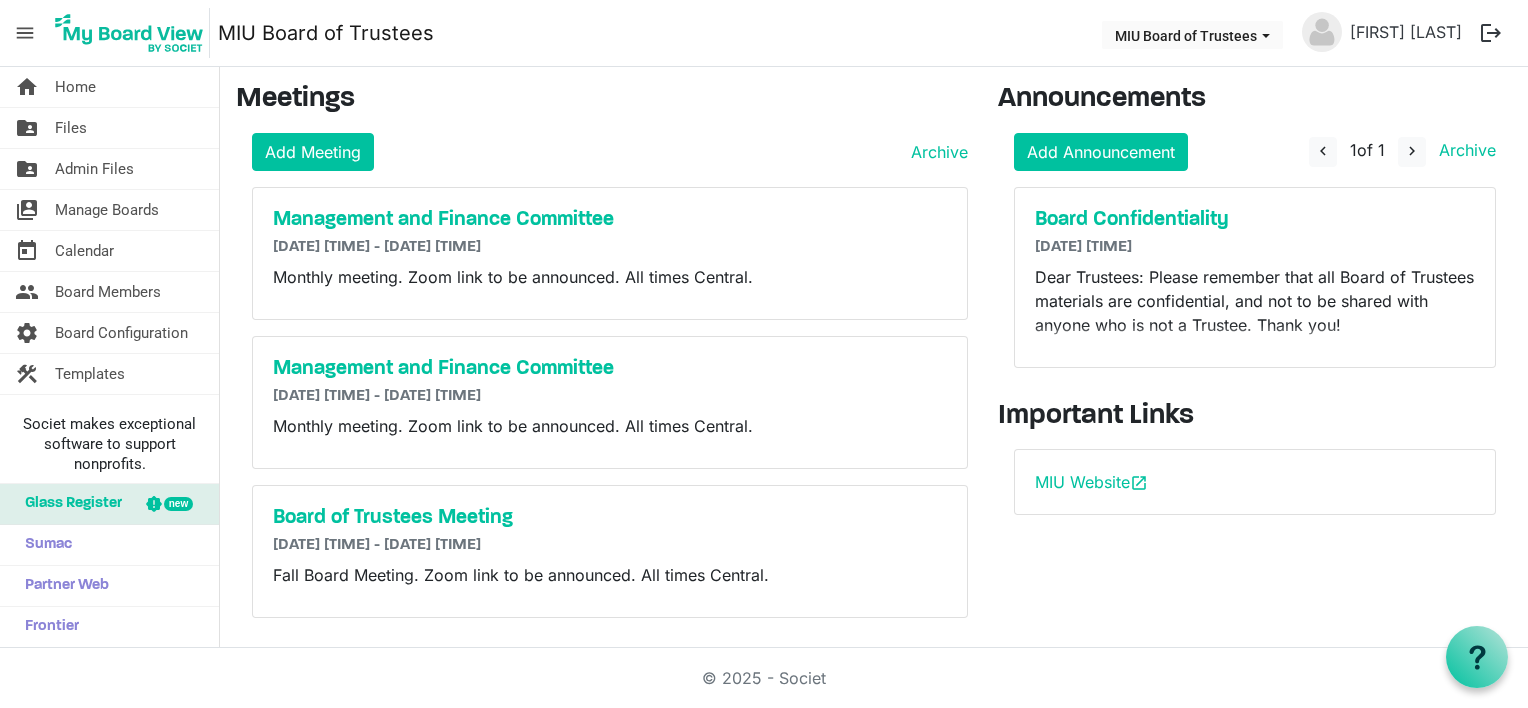scroll, scrollTop: 0, scrollLeft: 0, axis: both 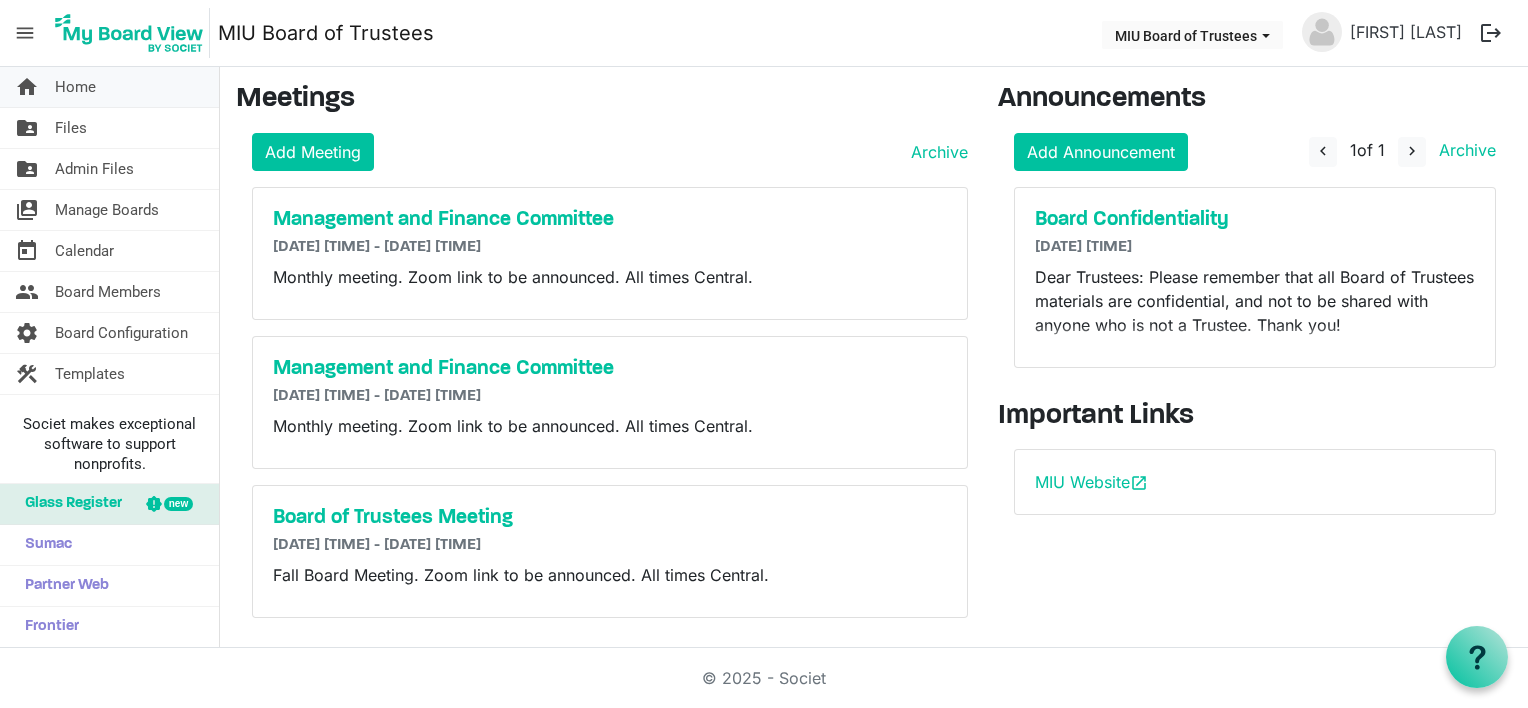 click on "Home" at bounding box center [75, 87] 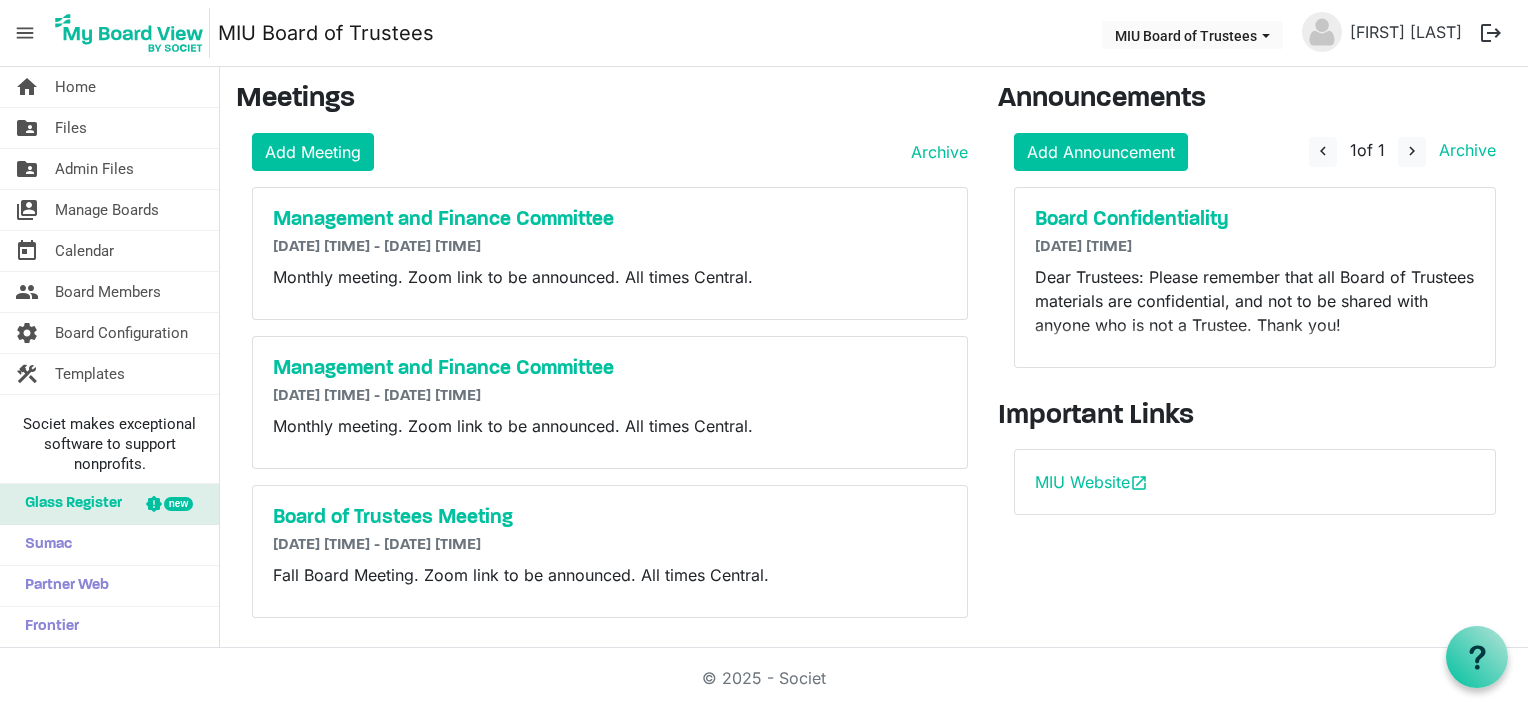 scroll, scrollTop: 0, scrollLeft: 0, axis: both 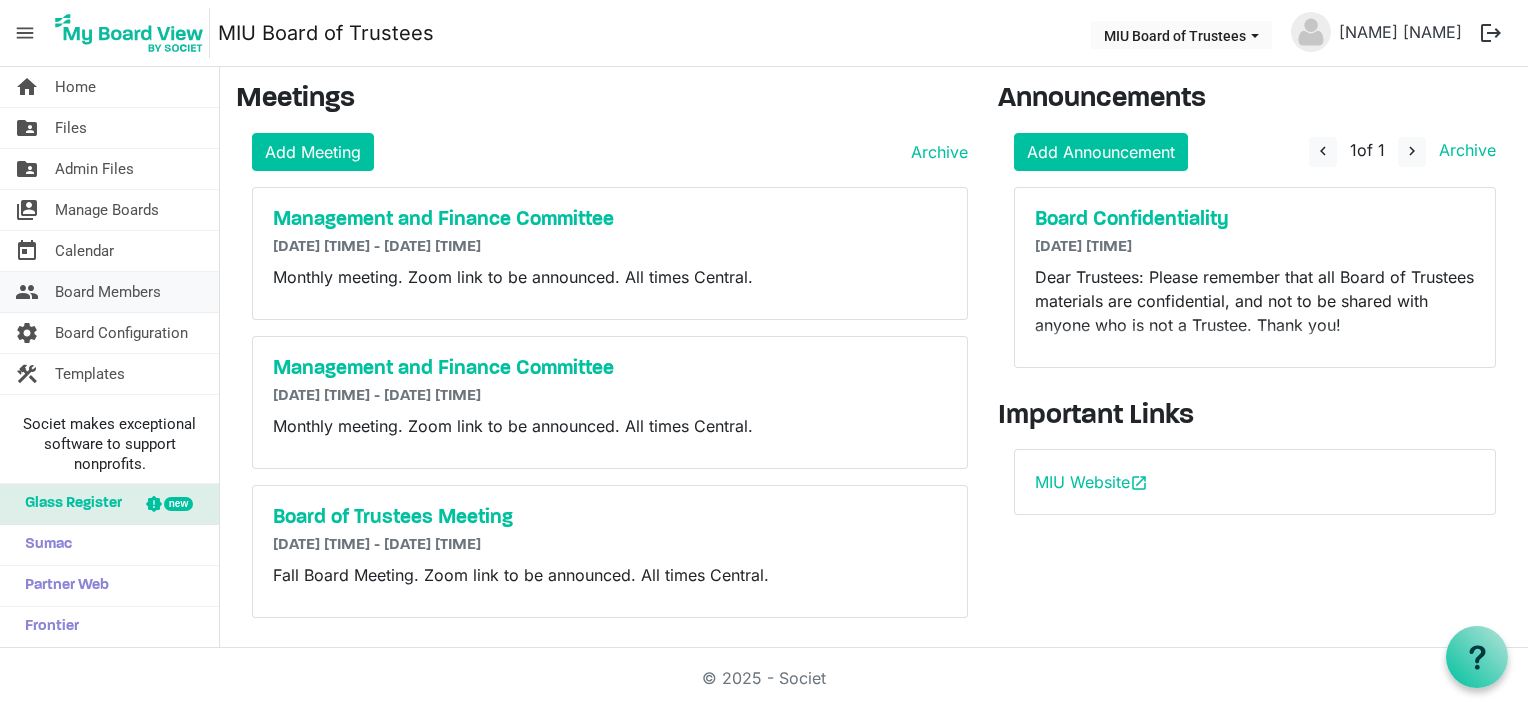 click on "Board Members" at bounding box center (108, 292) 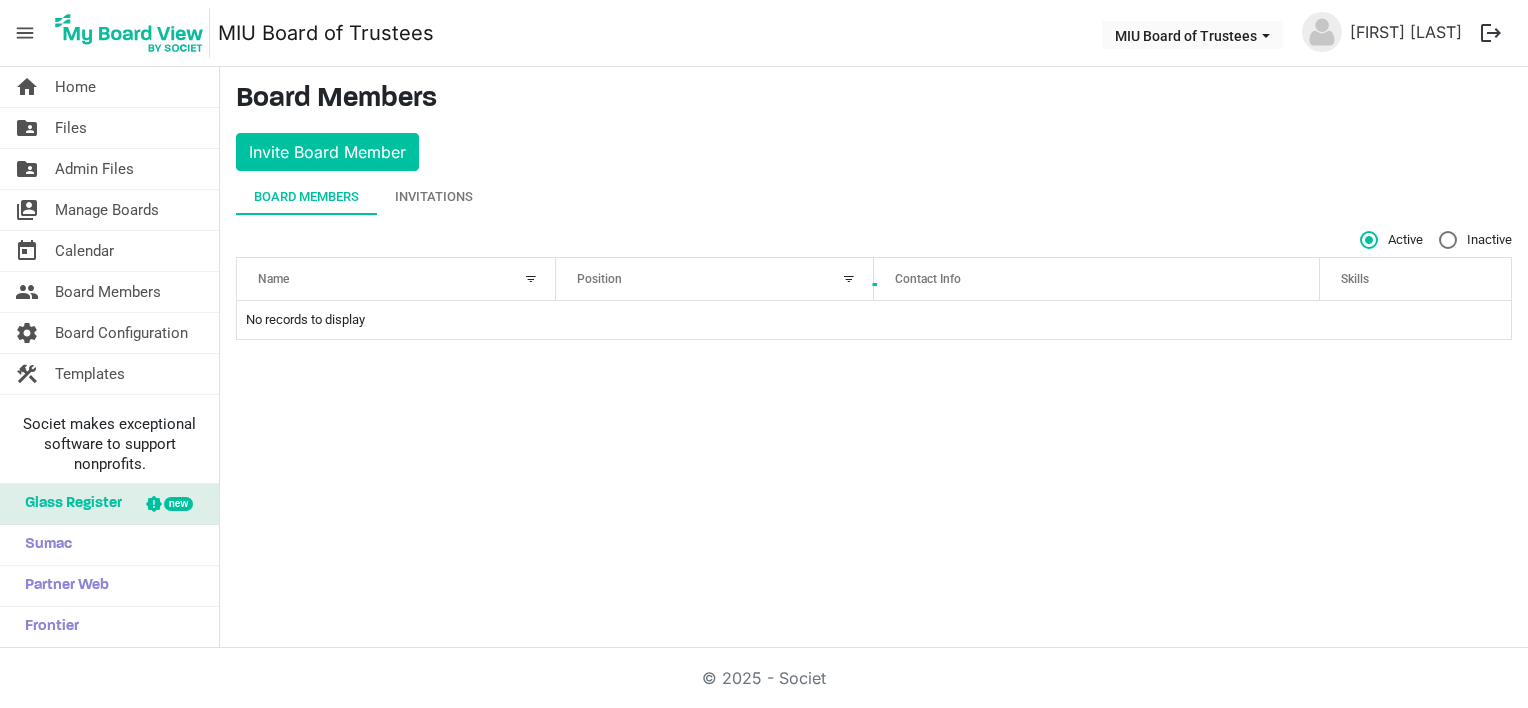 scroll, scrollTop: 0, scrollLeft: 0, axis: both 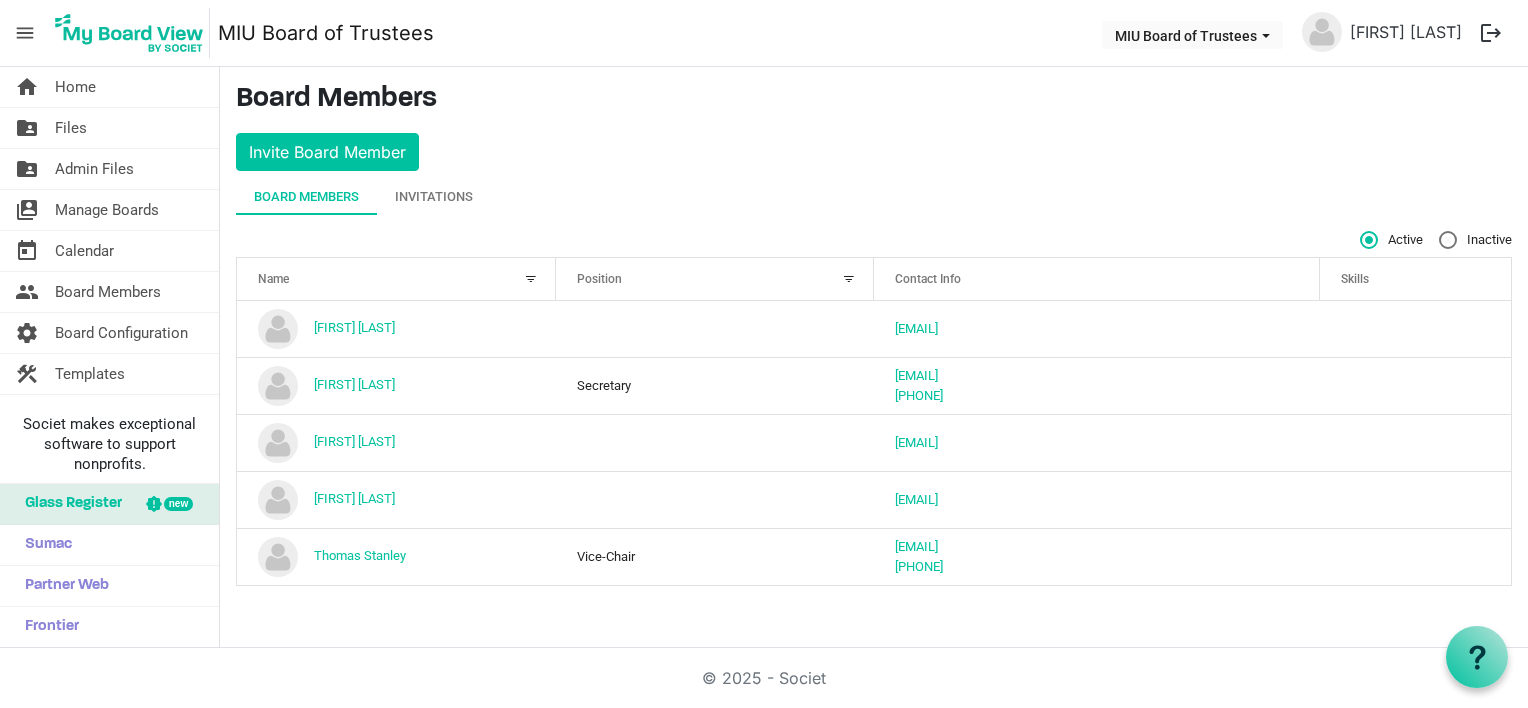 click on "logout" at bounding box center (1491, 33) 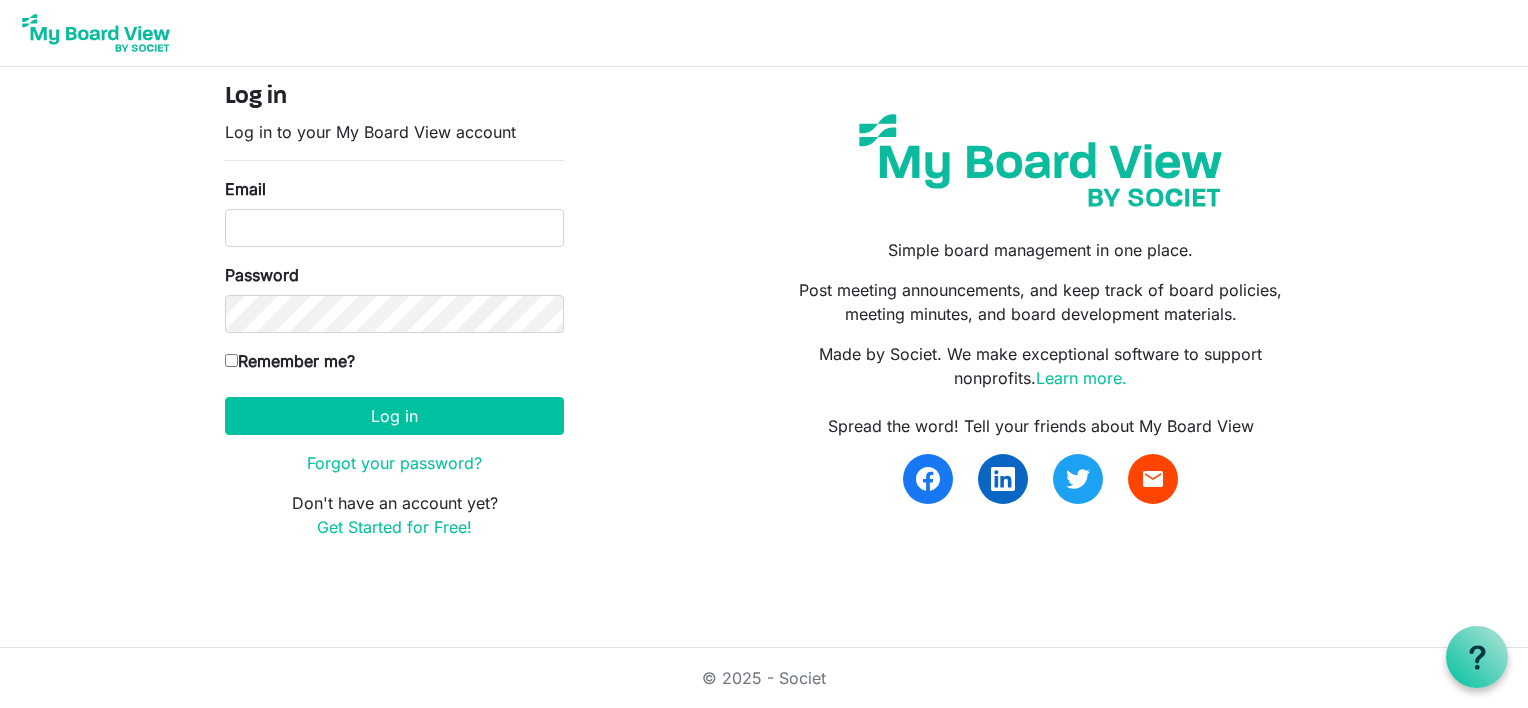 scroll, scrollTop: 0, scrollLeft: 0, axis: both 